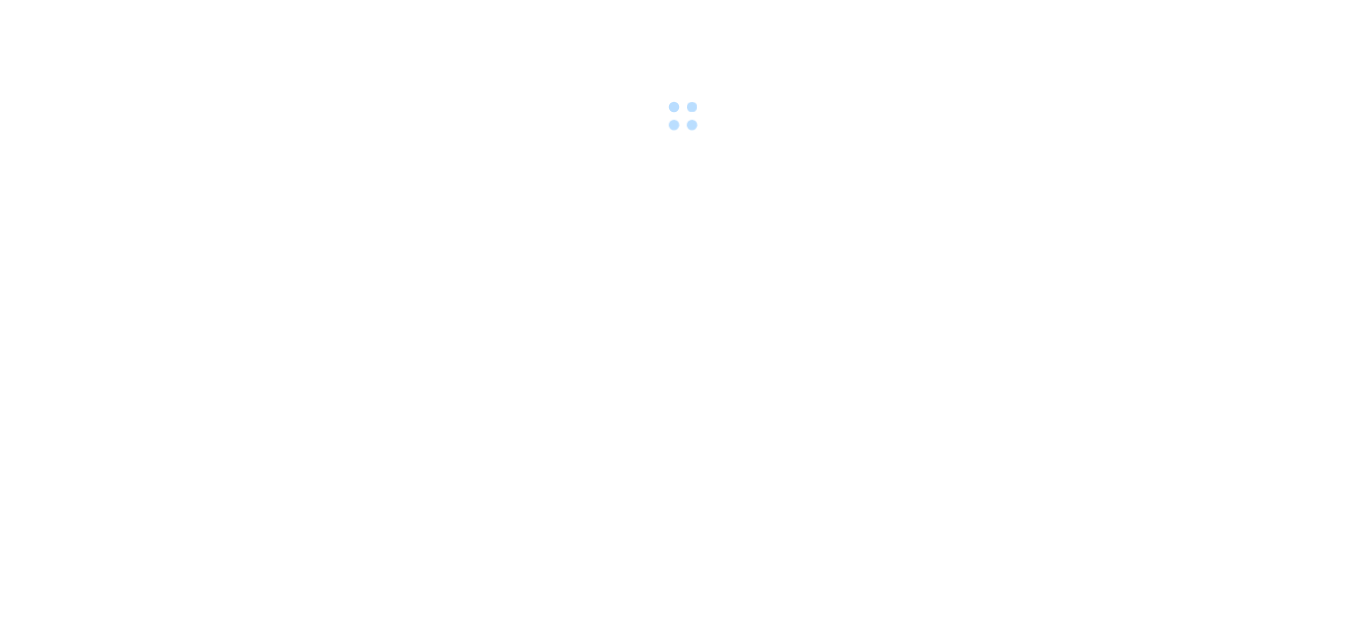 scroll, scrollTop: 0, scrollLeft: 0, axis: both 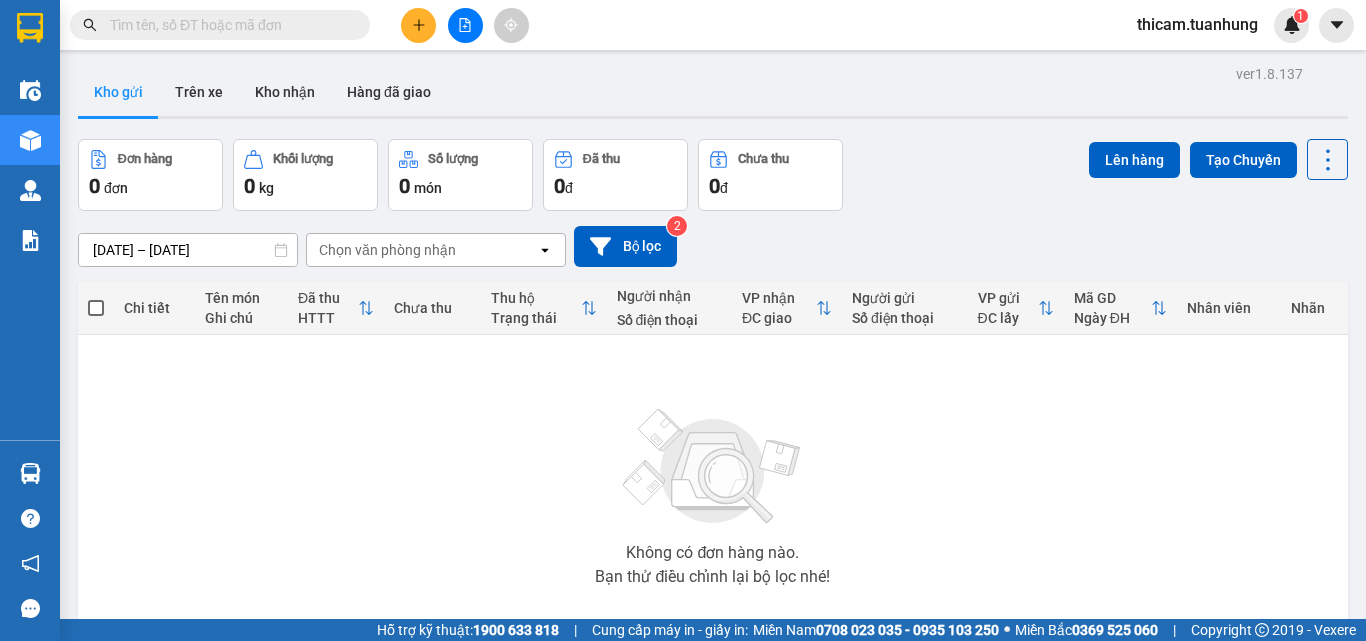 click 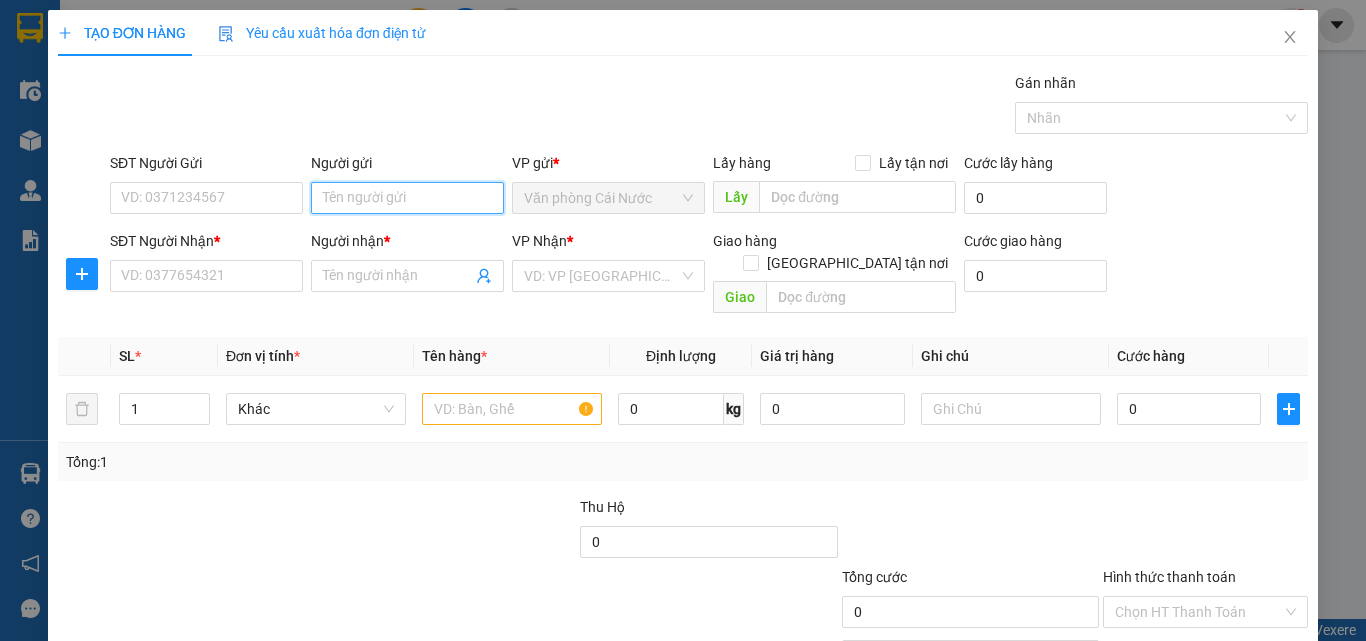 click on "Người gửi" at bounding box center (407, 198) 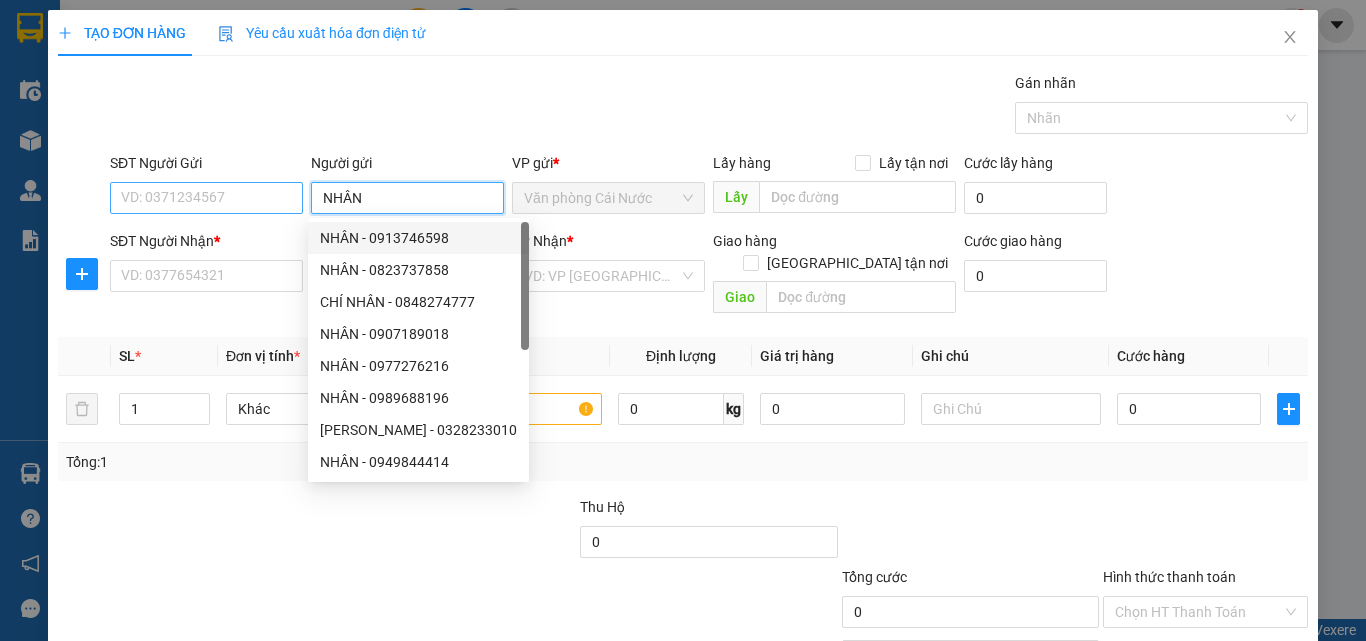 type on "NHÂN" 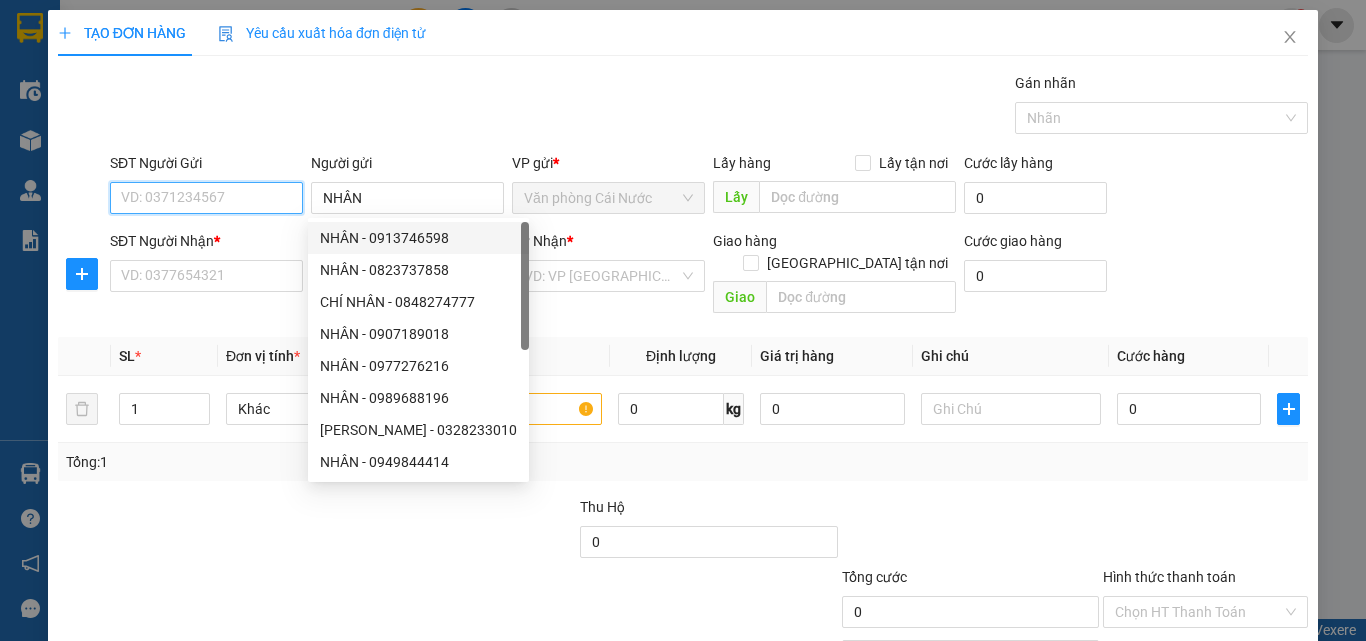 click on "SĐT Người Gửi" at bounding box center [206, 198] 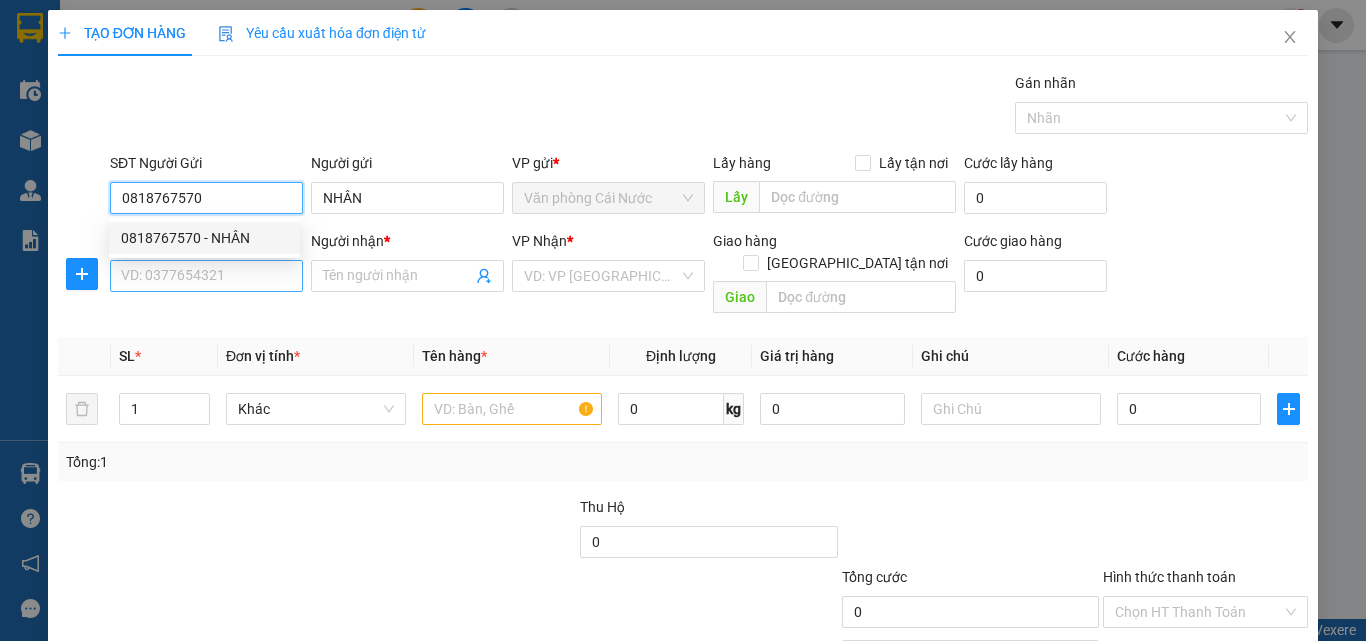 type on "0818767570" 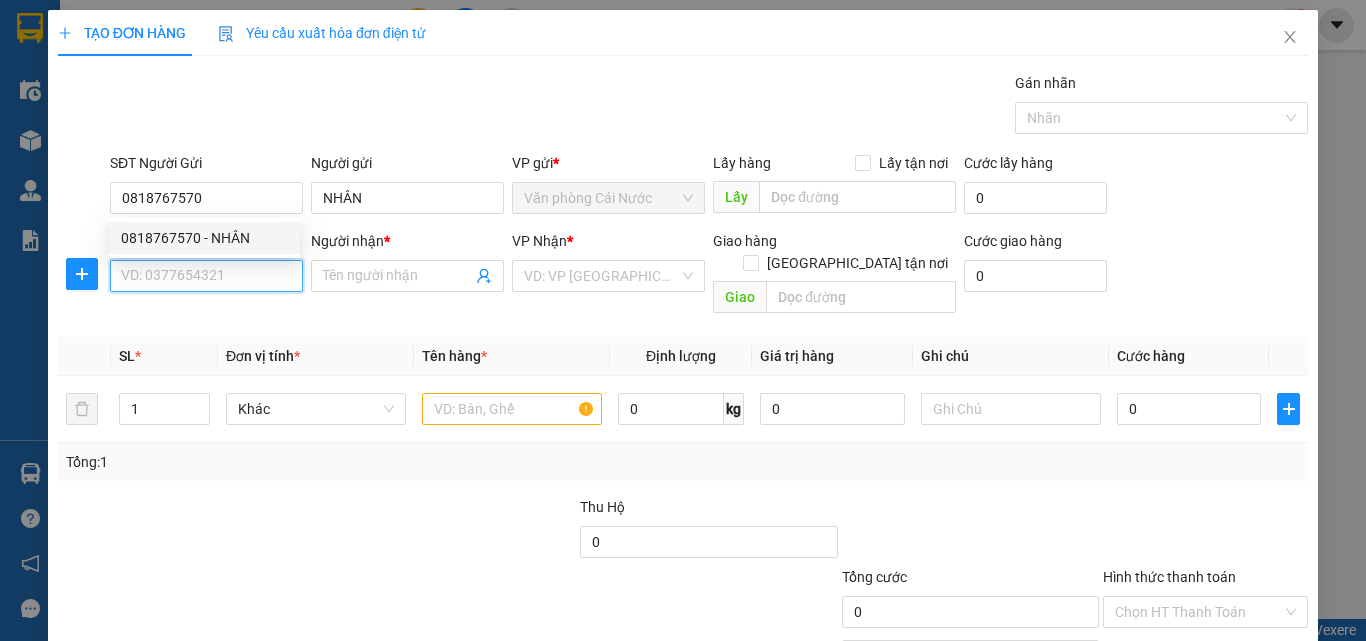 click on "SĐT Người Nhận  *" at bounding box center [206, 276] 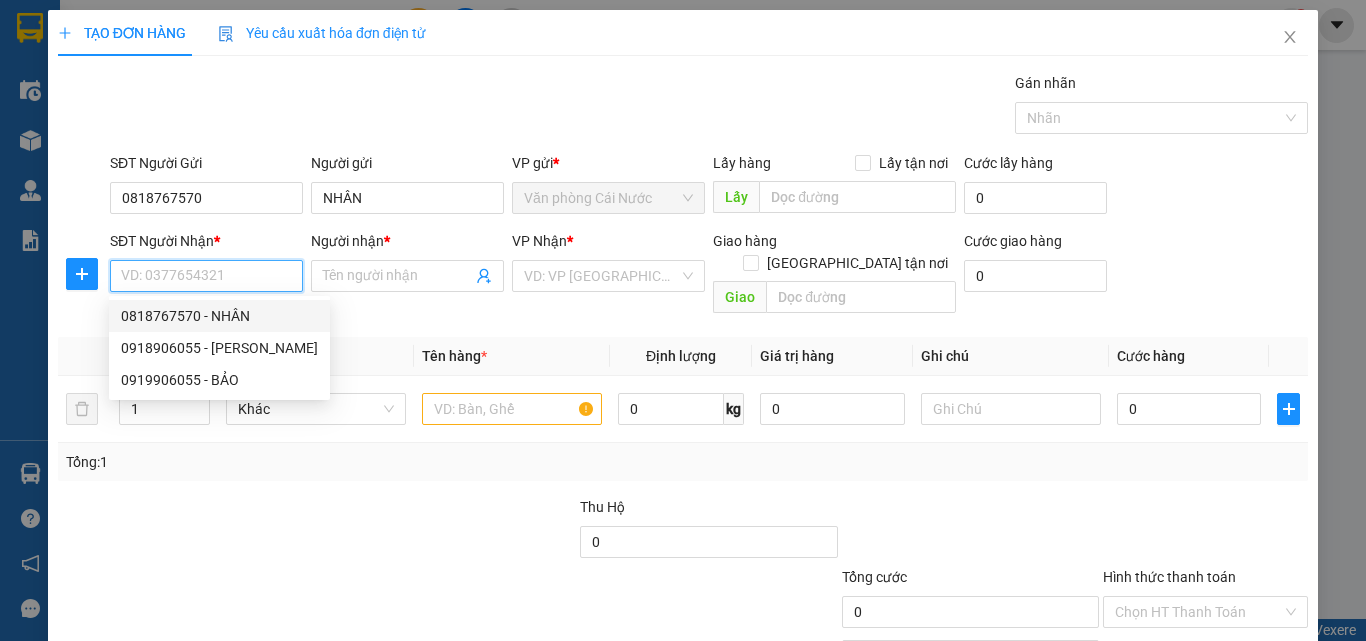 click on "0818767570 - NHÂN" at bounding box center [219, 316] 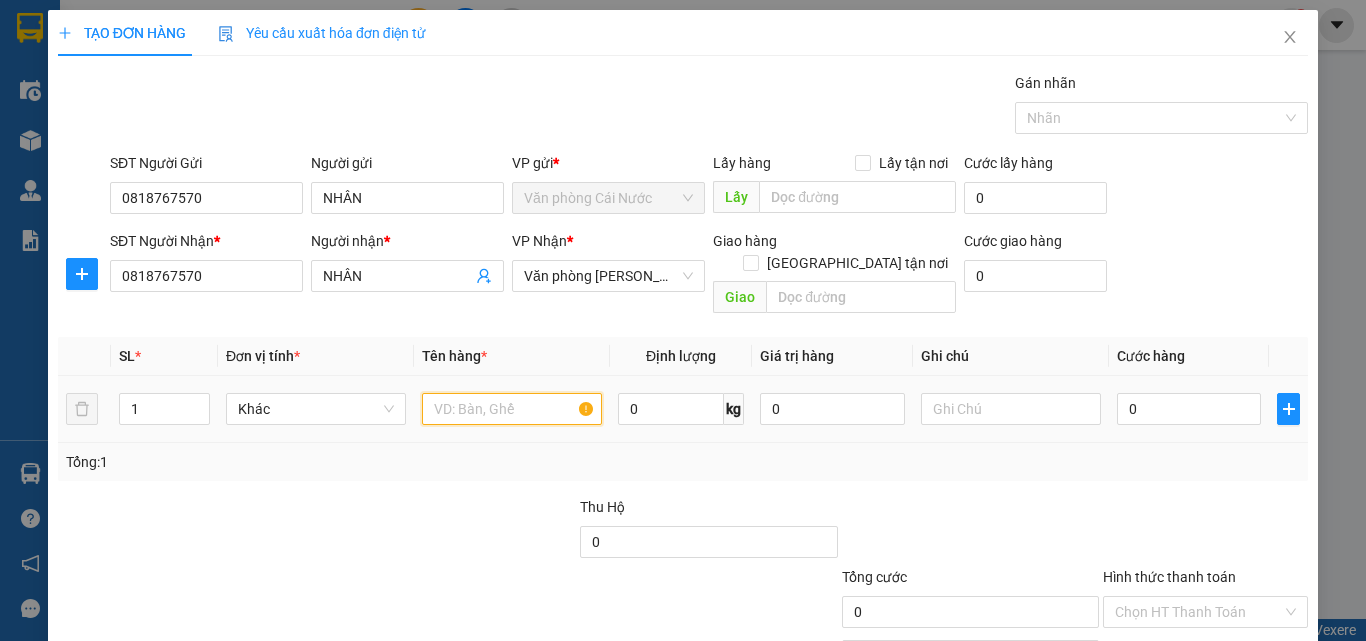 click at bounding box center (512, 409) 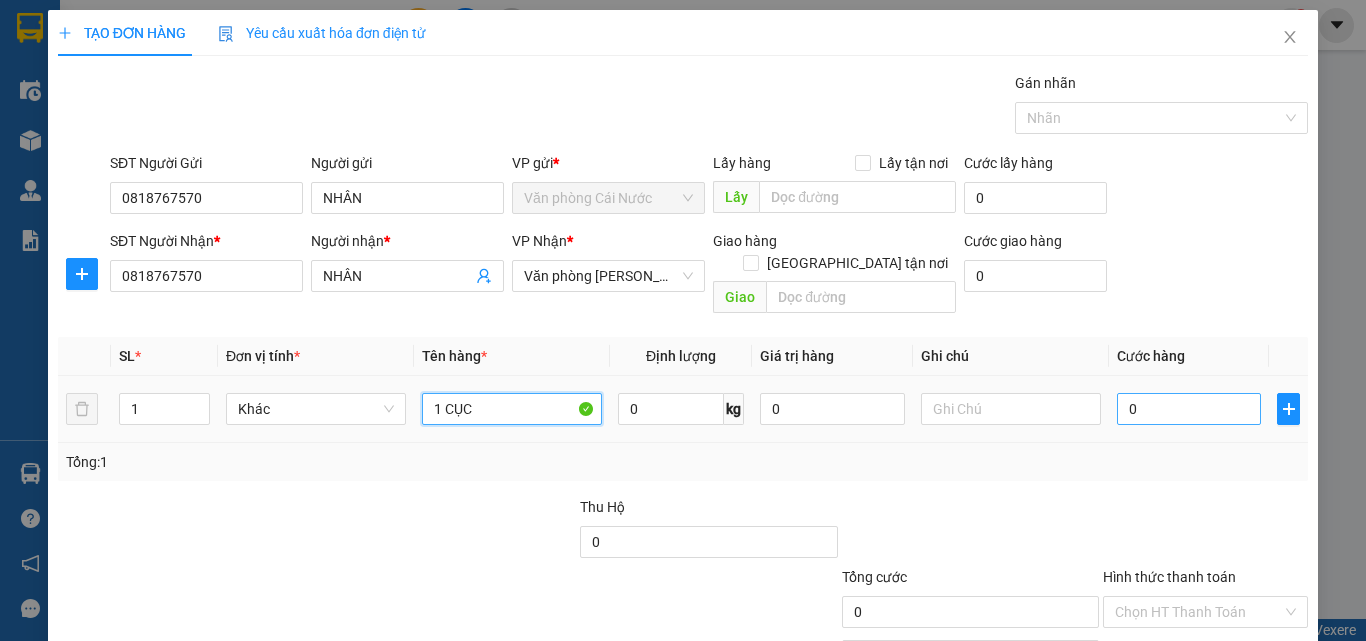type on "1 CỤC" 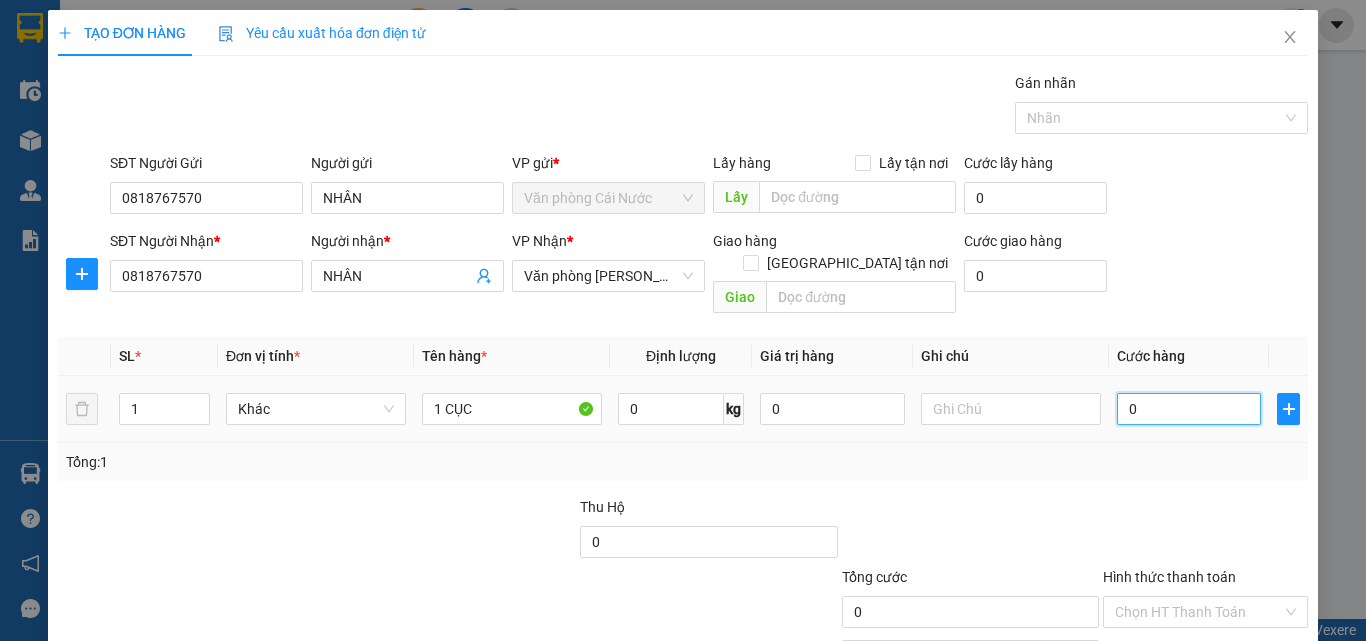 click on "0" at bounding box center [1189, 409] 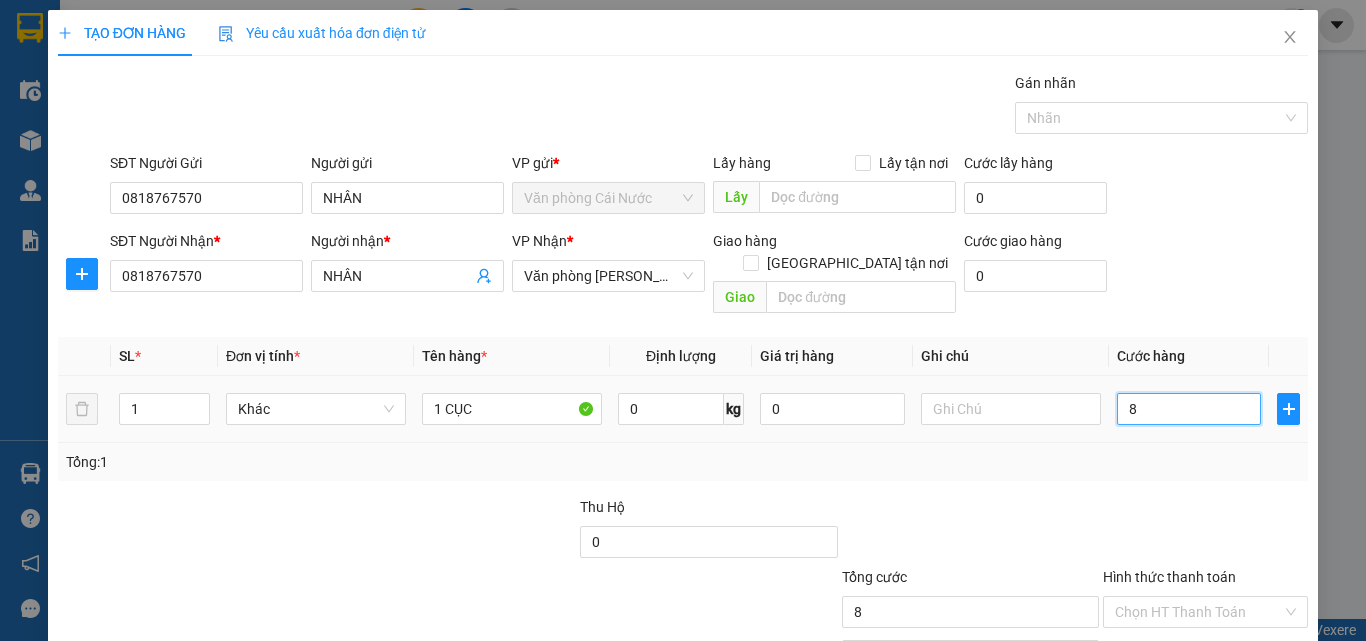 type on "80" 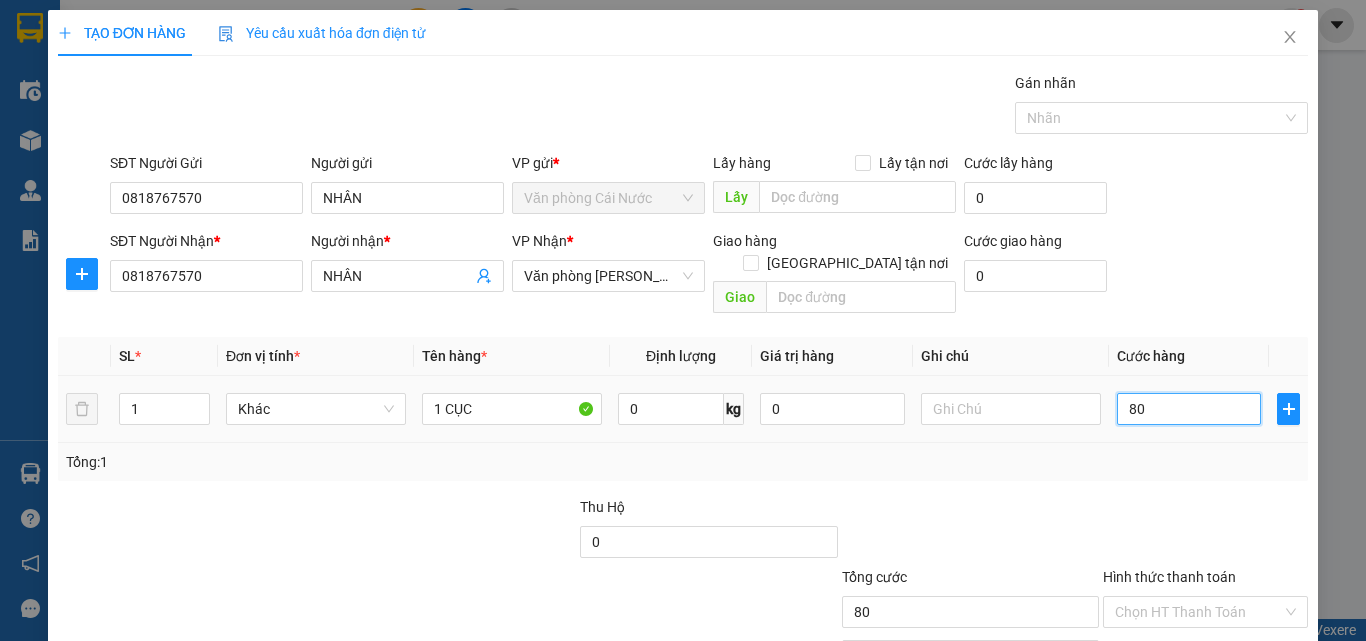 scroll, scrollTop: 99, scrollLeft: 0, axis: vertical 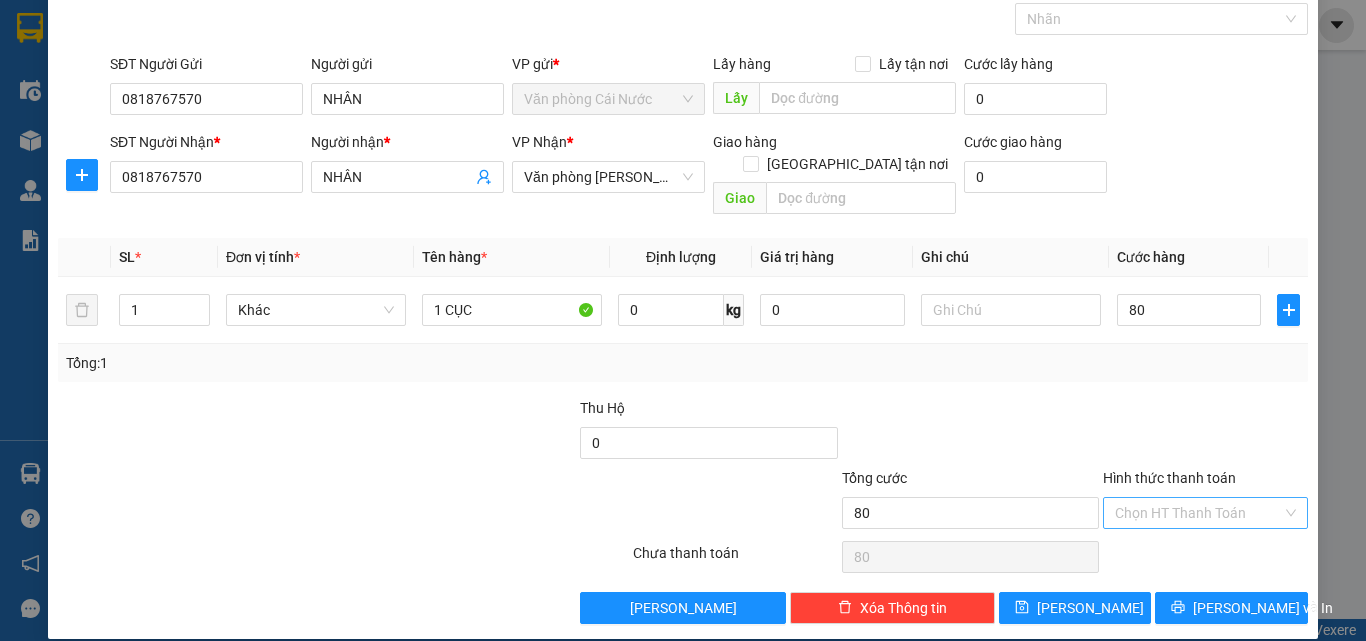 type on "80.000" 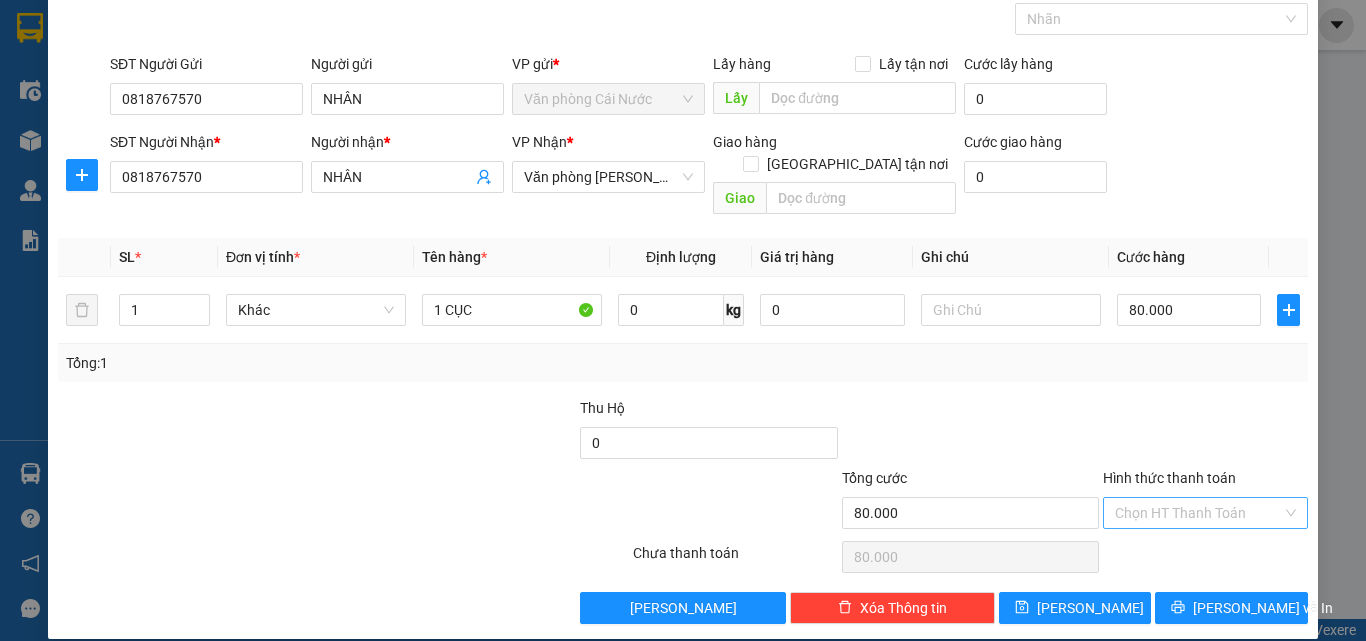 click on "Hình thức thanh toán" at bounding box center [1198, 513] 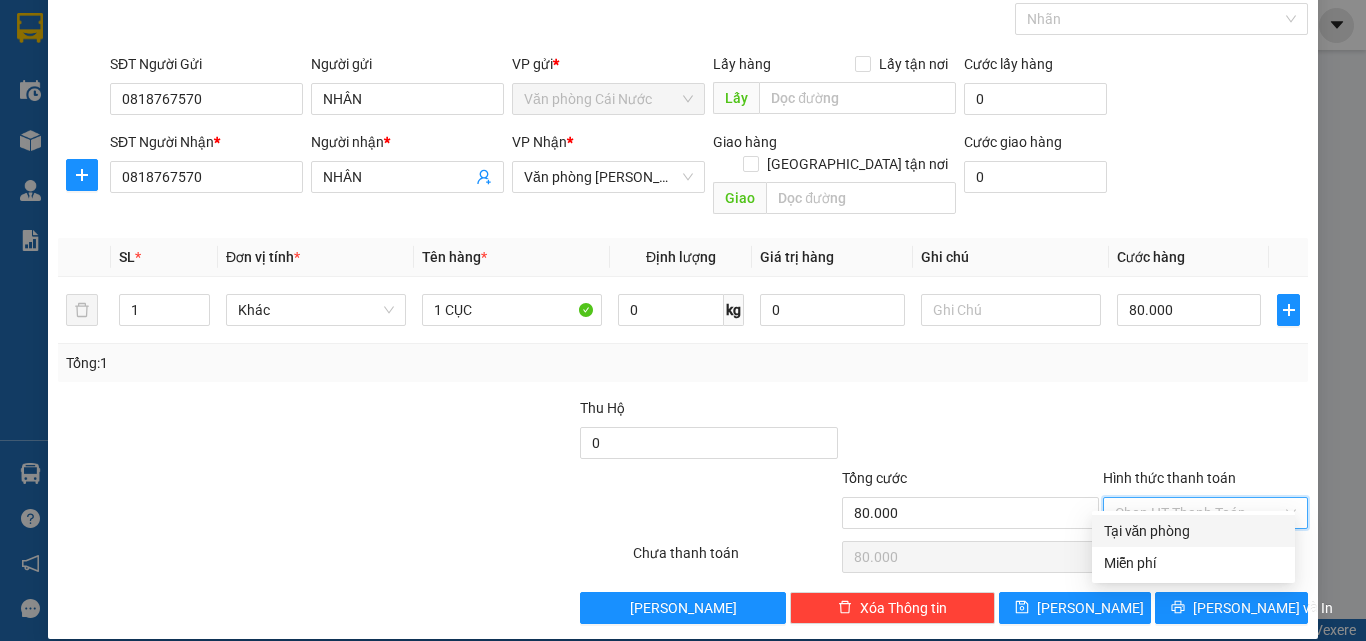 click on "Tại văn phòng" at bounding box center [1193, 531] 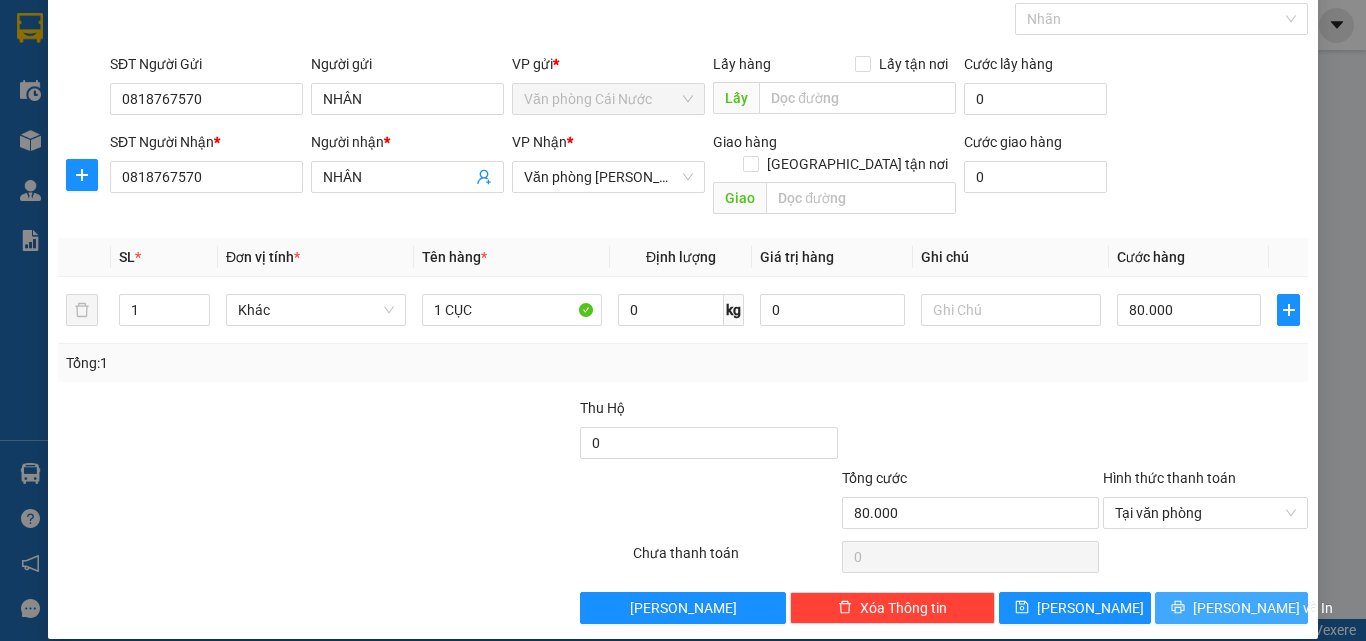 drag, startPoint x: 1184, startPoint y: 581, endPoint x: 1167, endPoint y: 553, distance: 32.75668 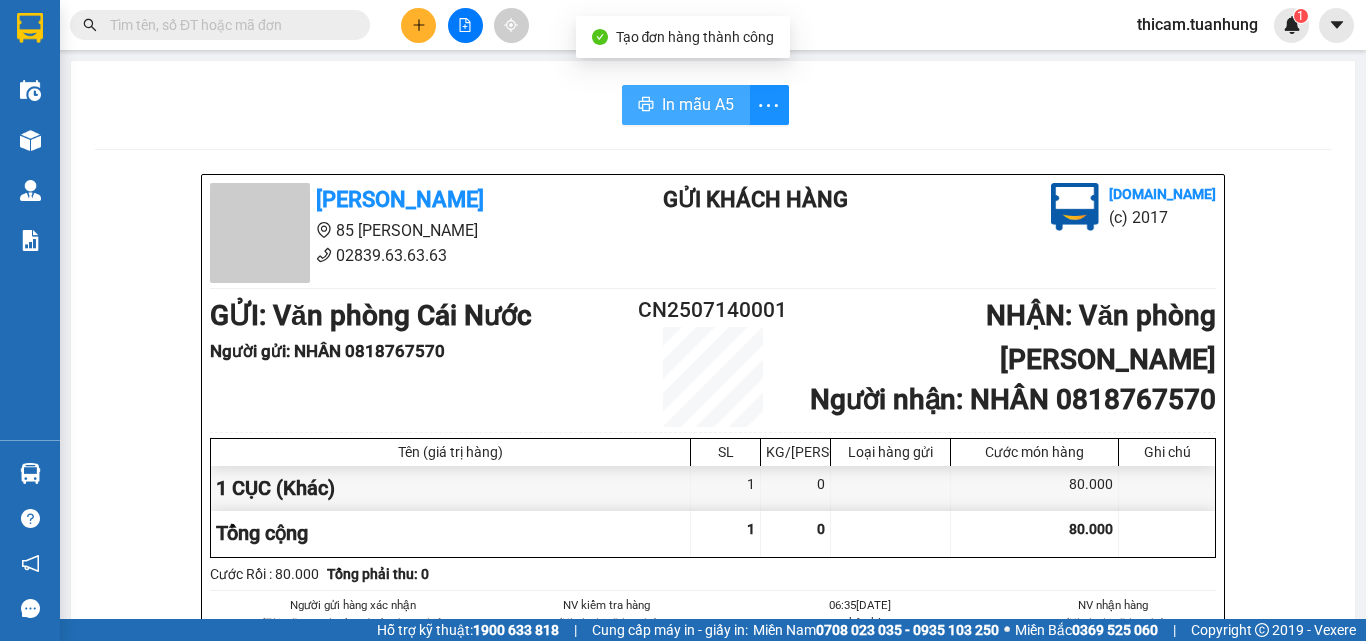 click on "In mẫu A5" at bounding box center (698, 104) 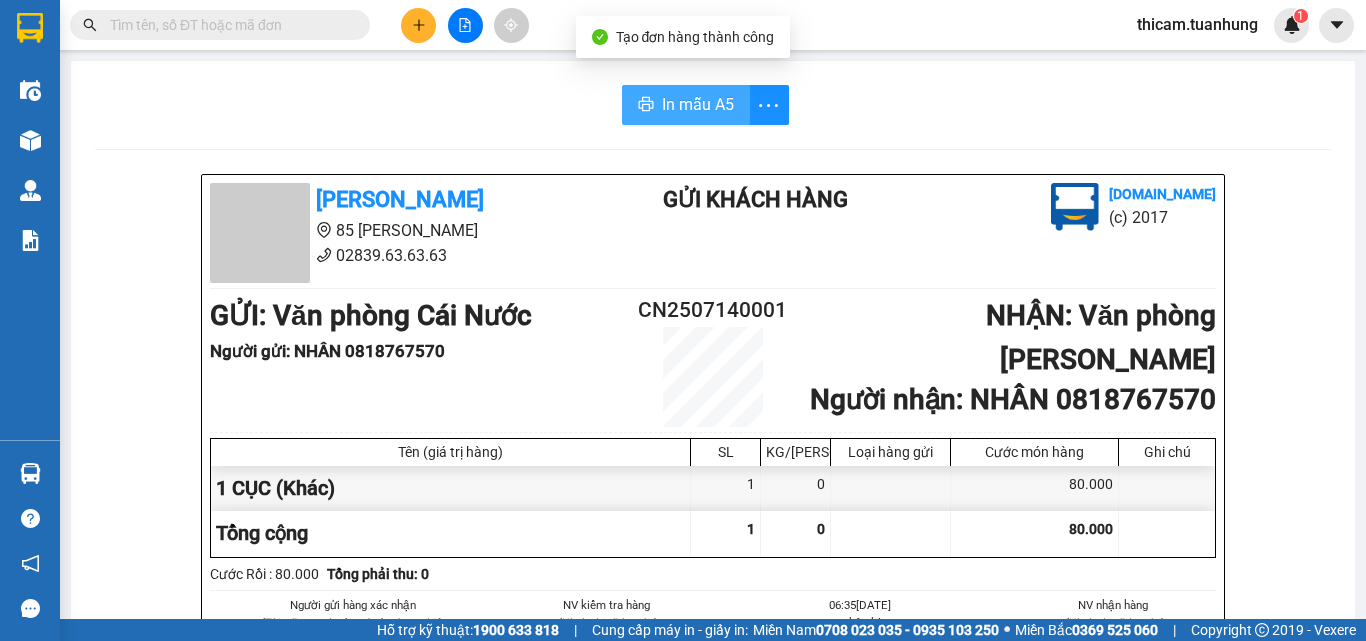 scroll, scrollTop: 0, scrollLeft: 0, axis: both 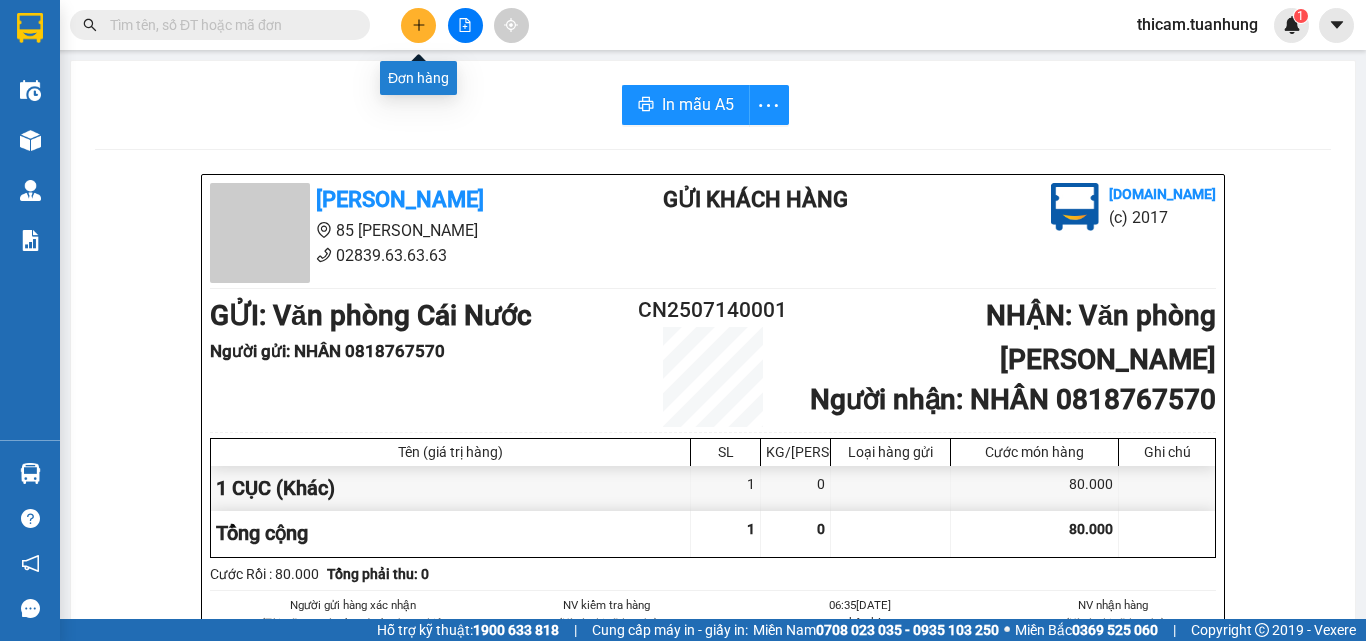click 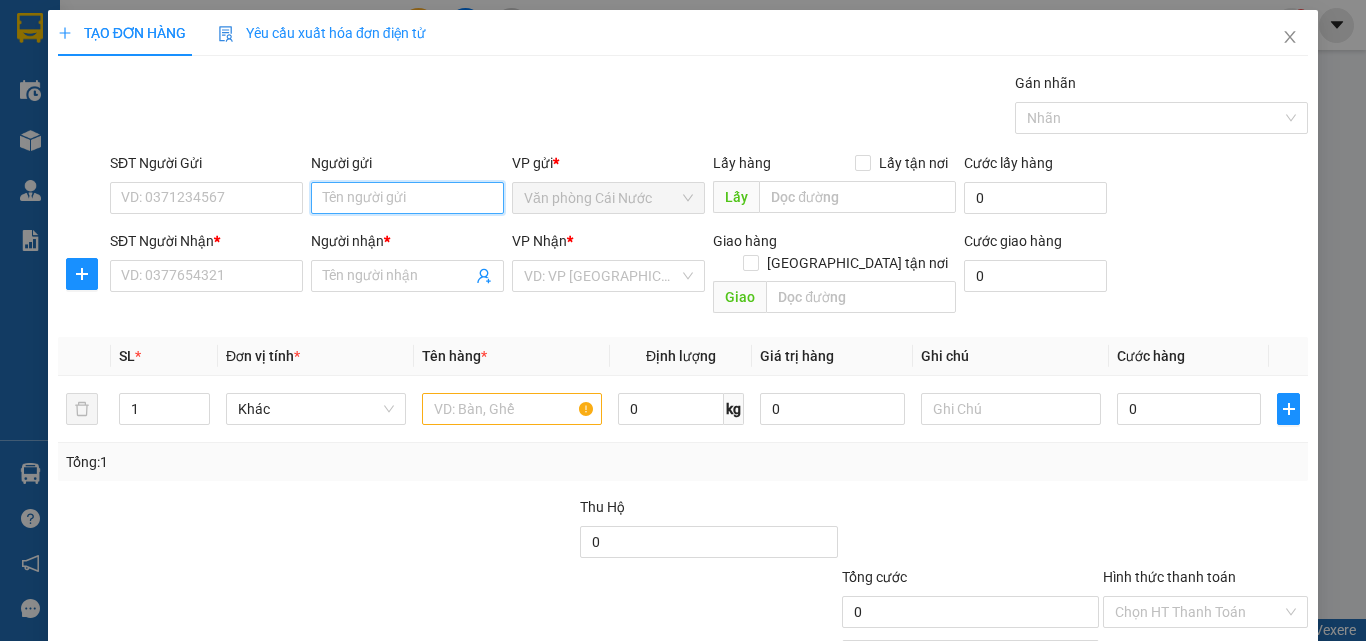 click on "Người gửi" at bounding box center [407, 198] 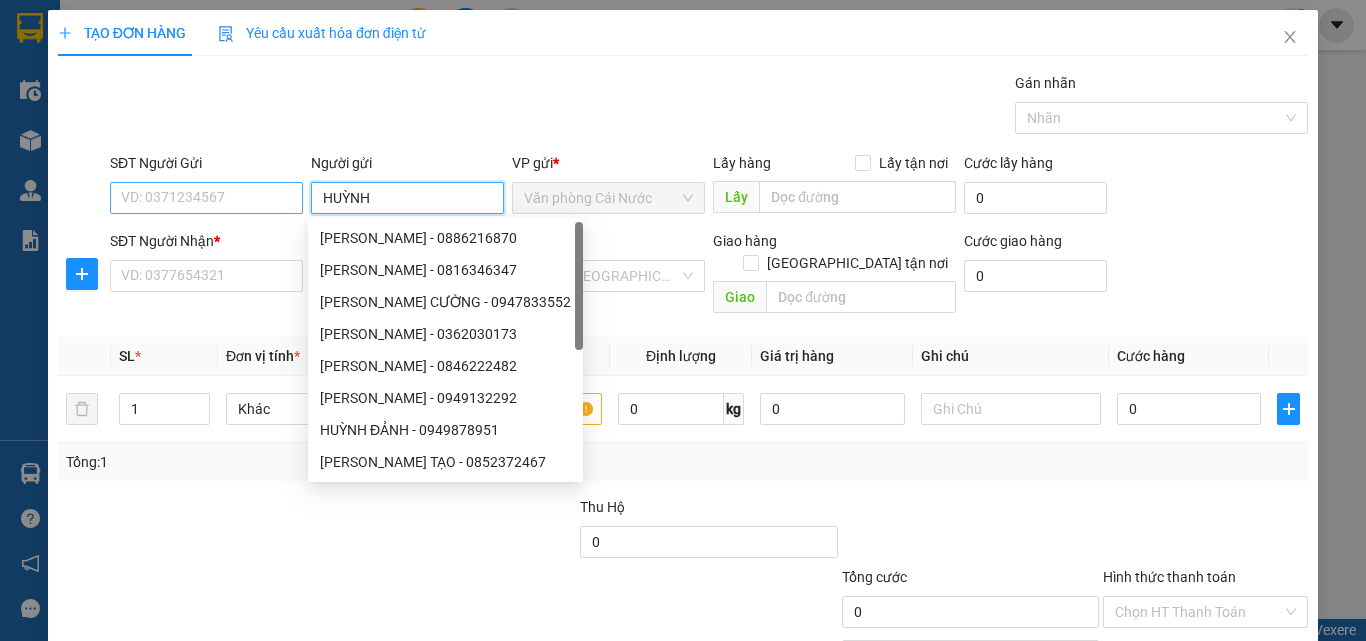 type on "HUỲNH" 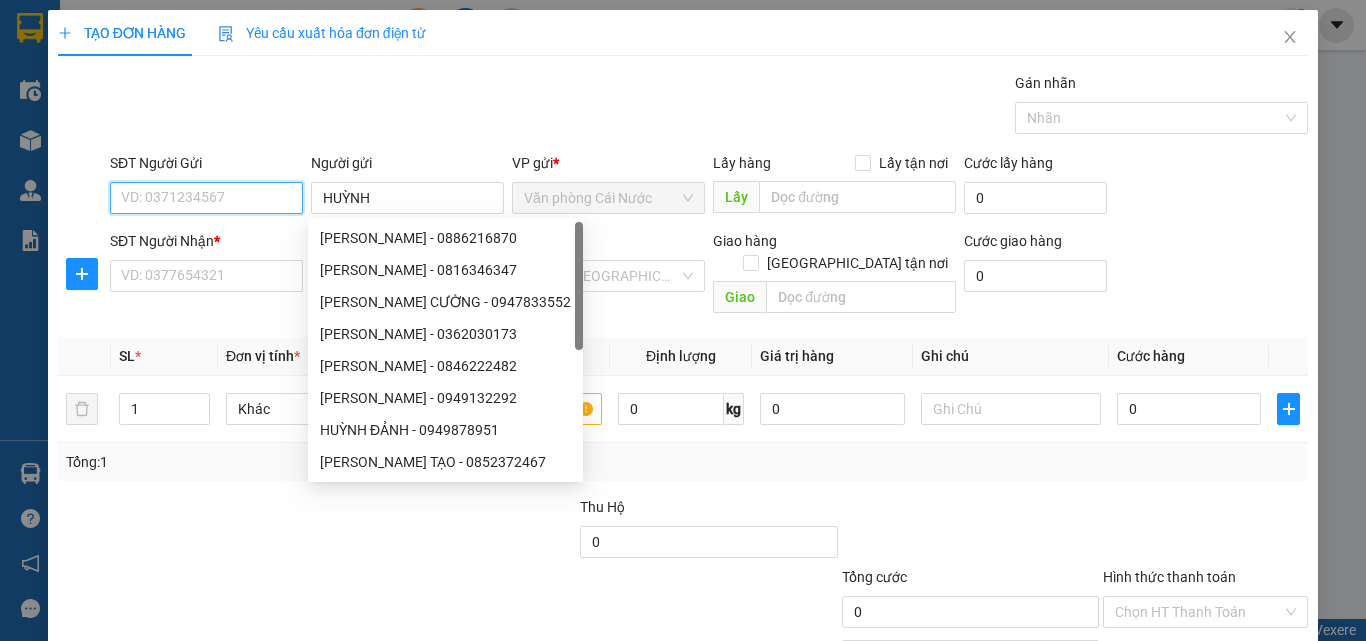 click on "SĐT Người Gửi" at bounding box center (206, 198) 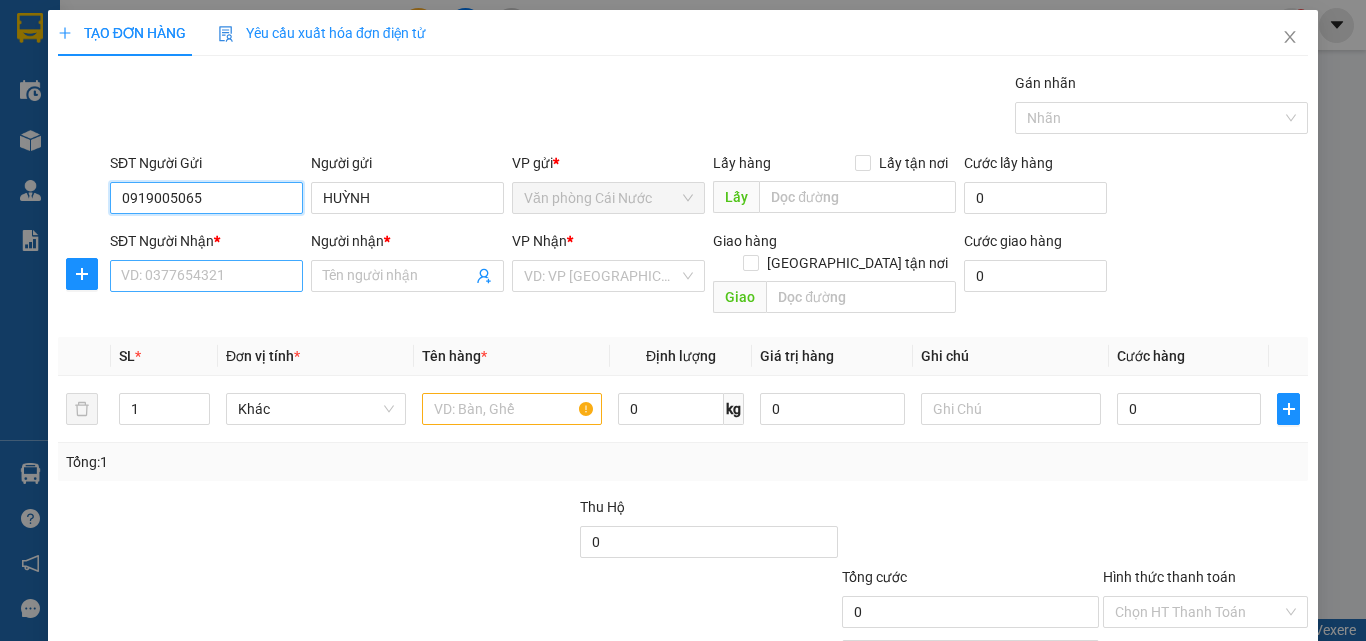type on "0919005065" 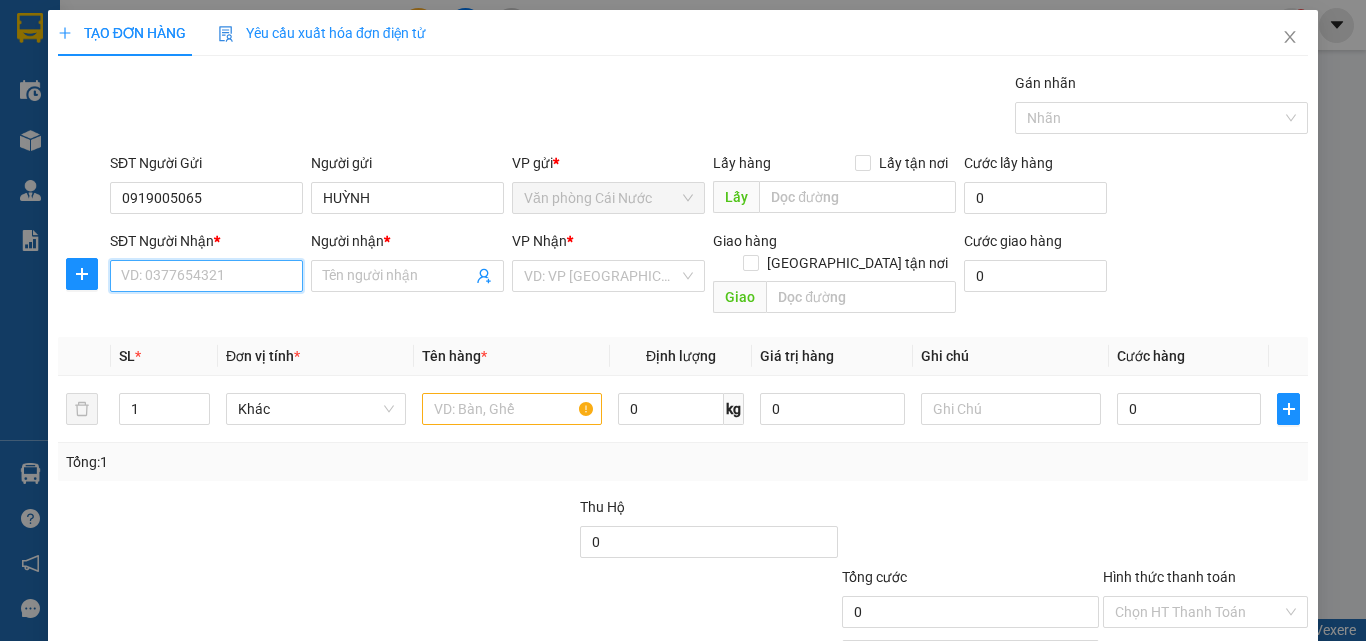 click on "SĐT Người Nhận  *" at bounding box center (206, 276) 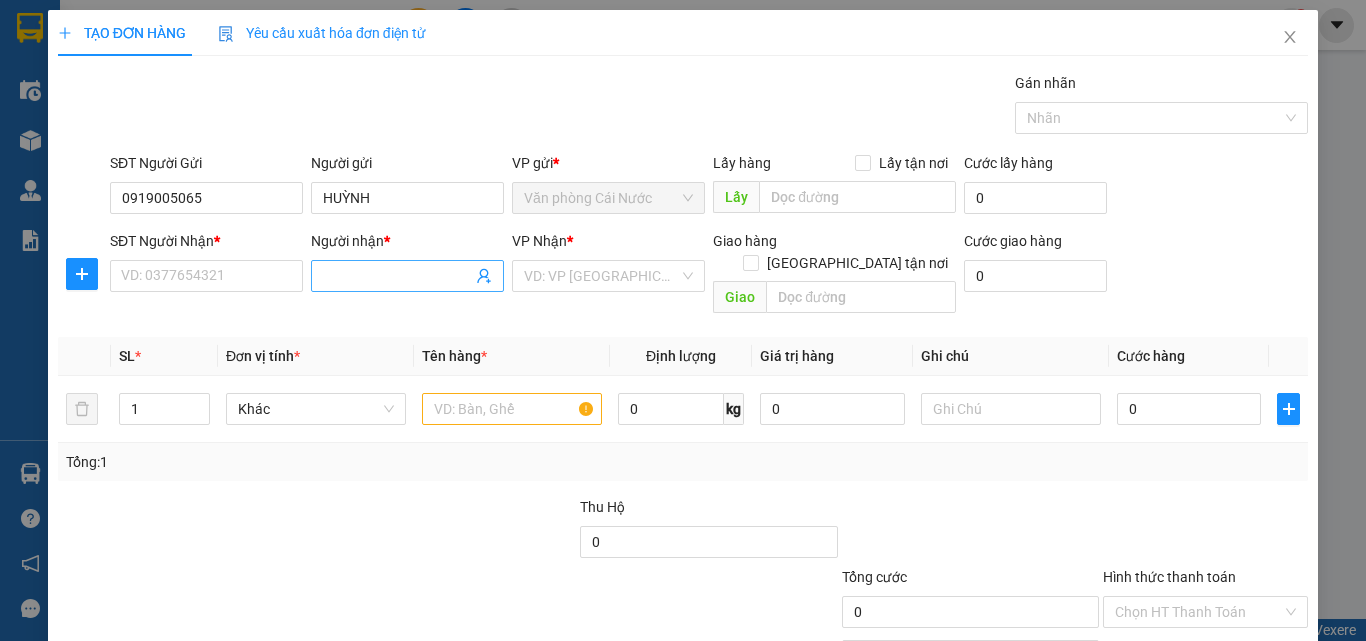 click on "Người nhận  *" at bounding box center (397, 276) 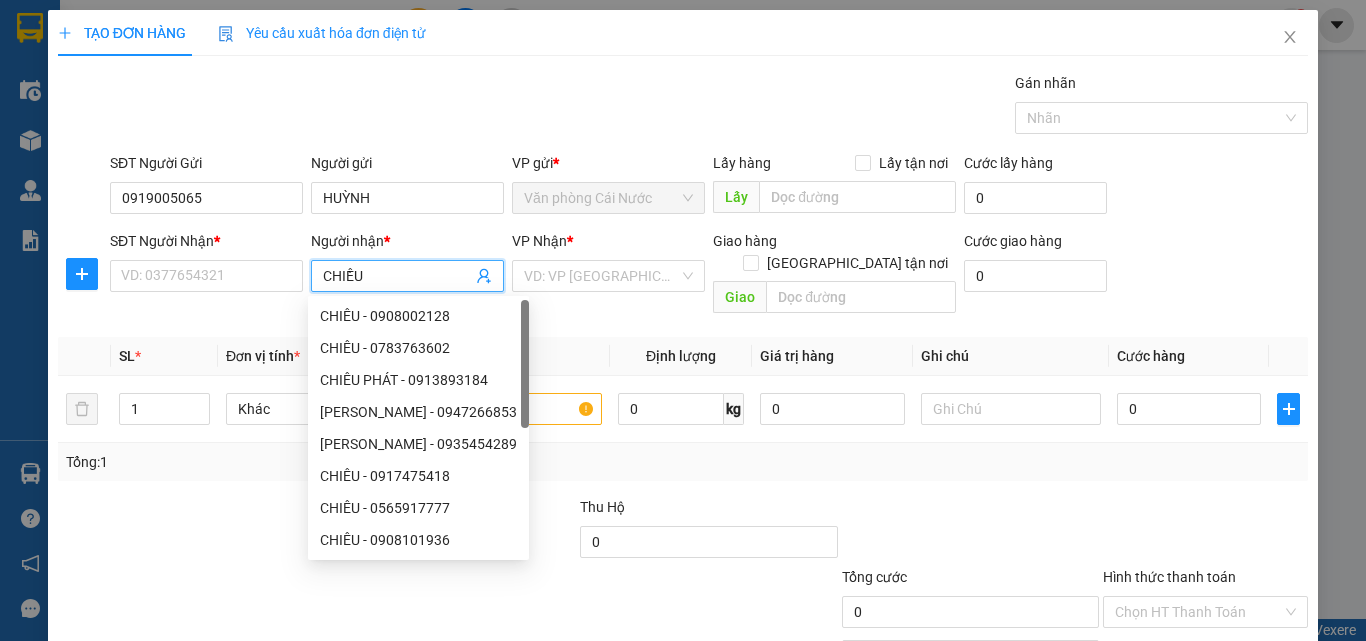 type on "CHIỀU" 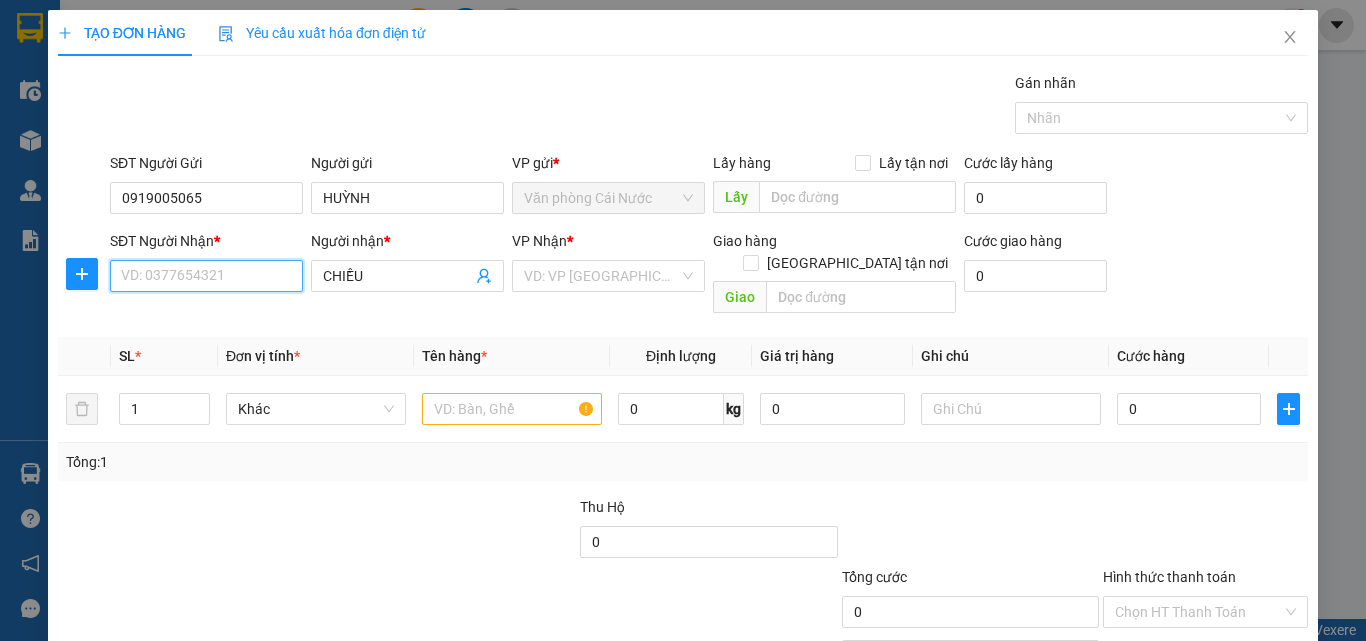 click on "SĐT Người Nhận  *" at bounding box center [206, 276] 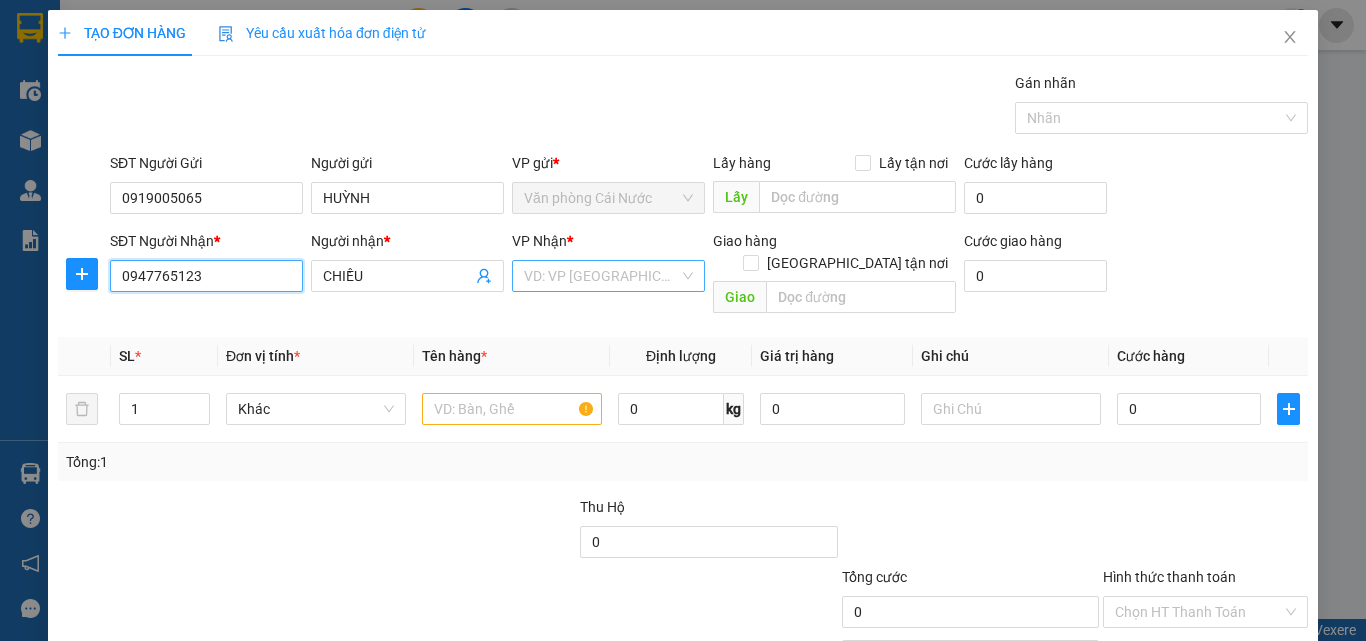 type on "0947765123" 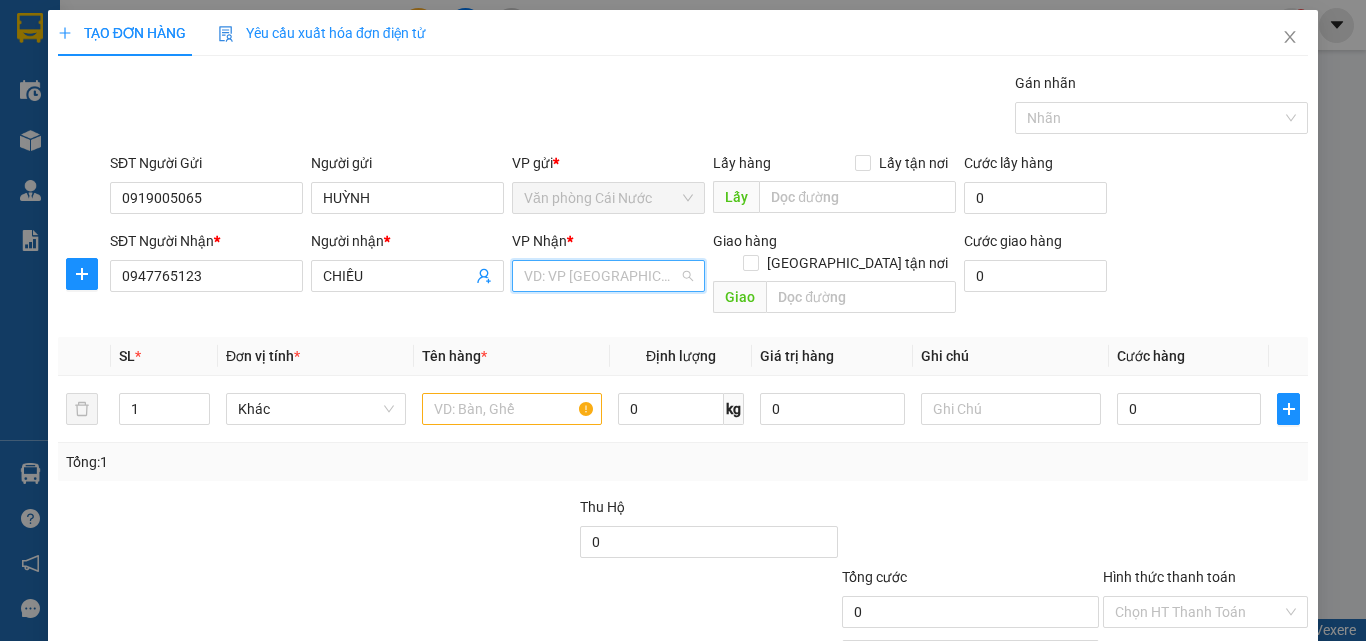 click at bounding box center (601, 276) 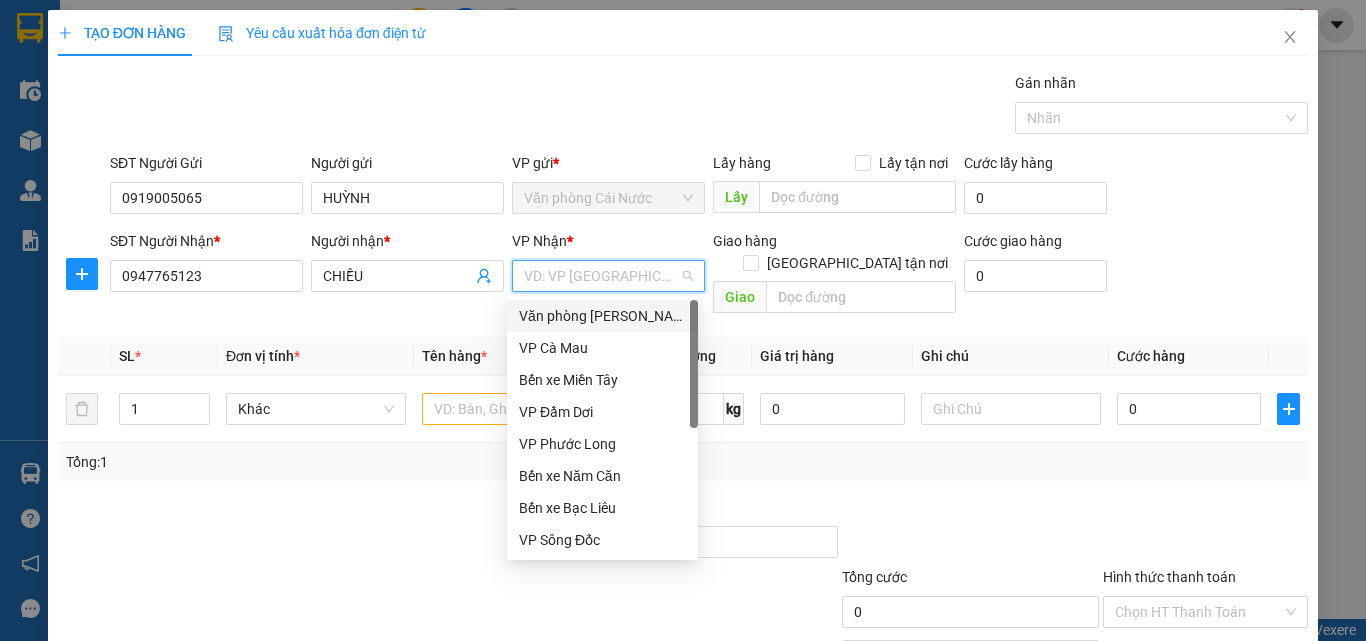 click on "Văn phòng [PERSON_NAME]" at bounding box center [602, 316] 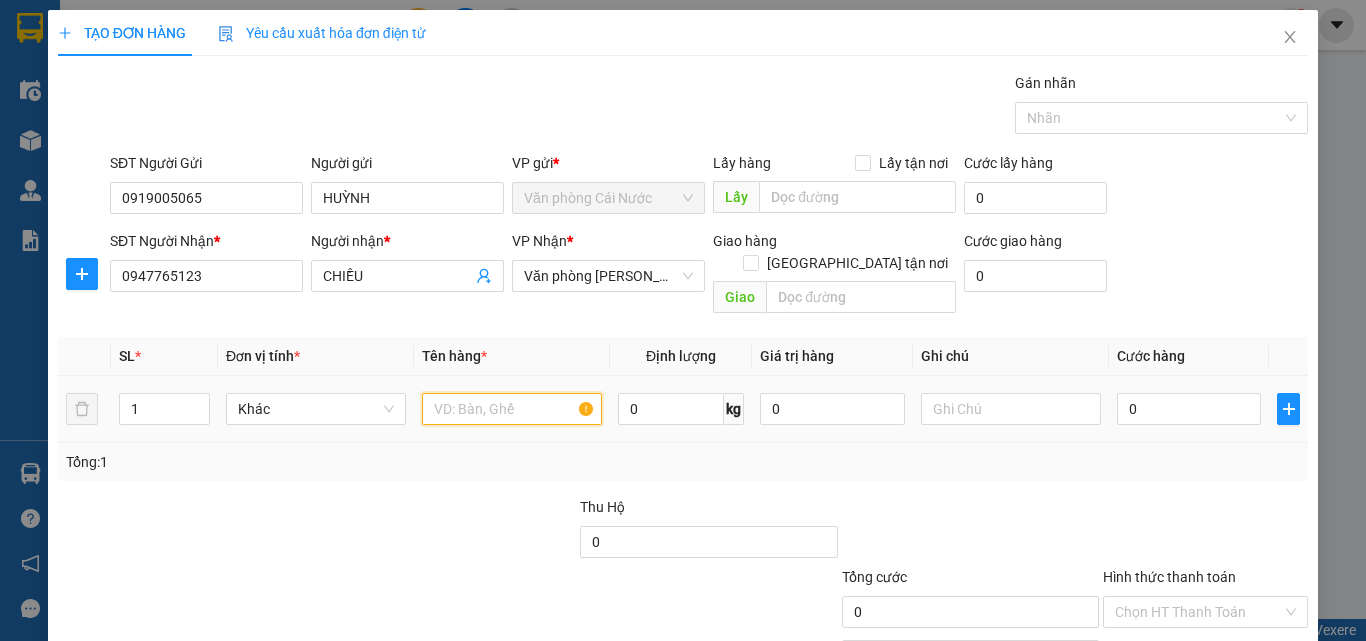 click at bounding box center [512, 409] 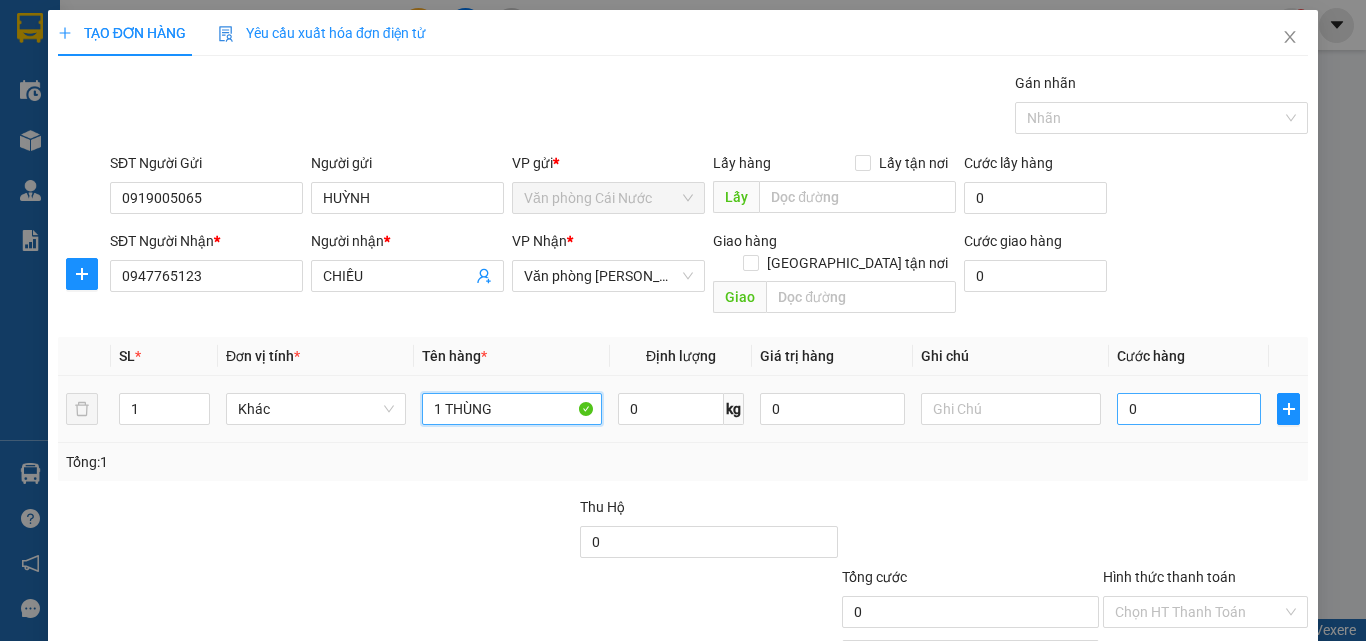 type on "1 THÙNG" 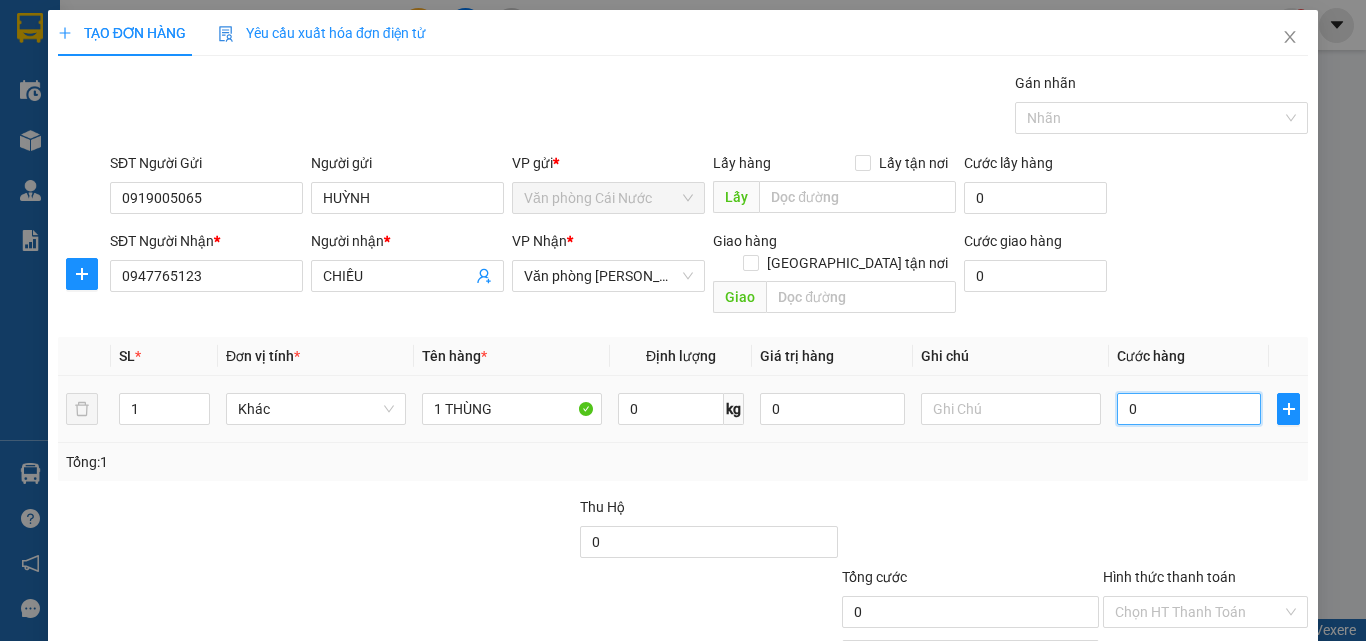click on "0" at bounding box center (1189, 409) 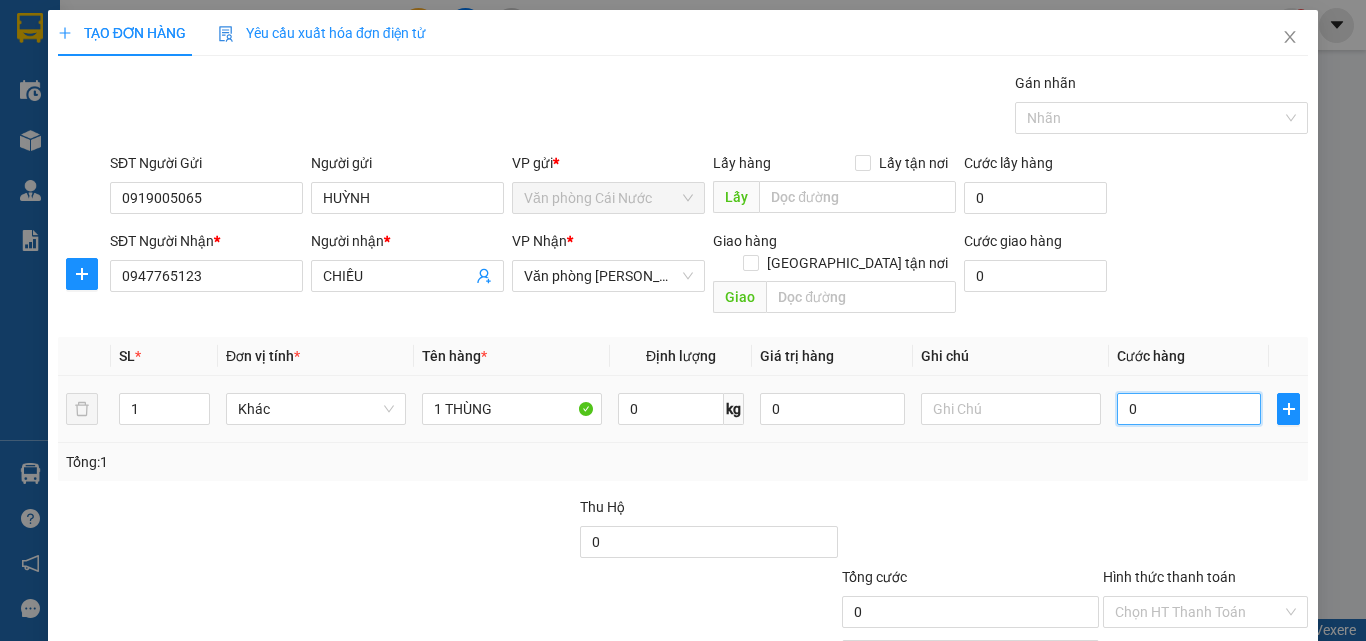 click on "0" at bounding box center [1189, 409] 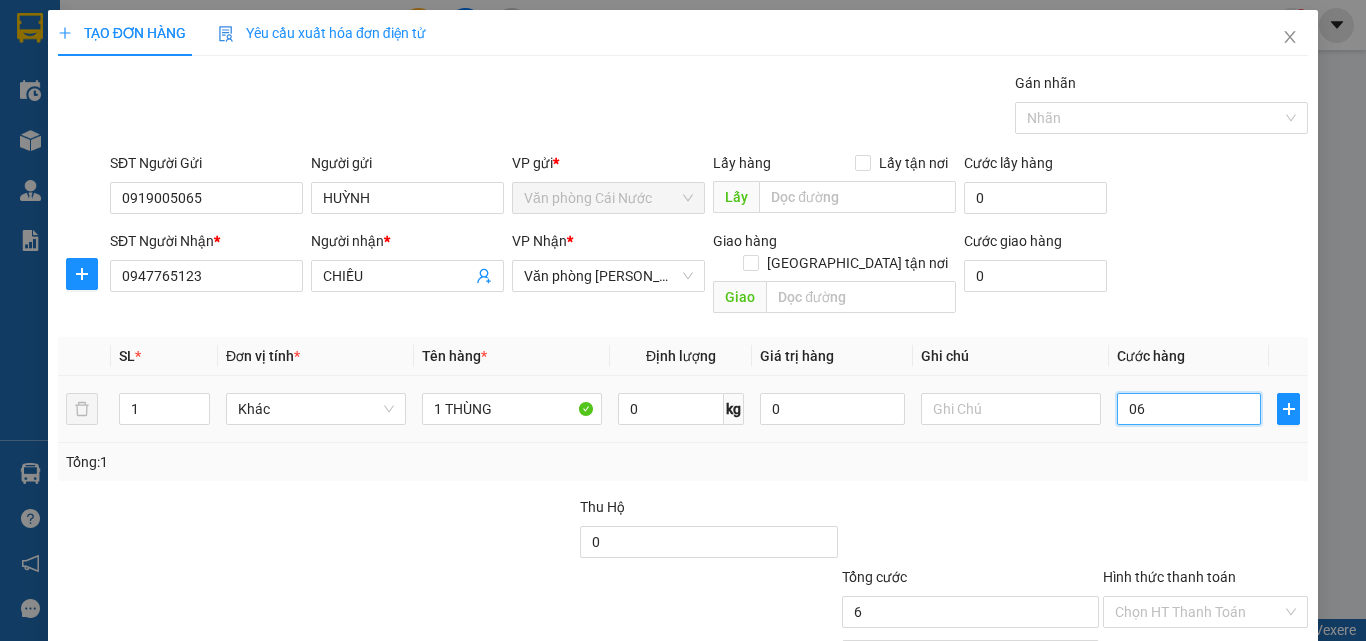 type on "060" 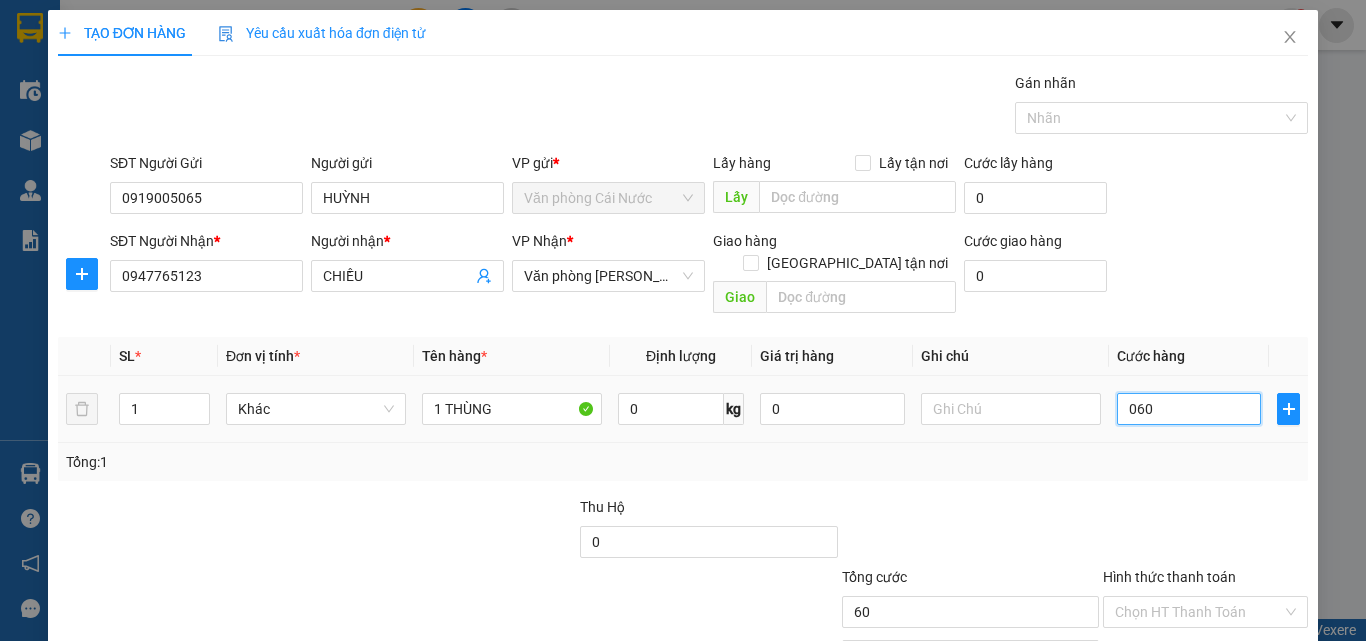 scroll, scrollTop: 99, scrollLeft: 0, axis: vertical 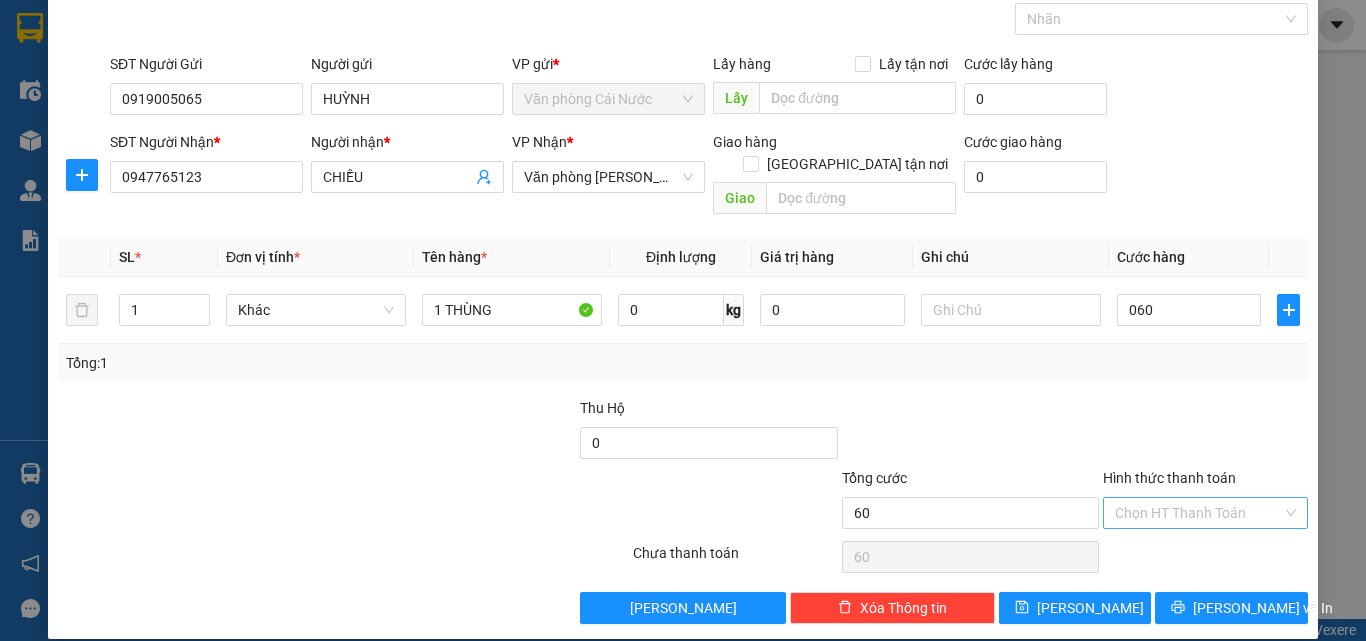 type on "60.000" 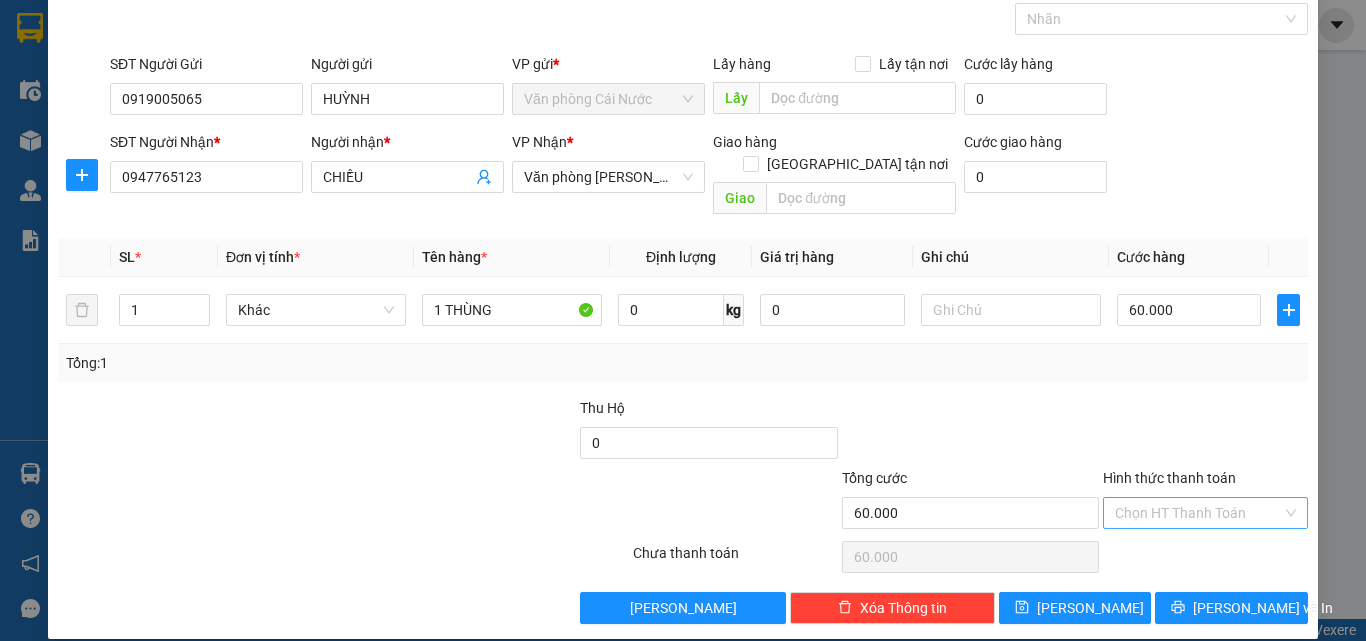 click on "Hình thức thanh toán" at bounding box center (1198, 513) 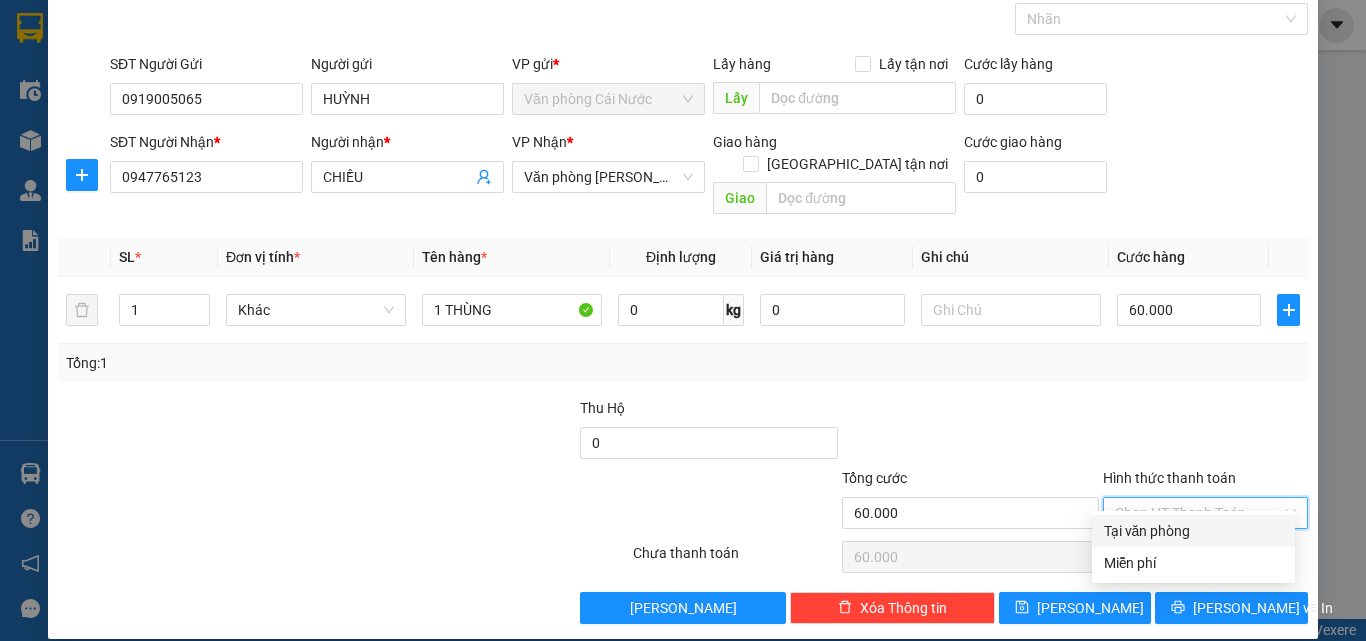 click on "Tại văn phòng" at bounding box center [1193, 531] 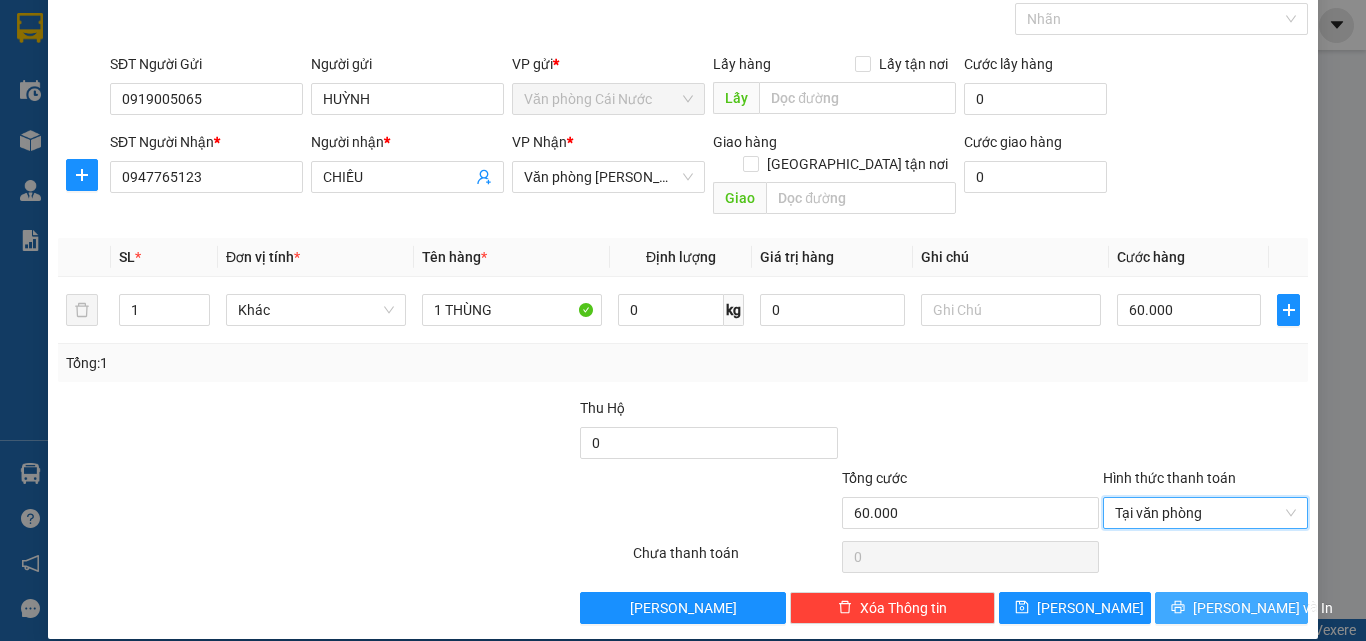 click on "Lưu và In" at bounding box center (1231, 608) 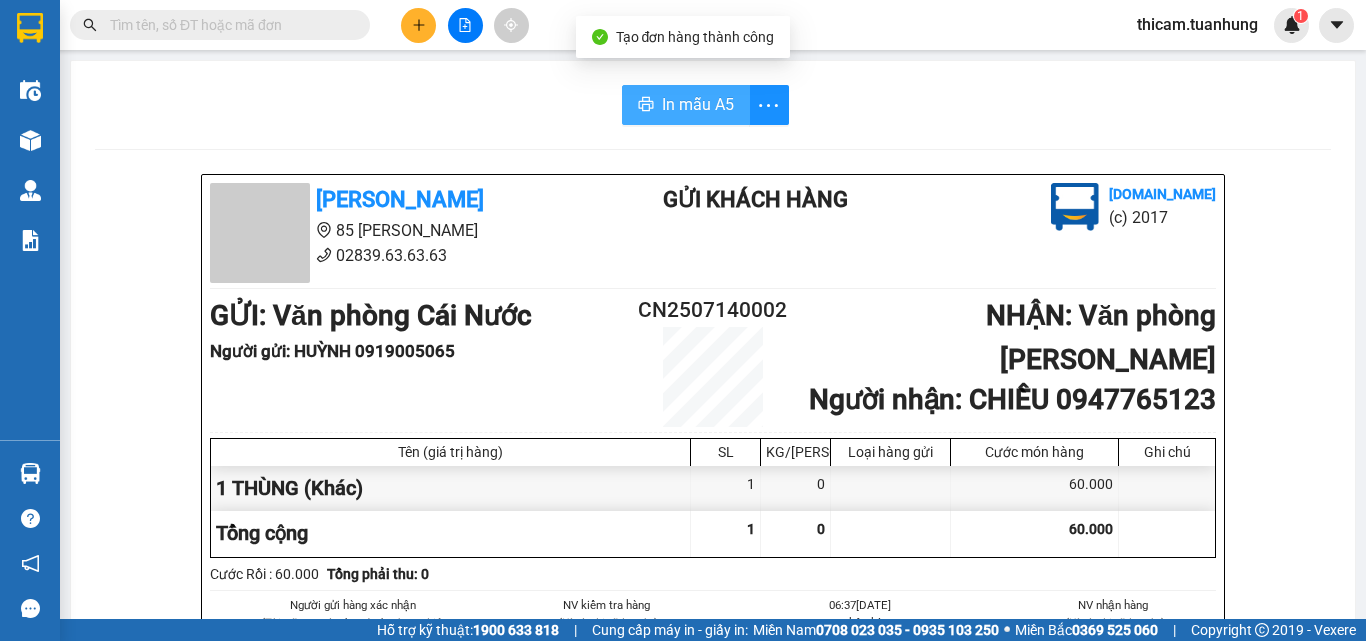 click on "In mẫu A5" at bounding box center (698, 104) 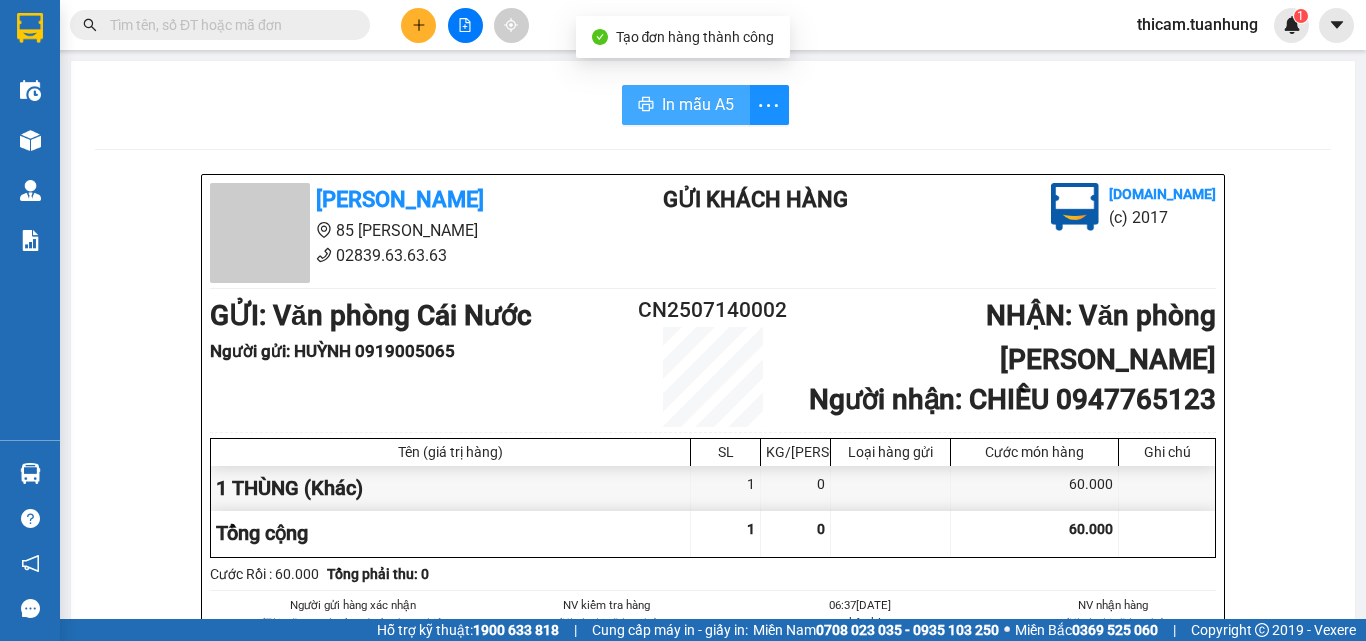 scroll, scrollTop: 0, scrollLeft: 0, axis: both 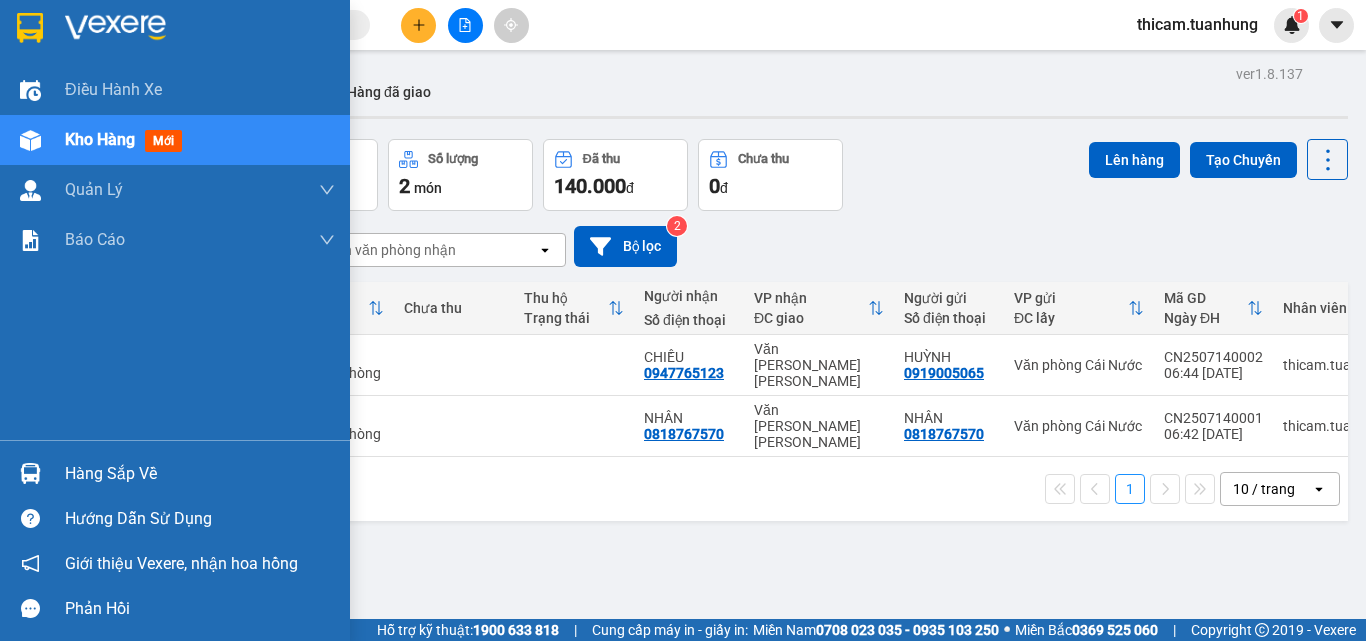 click on "Hàng sắp về" at bounding box center (200, 474) 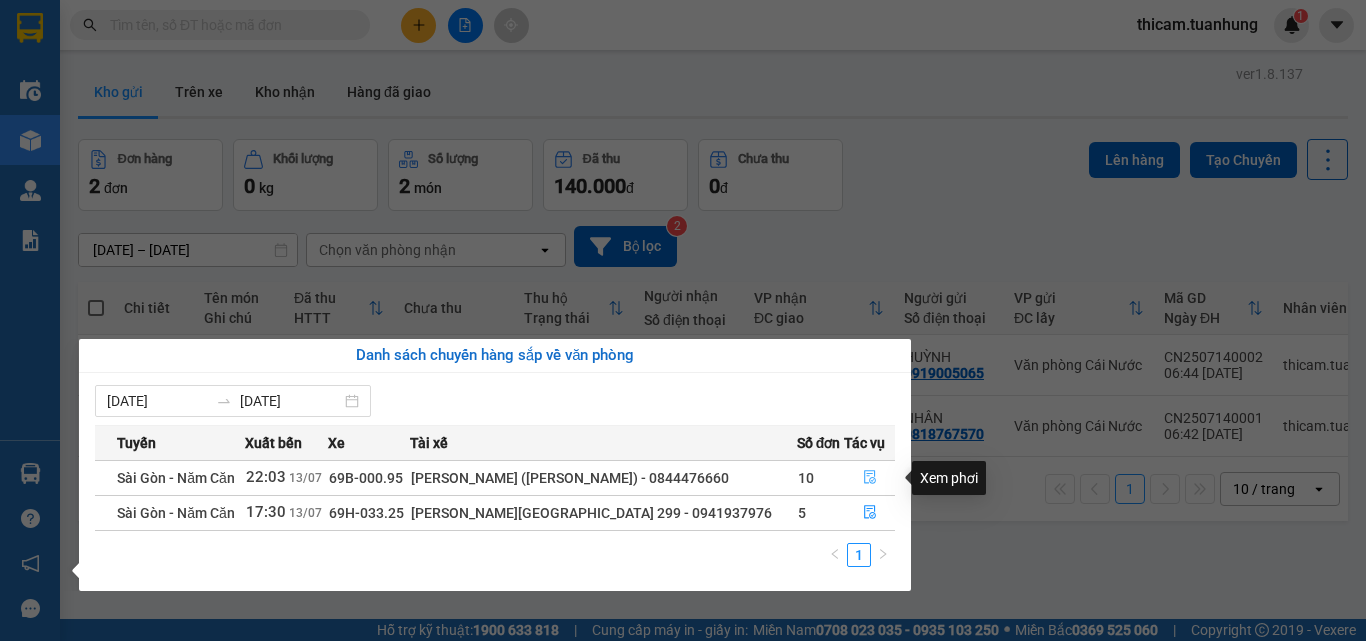click 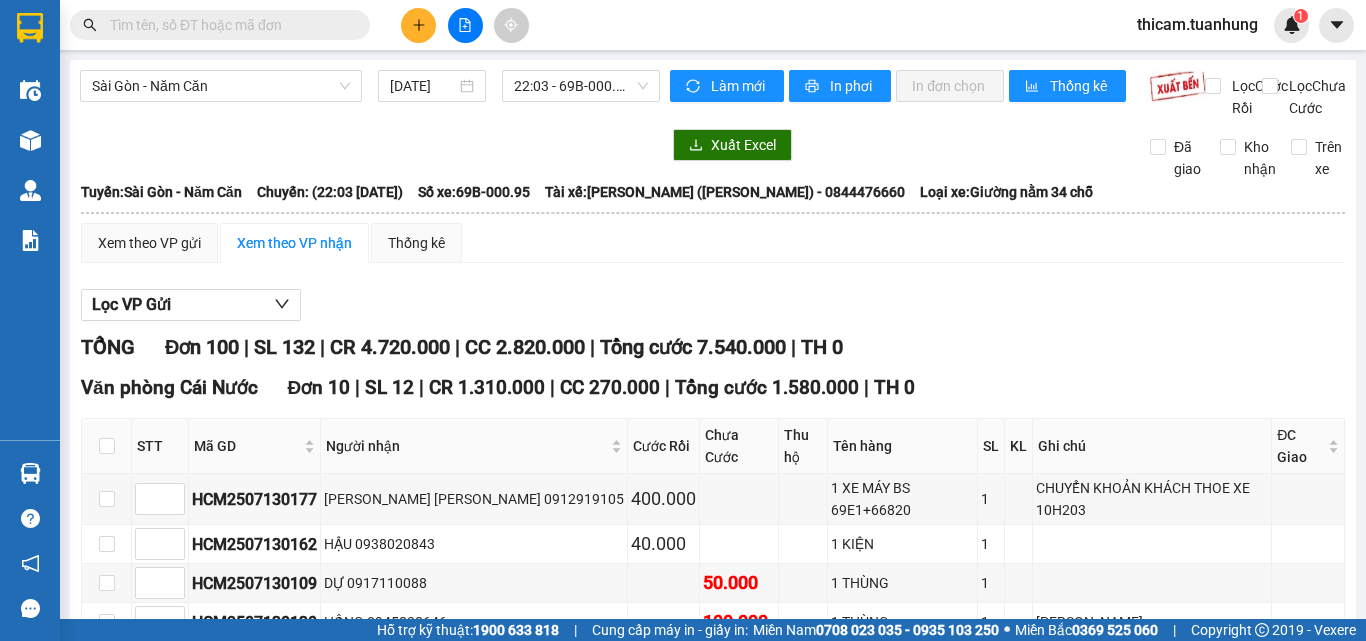scroll, scrollTop: 200, scrollLeft: 0, axis: vertical 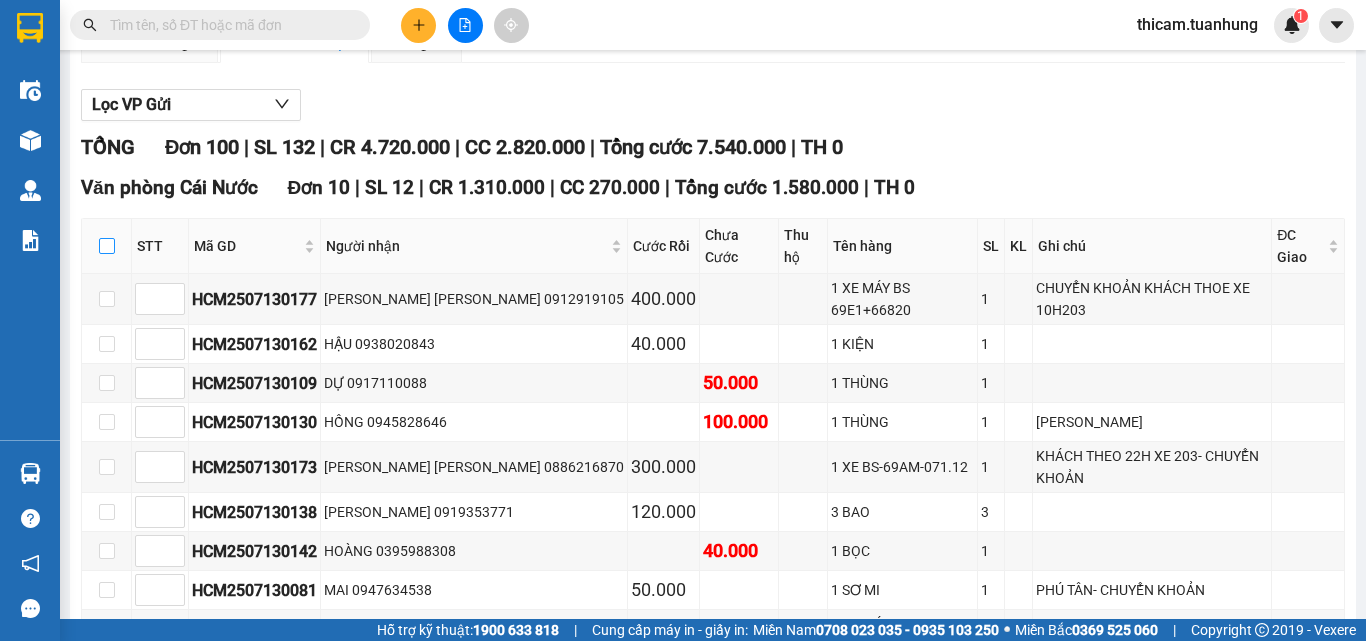 click at bounding box center [107, 246] 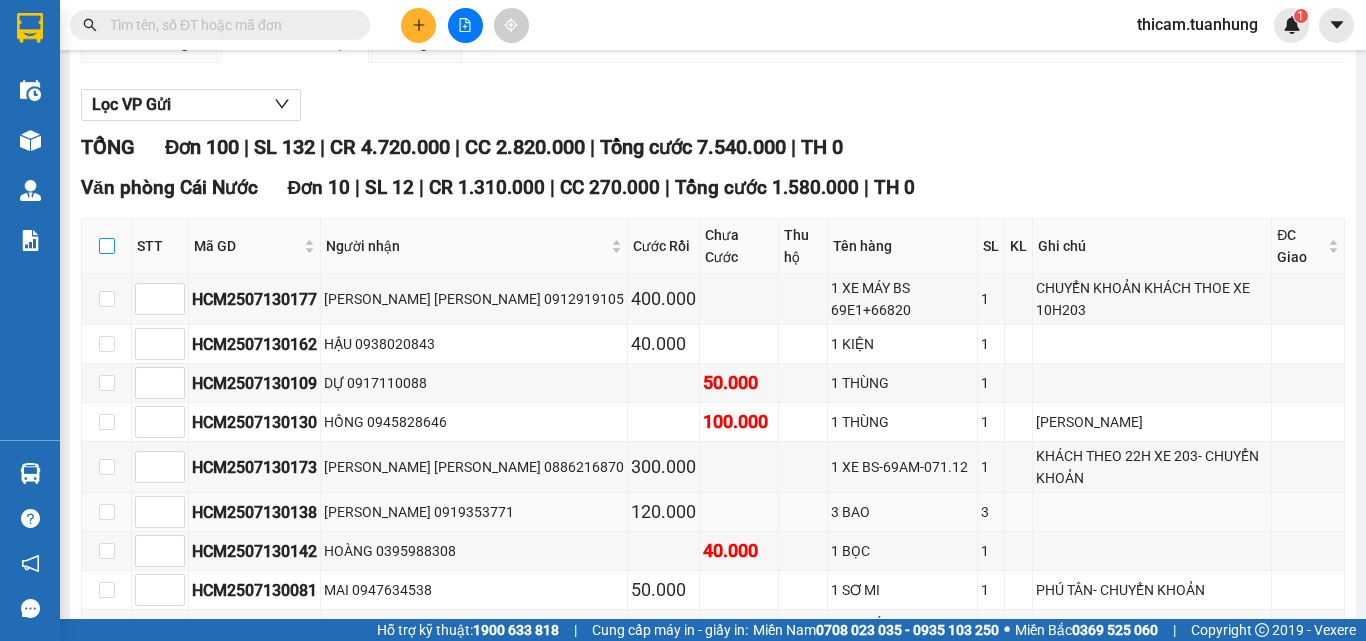 checkbox on "true" 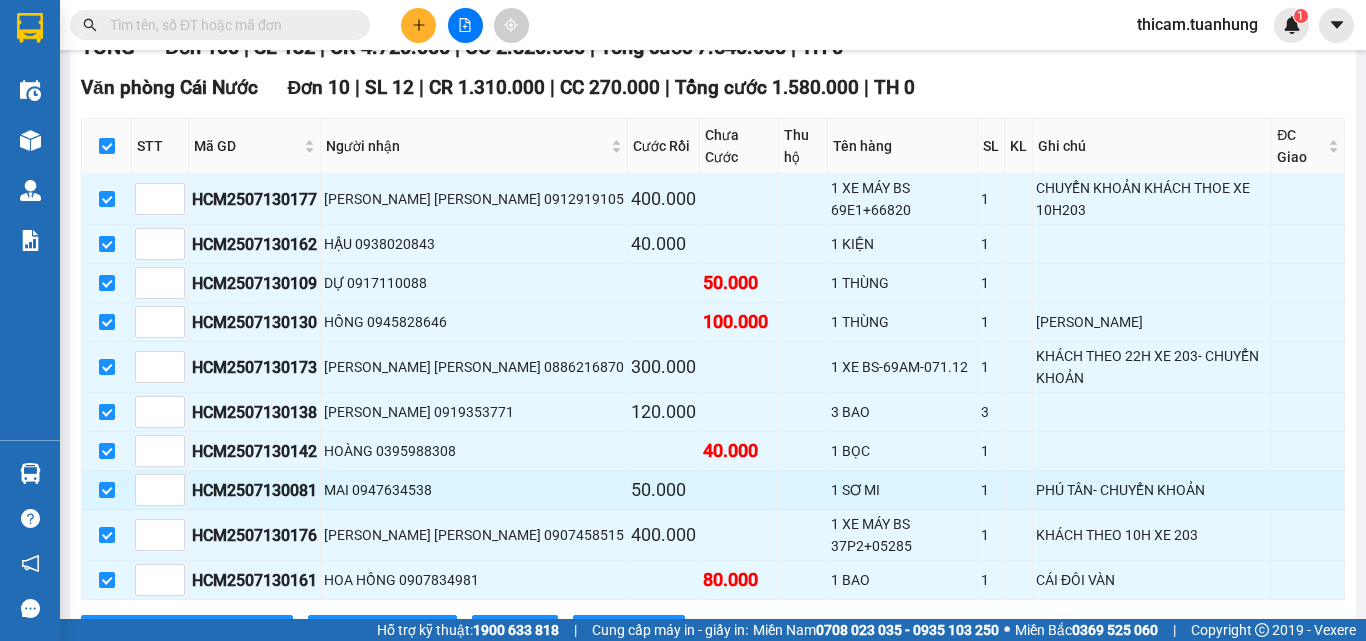 scroll, scrollTop: 400, scrollLeft: 0, axis: vertical 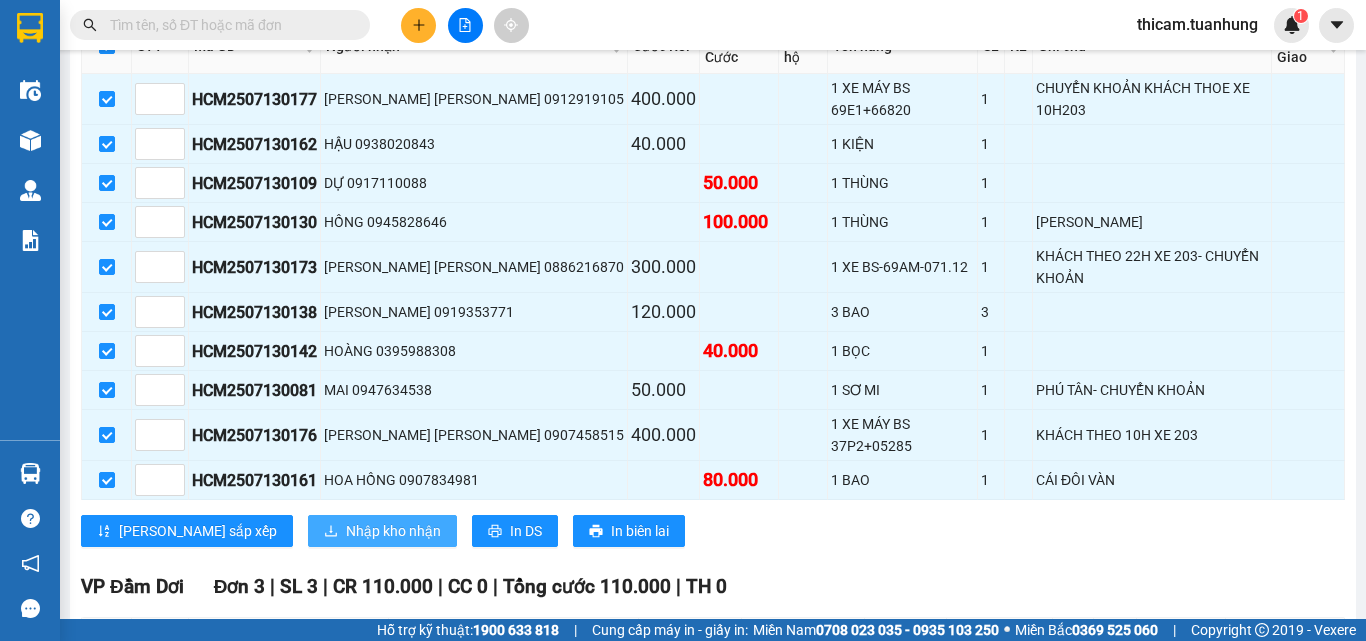 click on "Nhập kho nhận" at bounding box center [393, 531] 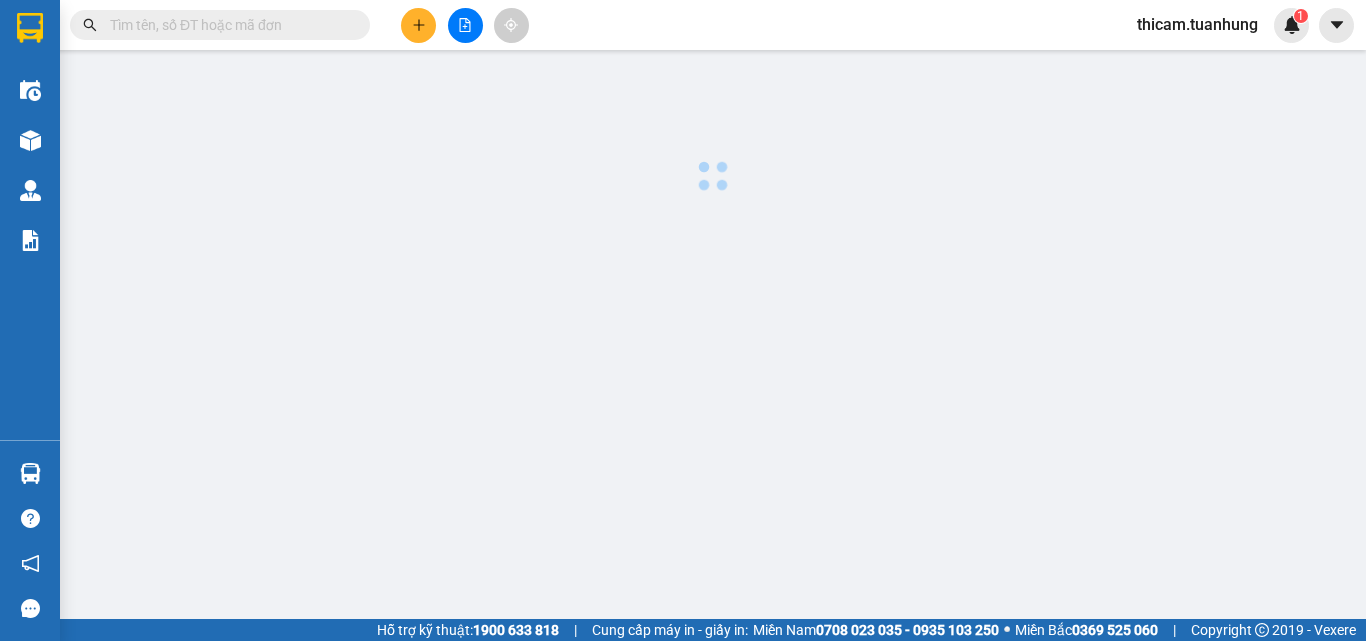 scroll, scrollTop: 0, scrollLeft: 0, axis: both 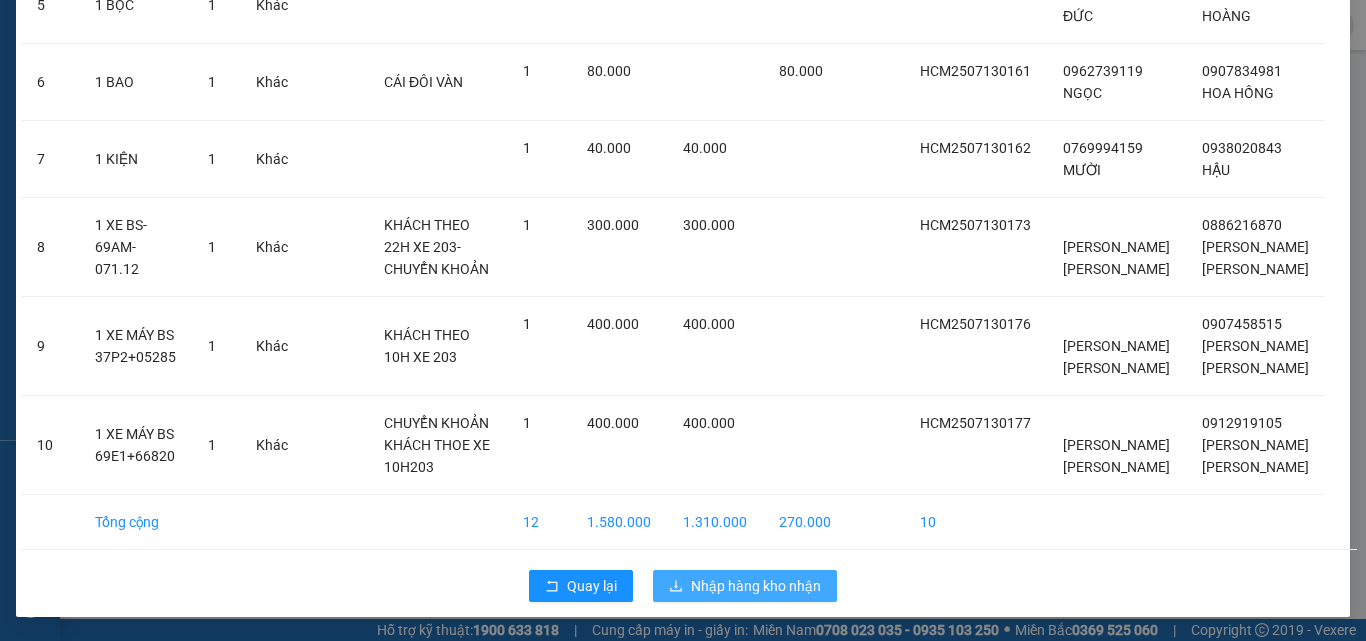 click on "Nhập hàng kho nhận" at bounding box center [756, 586] 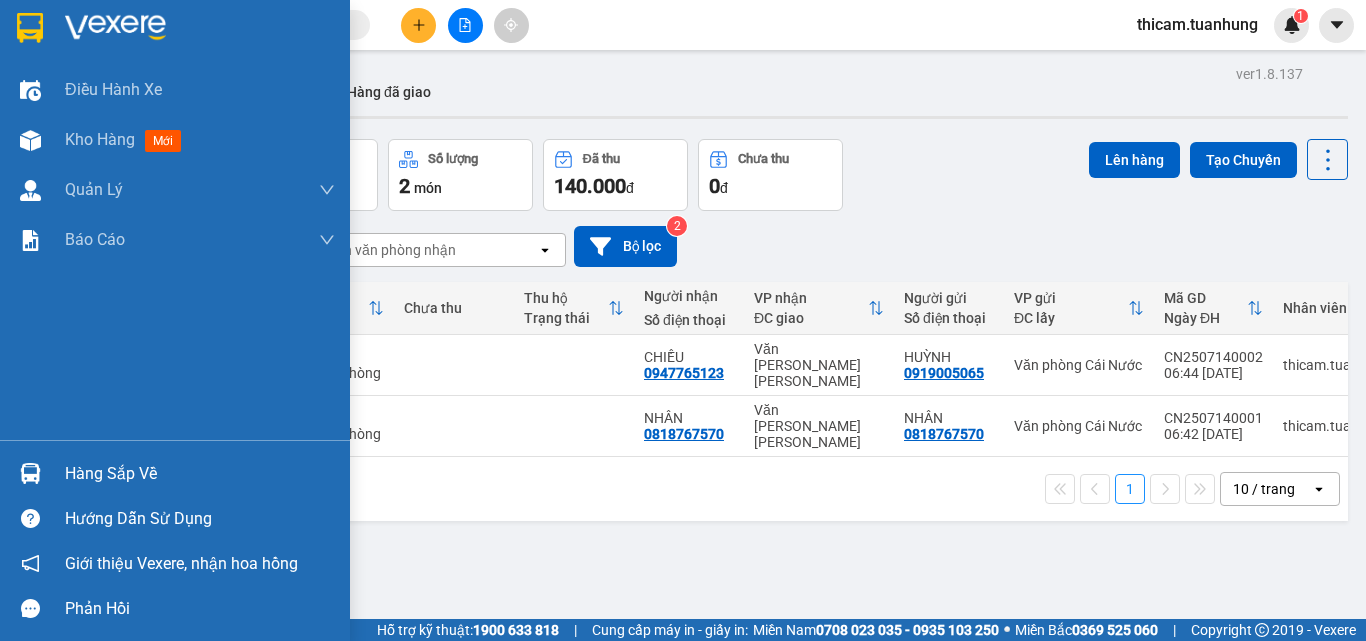 click on "Hàng sắp về" at bounding box center [200, 474] 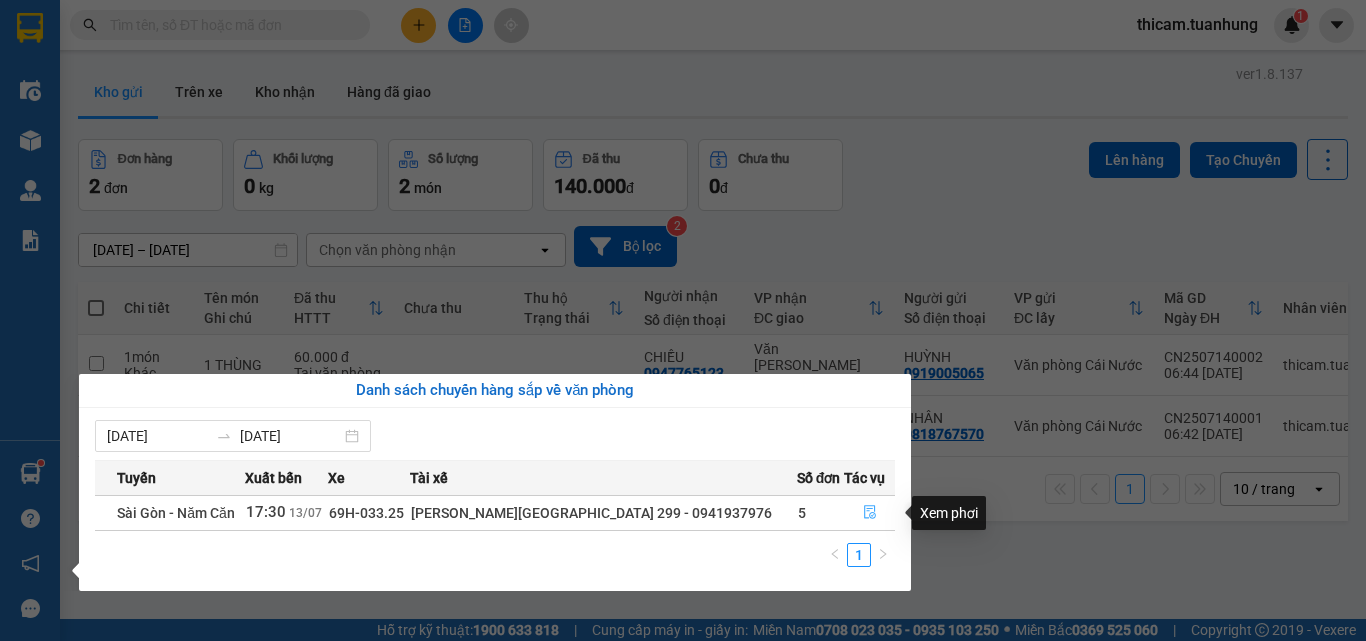 click 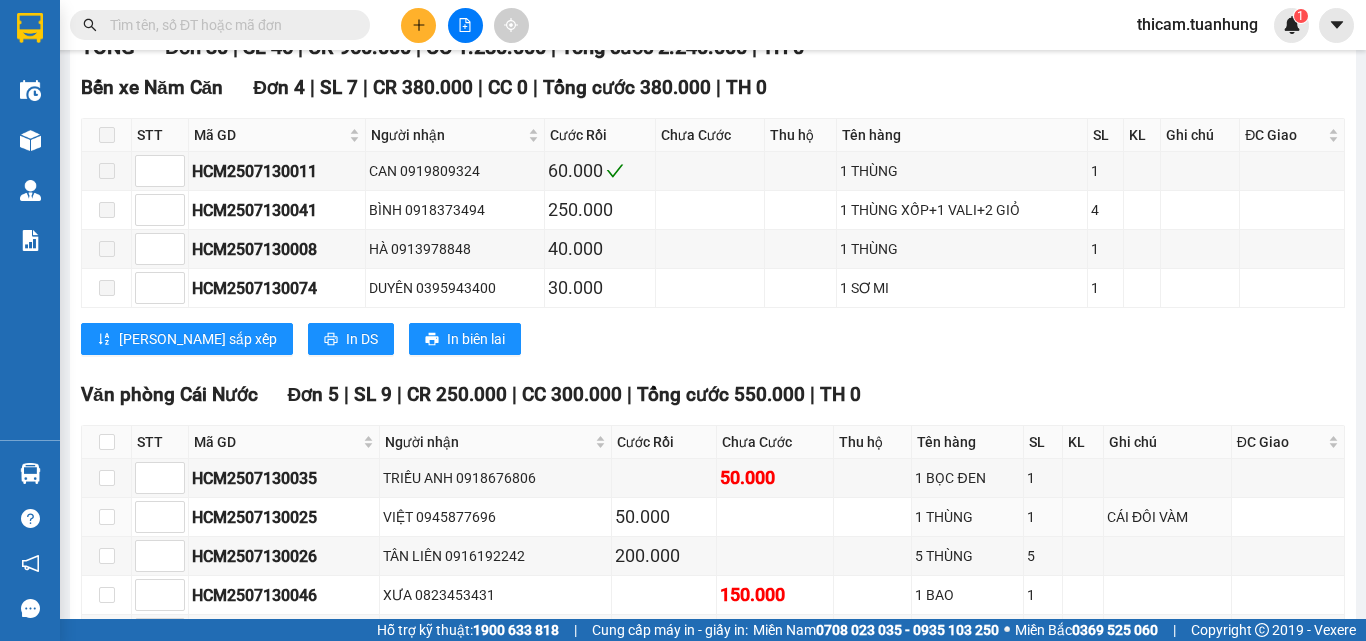 scroll, scrollTop: 500, scrollLeft: 0, axis: vertical 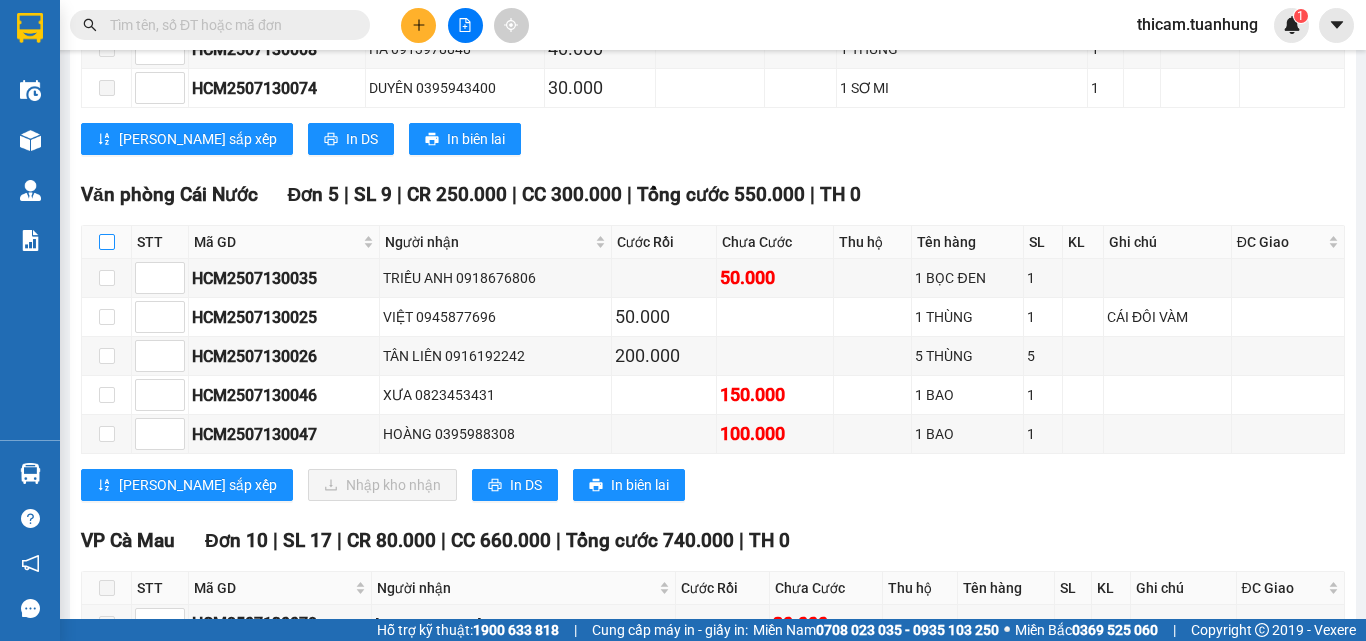 click at bounding box center [107, 242] 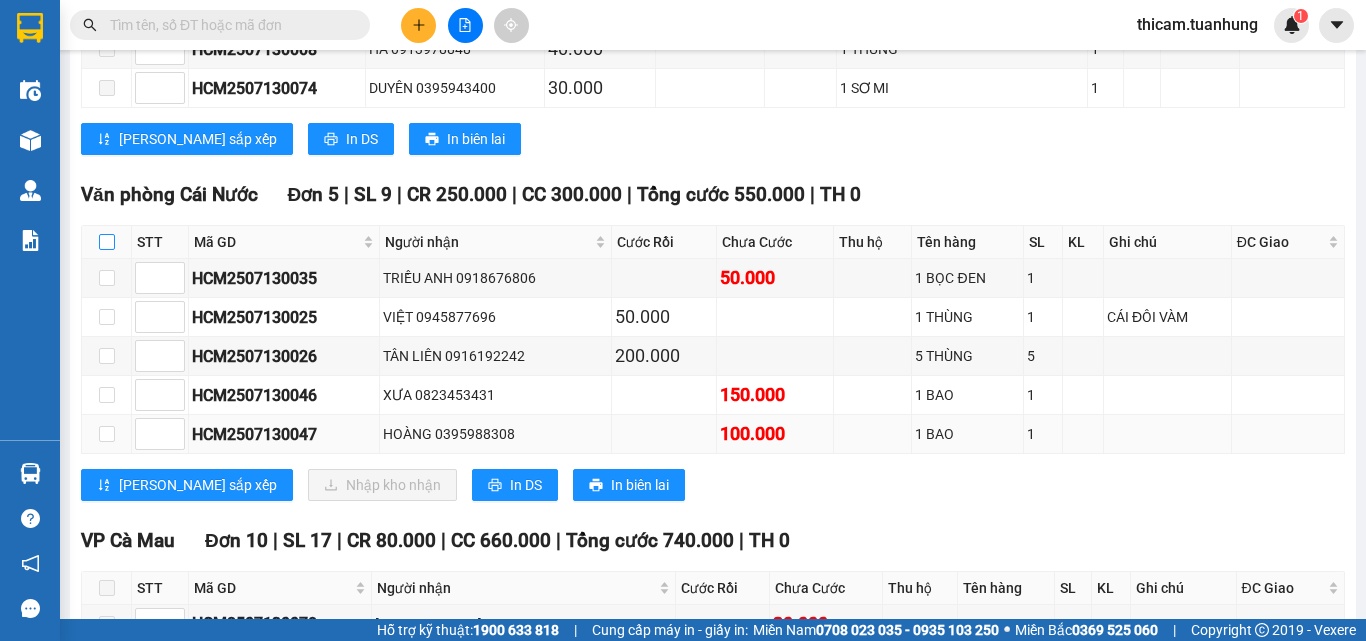 checkbox on "true" 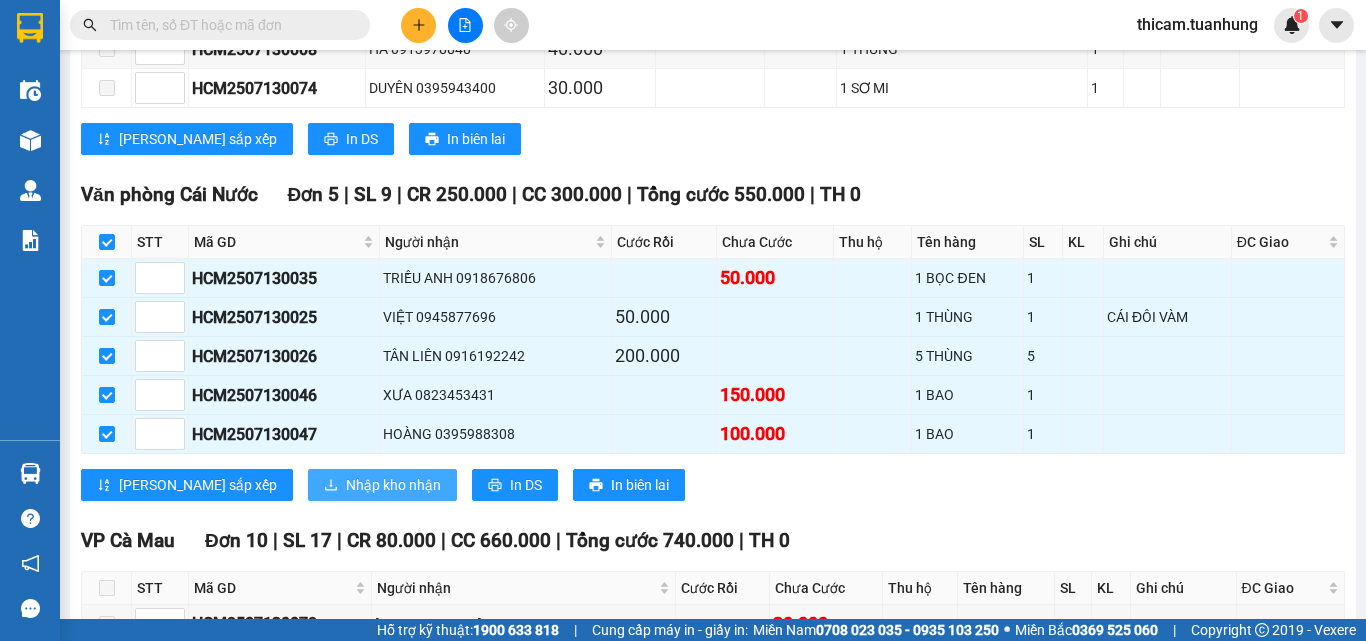 click on "Nhập kho nhận" at bounding box center [393, 485] 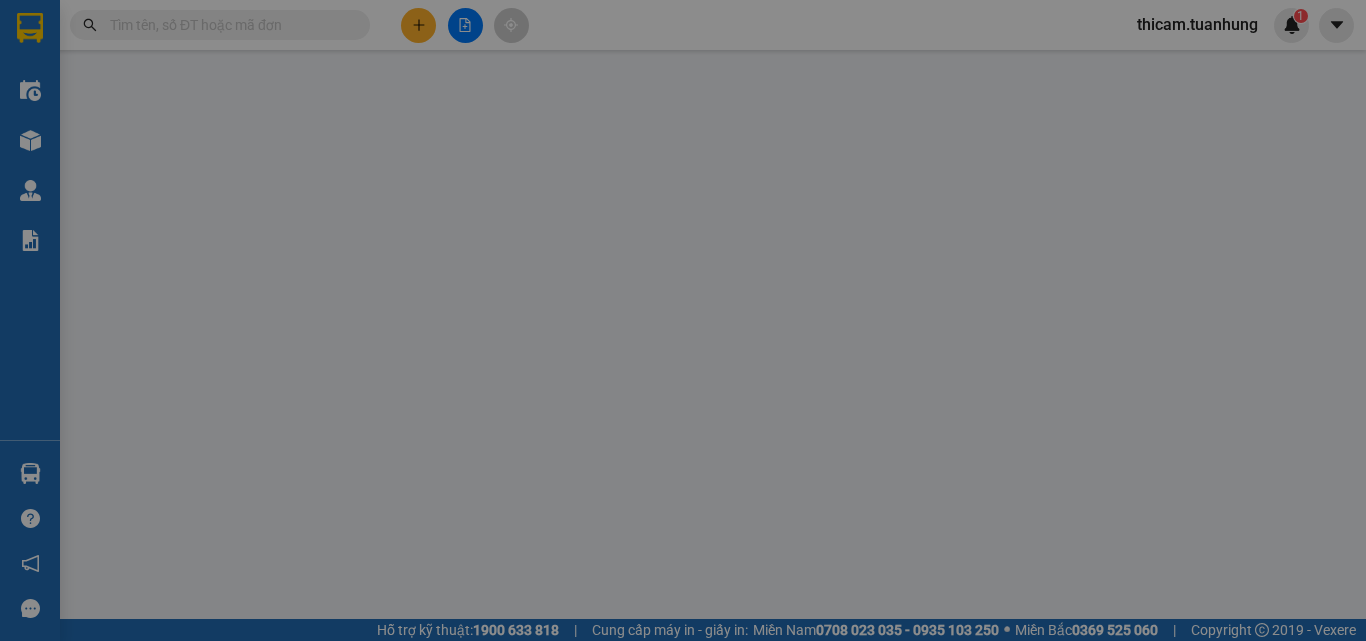 scroll, scrollTop: 0, scrollLeft: 0, axis: both 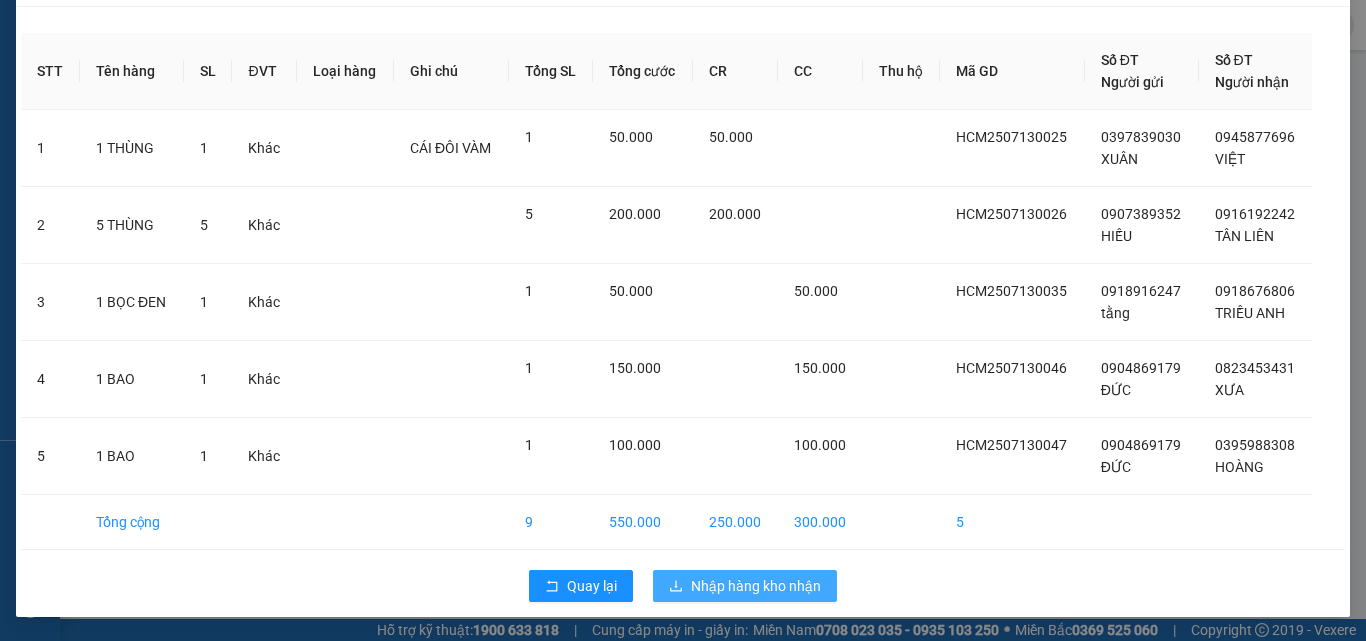 click on "Nhập hàng kho nhận" at bounding box center (756, 586) 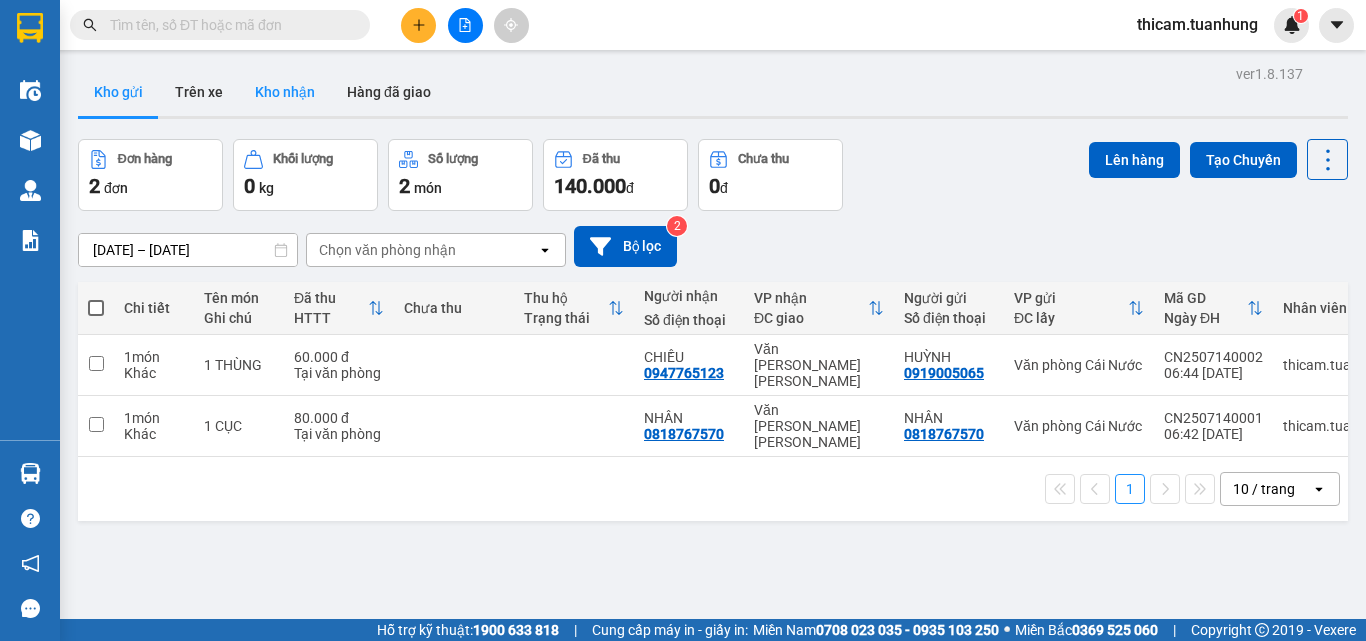 click on "Kho nhận" at bounding box center (285, 92) 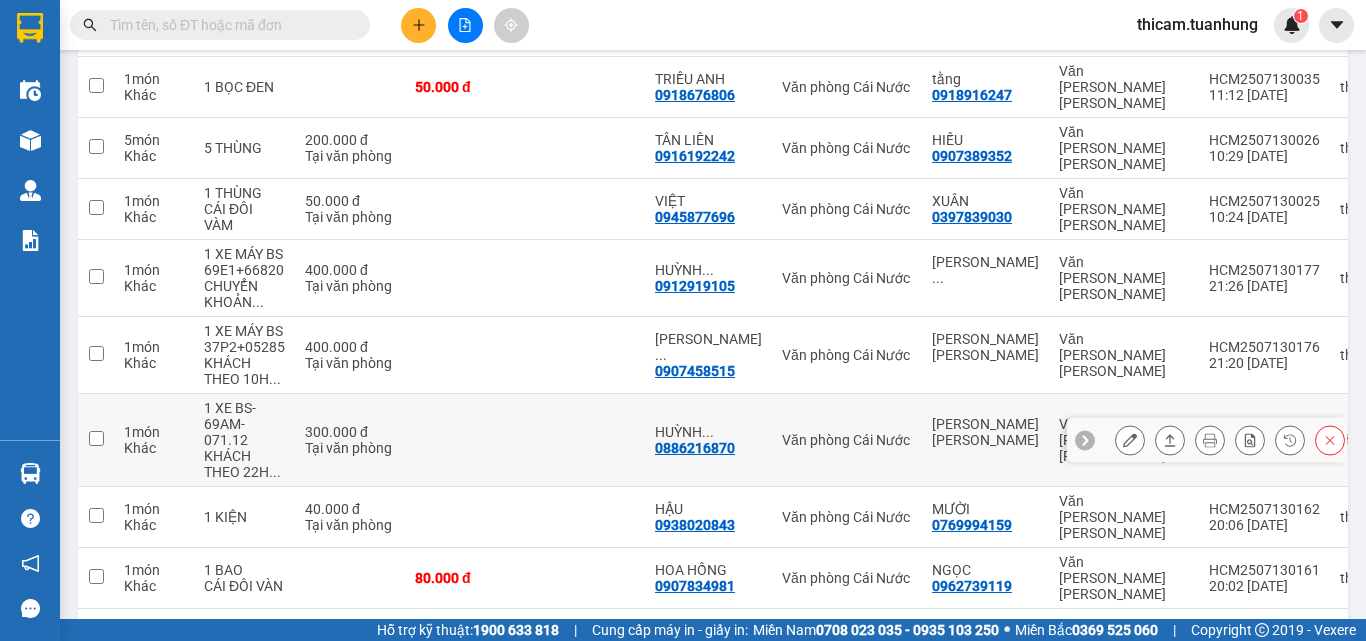 scroll, scrollTop: 432, scrollLeft: 0, axis: vertical 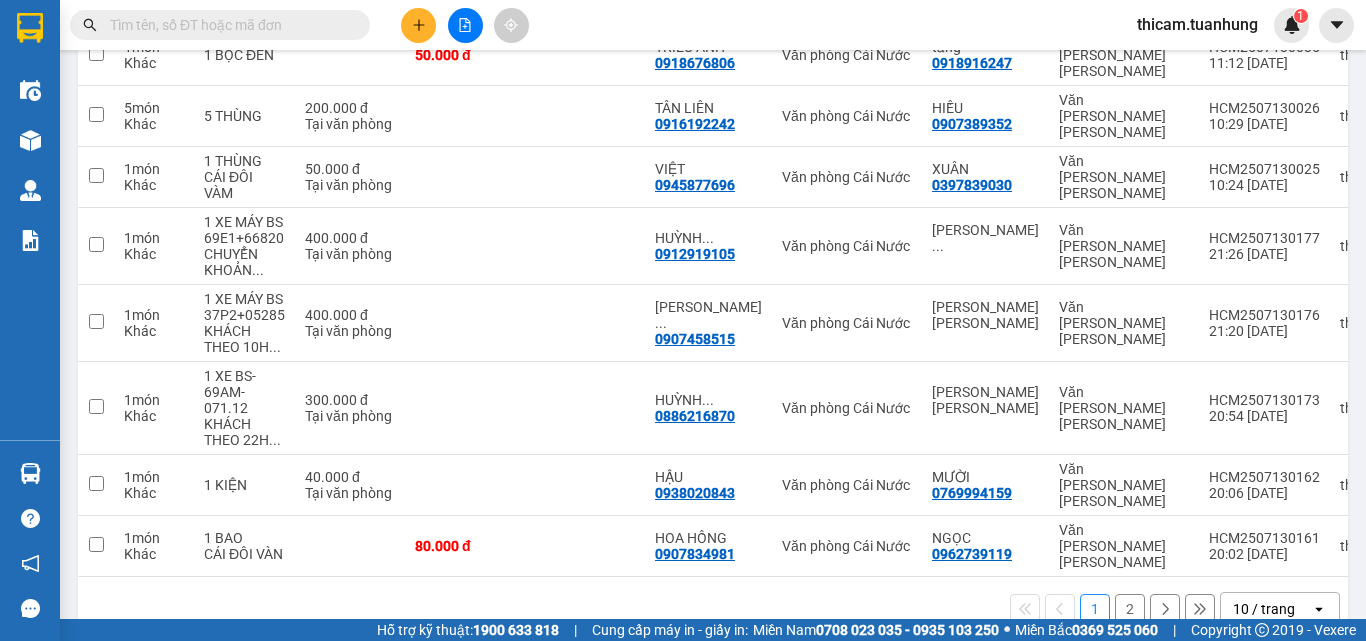 click on "2" at bounding box center [1130, 609] 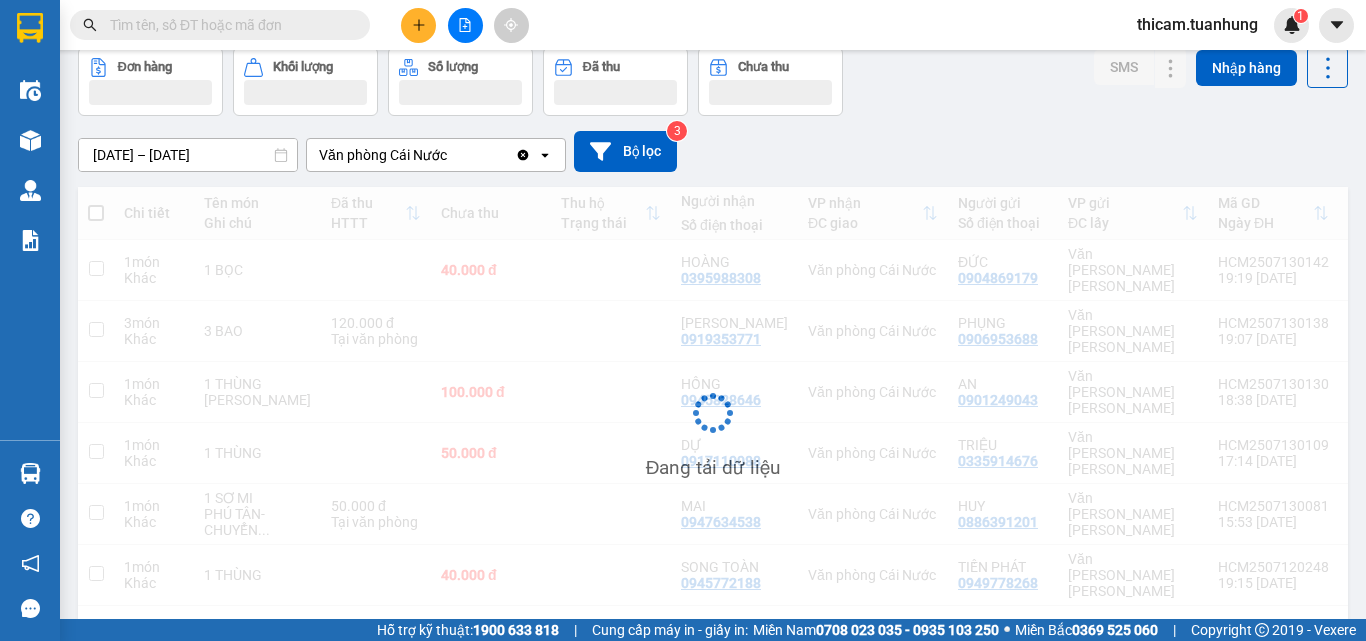 scroll, scrollTop: 92, scrollLeft: 0, axis: vertical 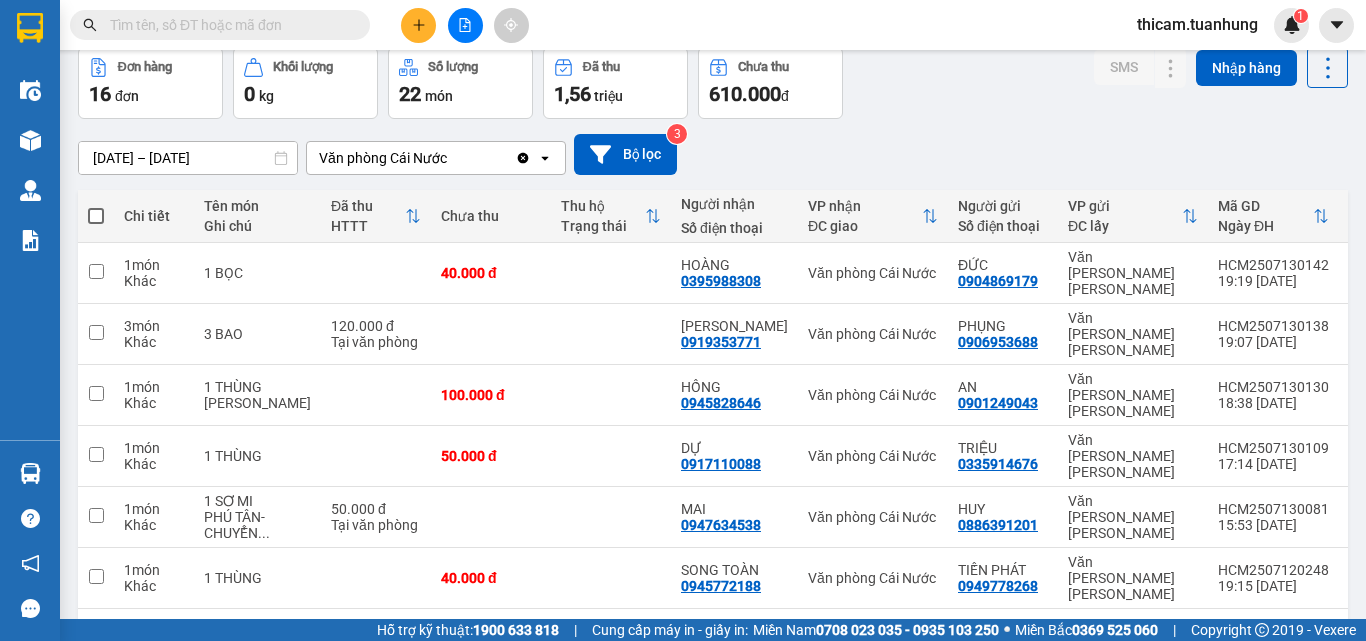 click on "1" at bounding box center (1095, 641) 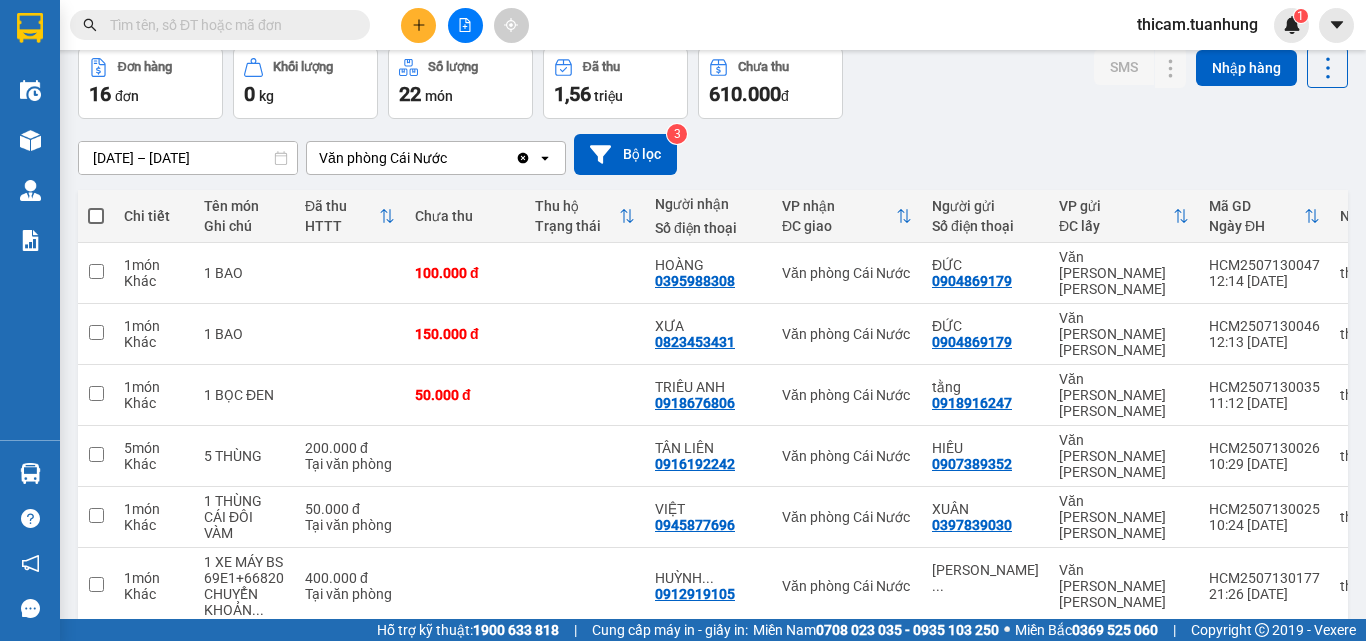 scroll, scrollTop: 292, scrollLeft: 0, axis: vertical 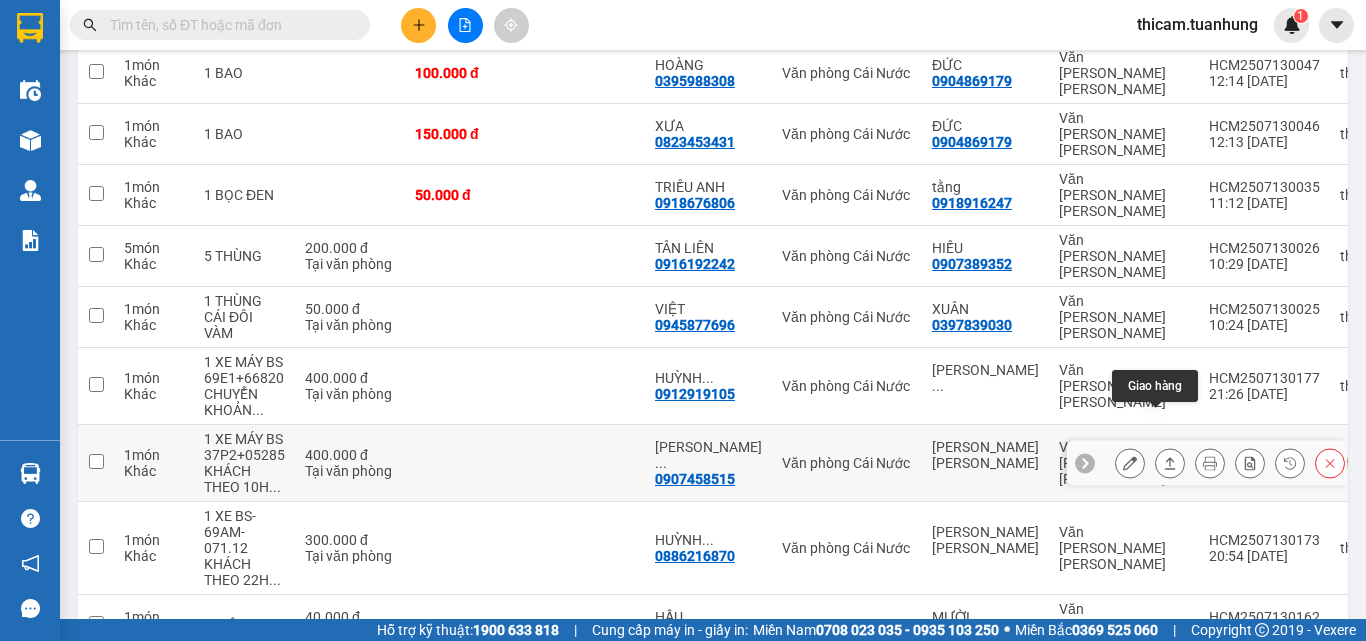 click 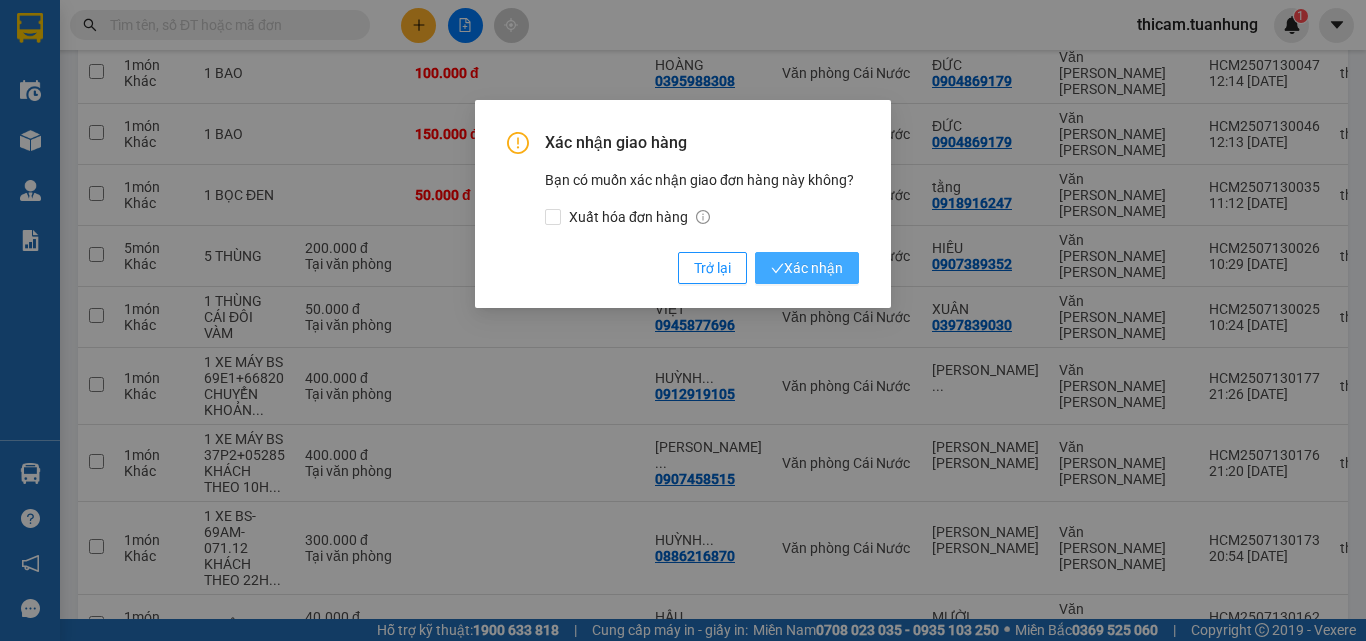 click on "Xác nhận" at bounding box center [807, 268] 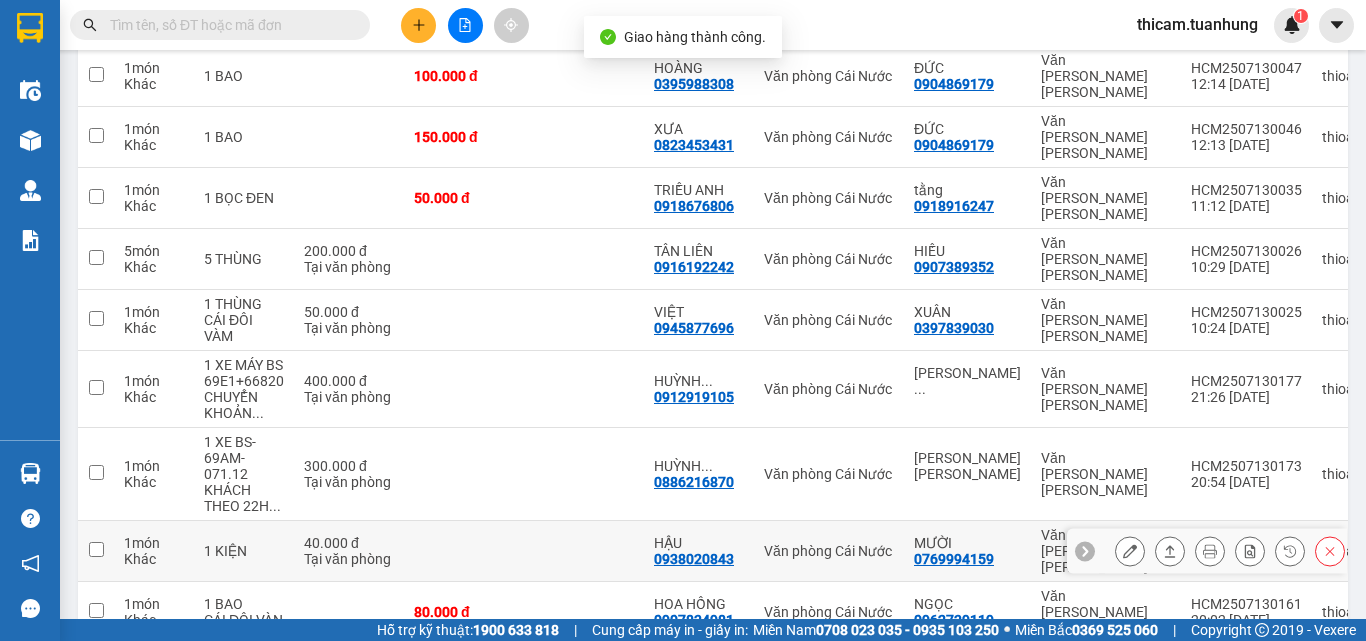 scroll, scrollTop: 292, scrollLeft: 0, axis: vertical 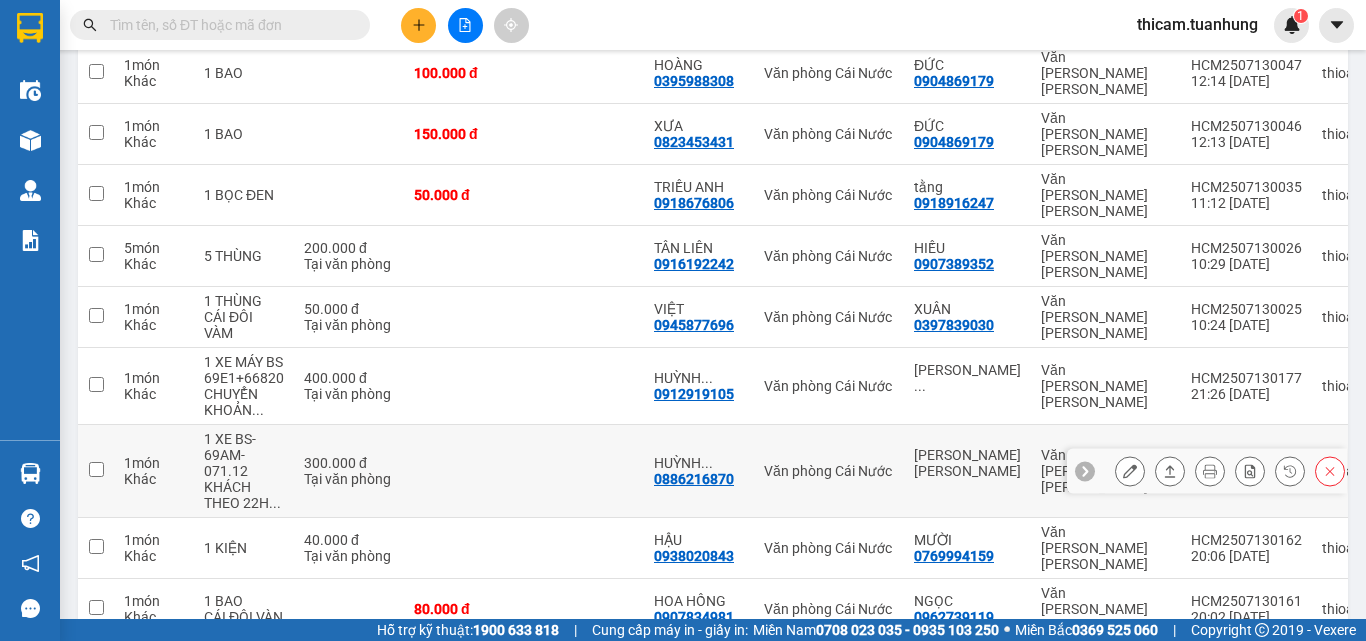 click 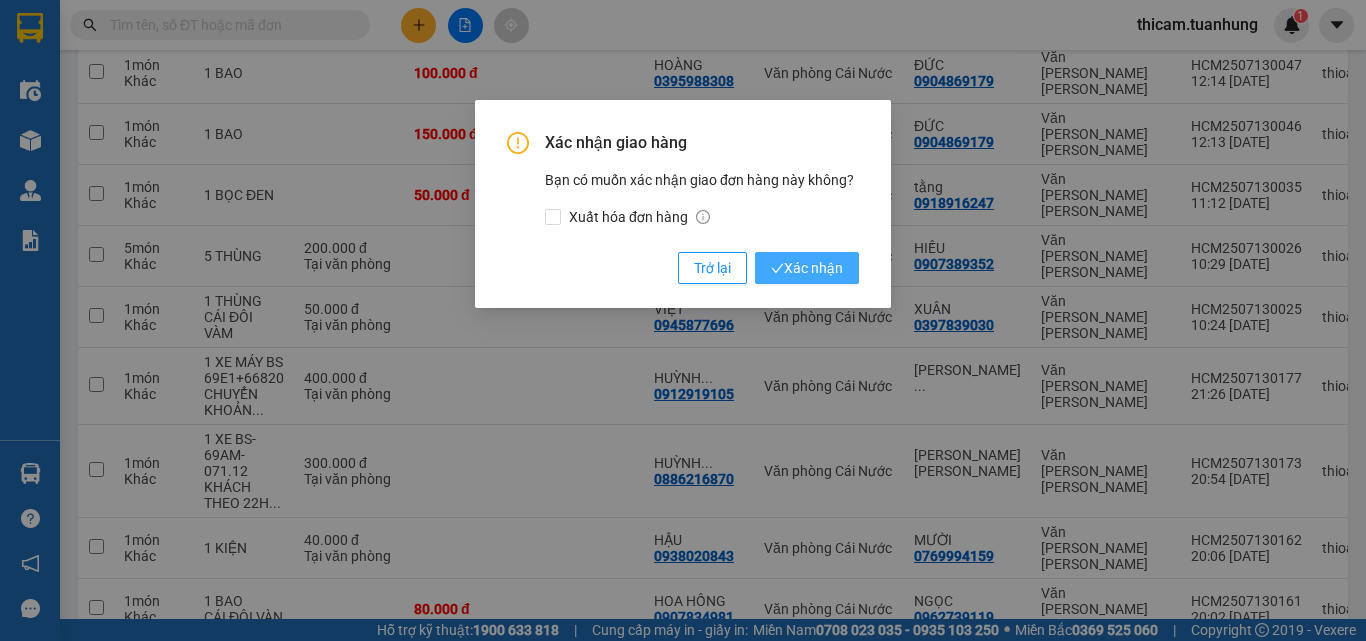 click on "Xác nhận" at bounding box center [807, 268] 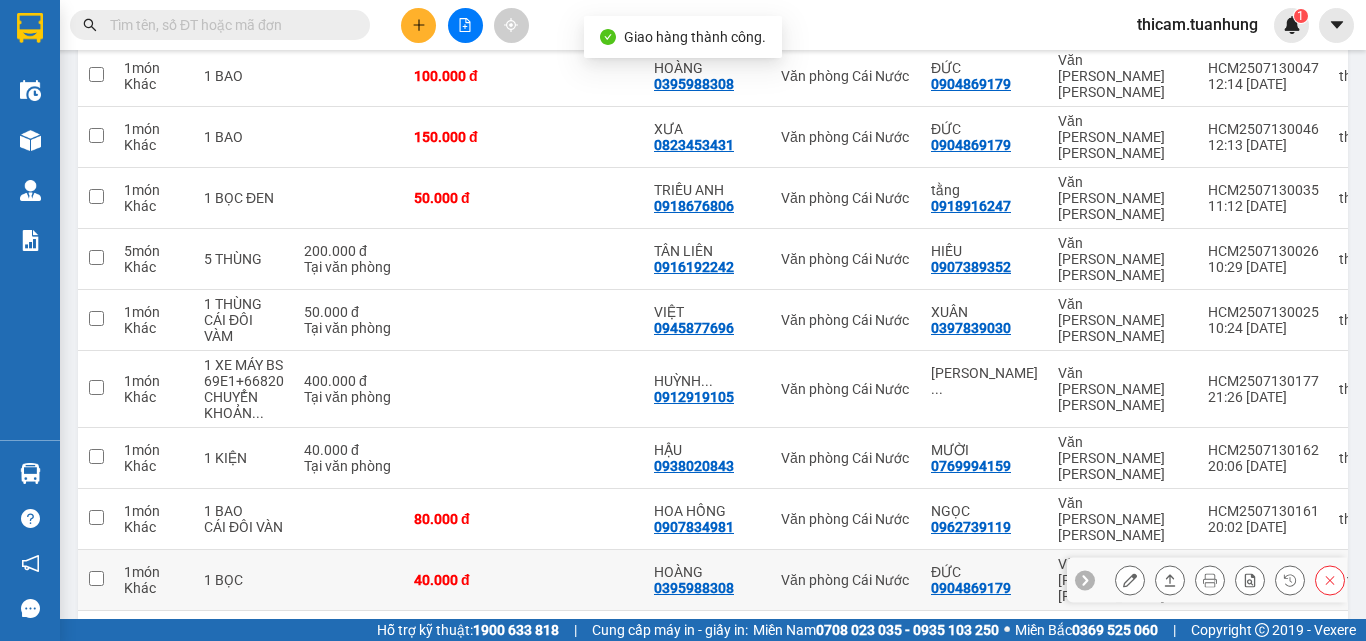 scroll, scrollTop: 292, scrollLeft: 0, axis: vertical 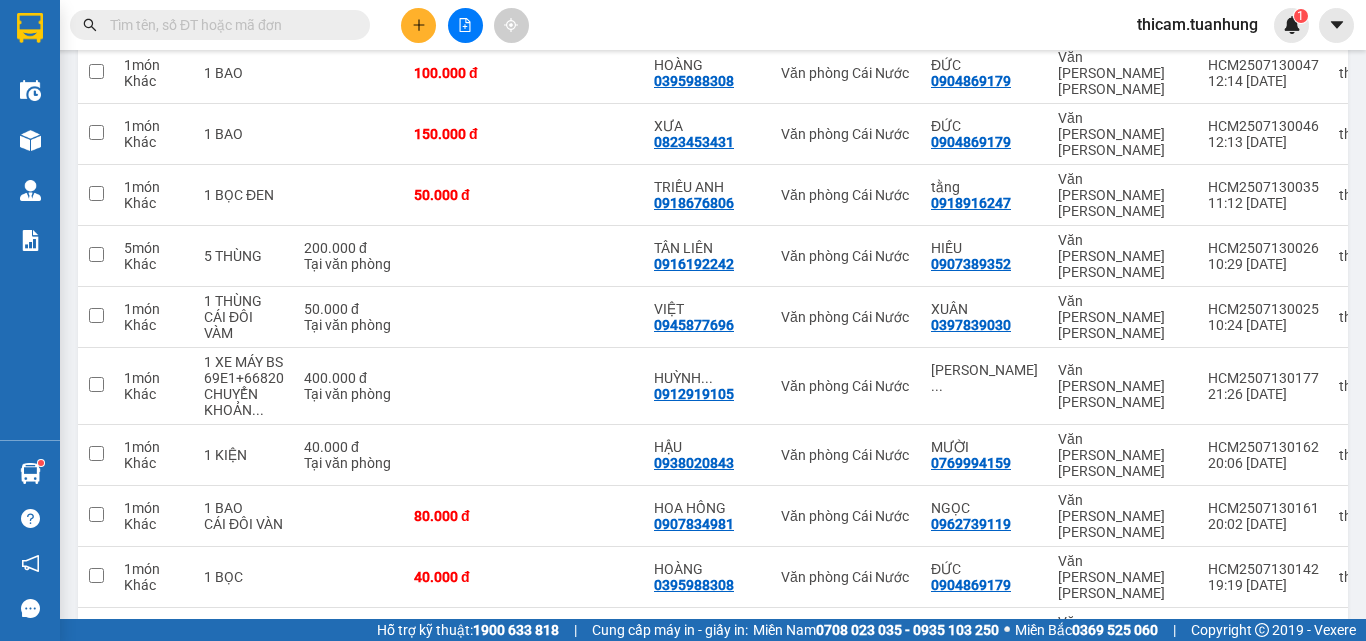 click at bounding box center [228, 25] 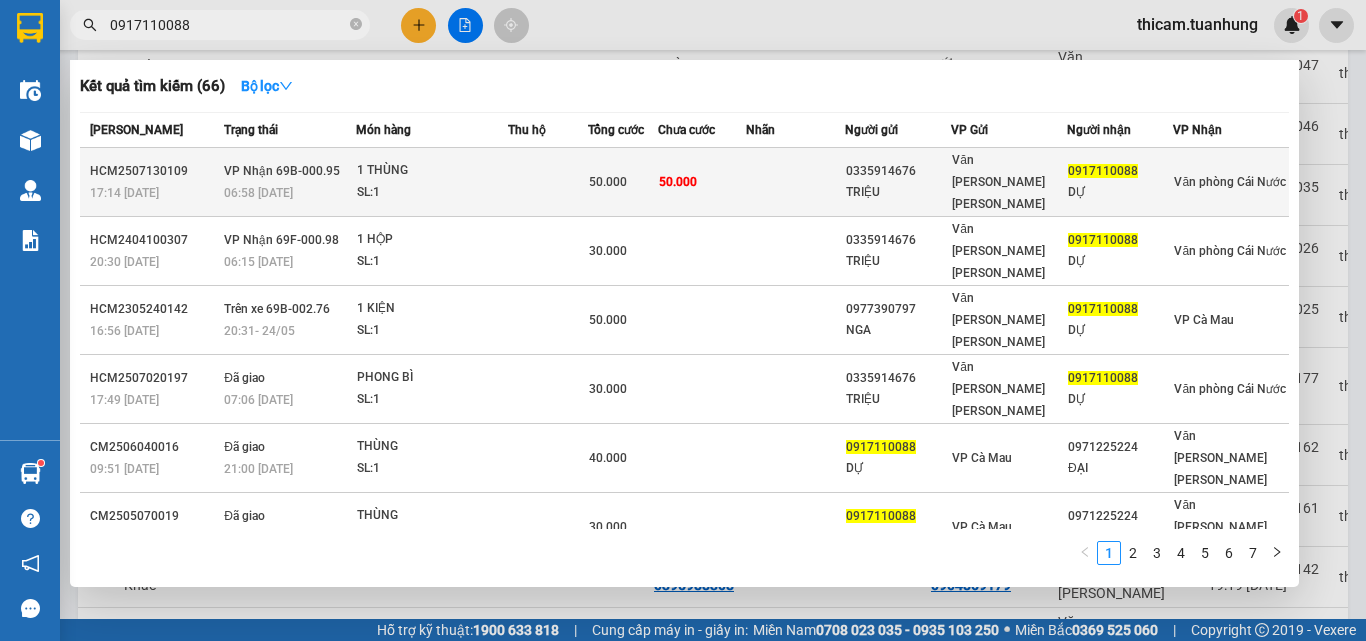 type on "0917110088" 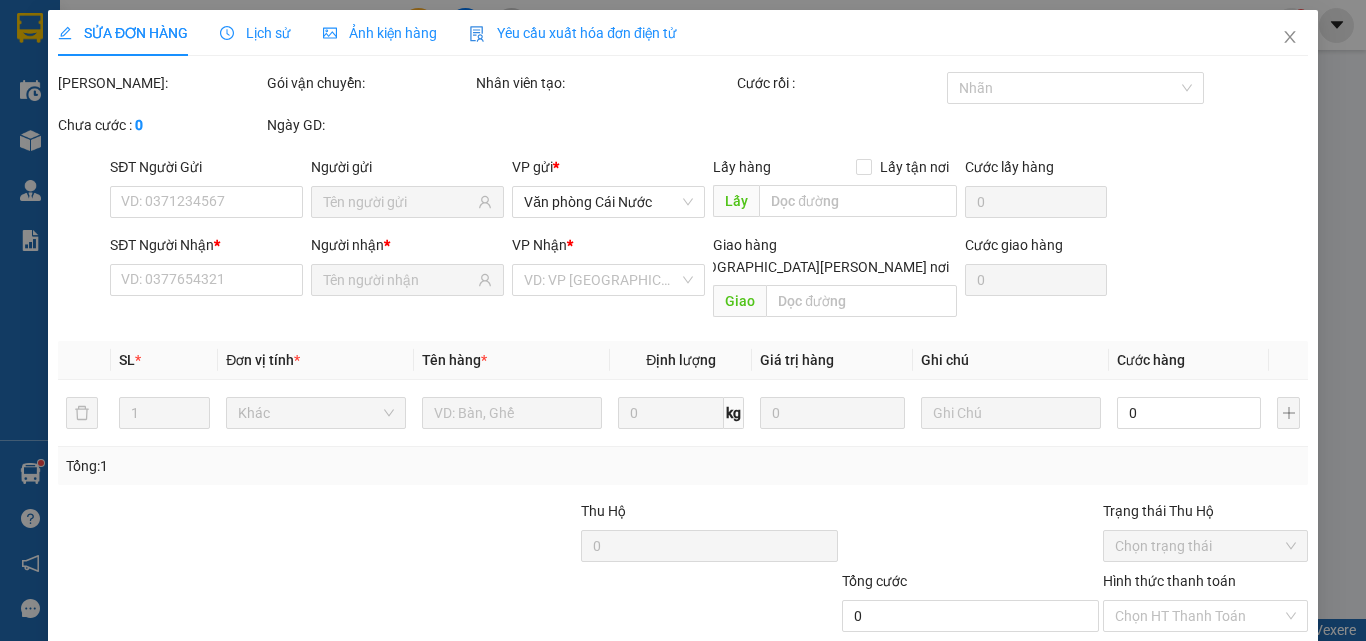 type on "0335914676" 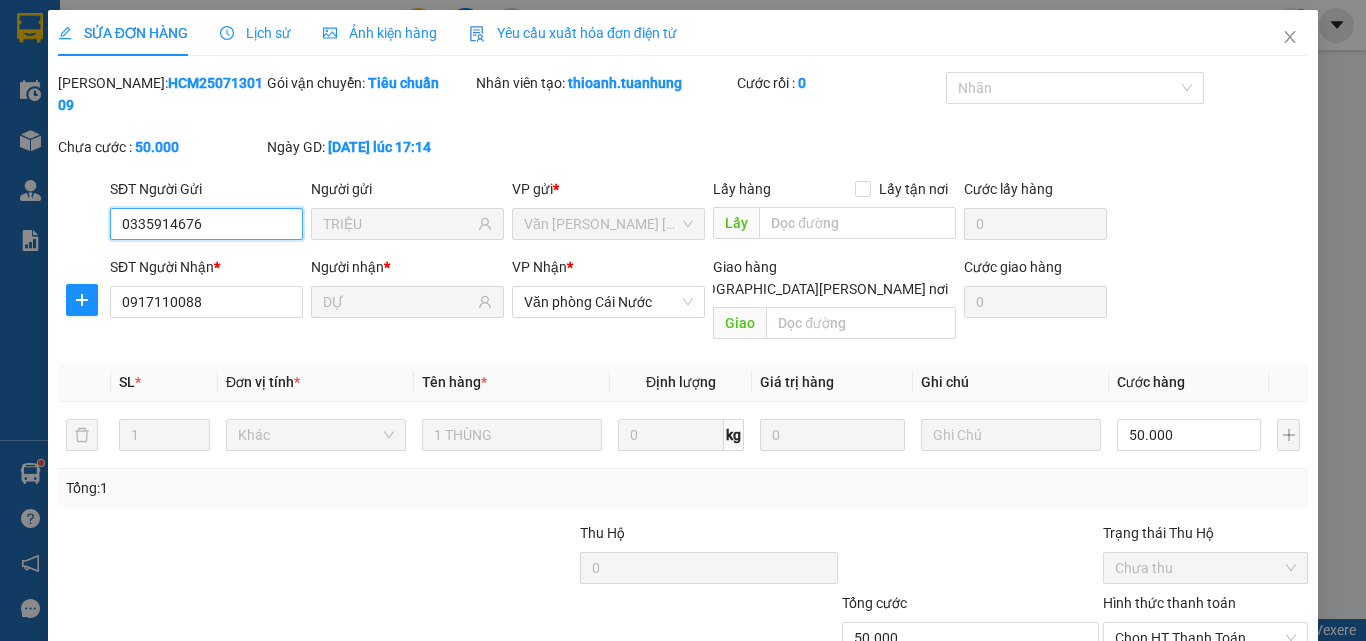 scroll, scrollTop: 103, scrollLeft: 0, axis: vertical 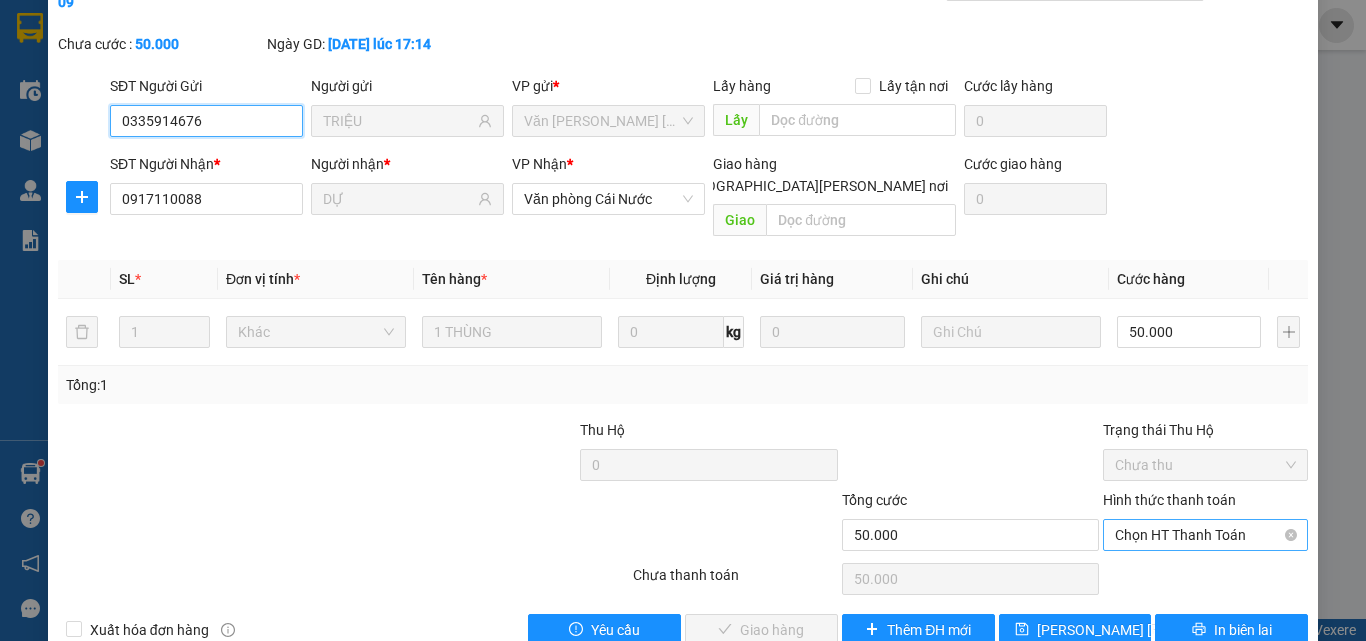 click on "Chọn HT Thanh Toán" at bounding box center (1205, 535) 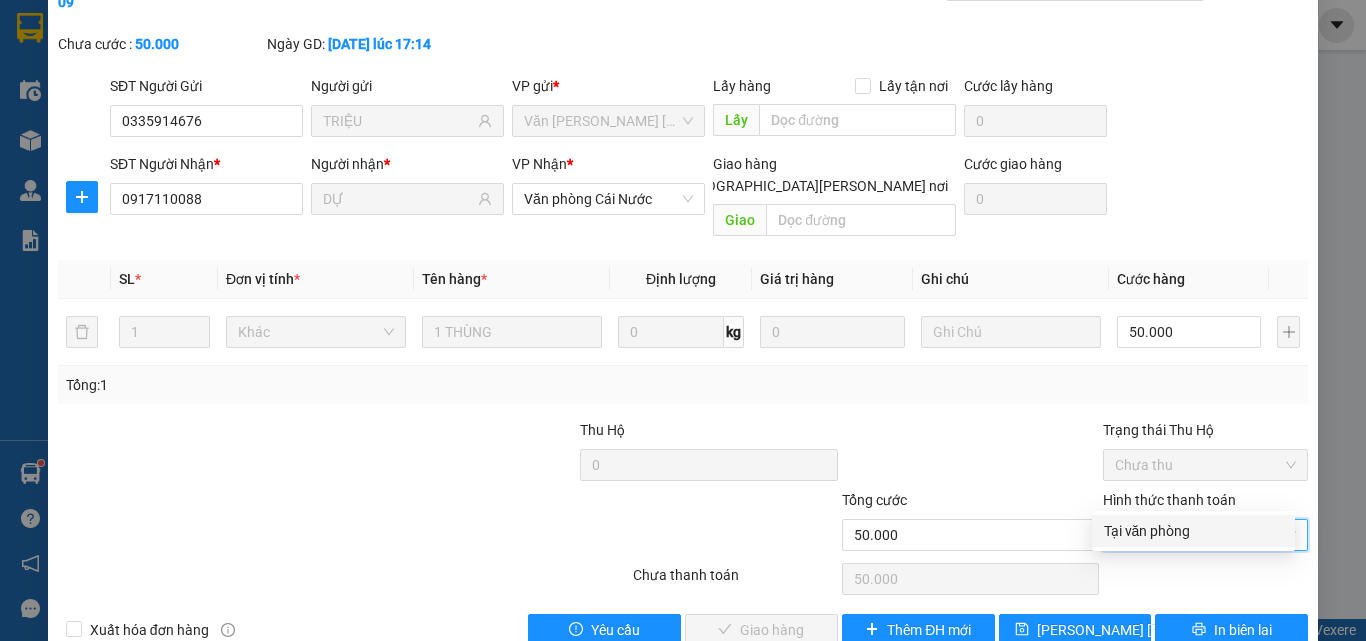 click on "Tại văn phòng" at bounding box center (1193, 531) 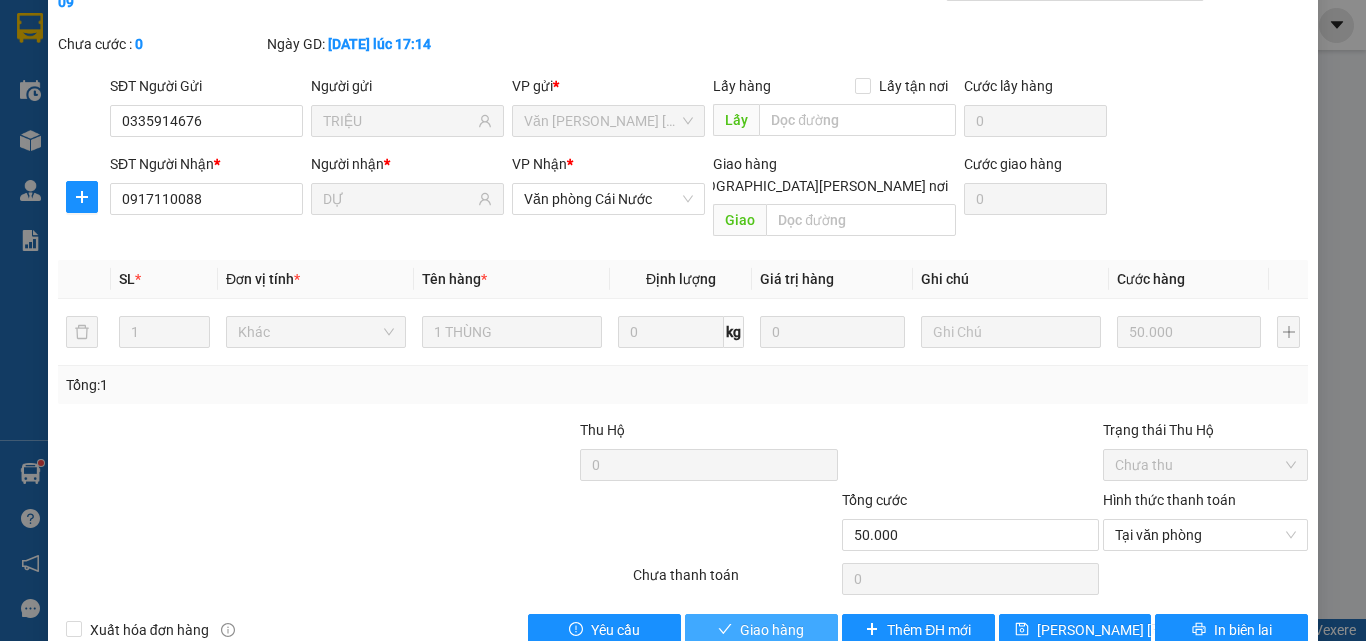 click on "Giao hàng" at bounding box center (772, 630) 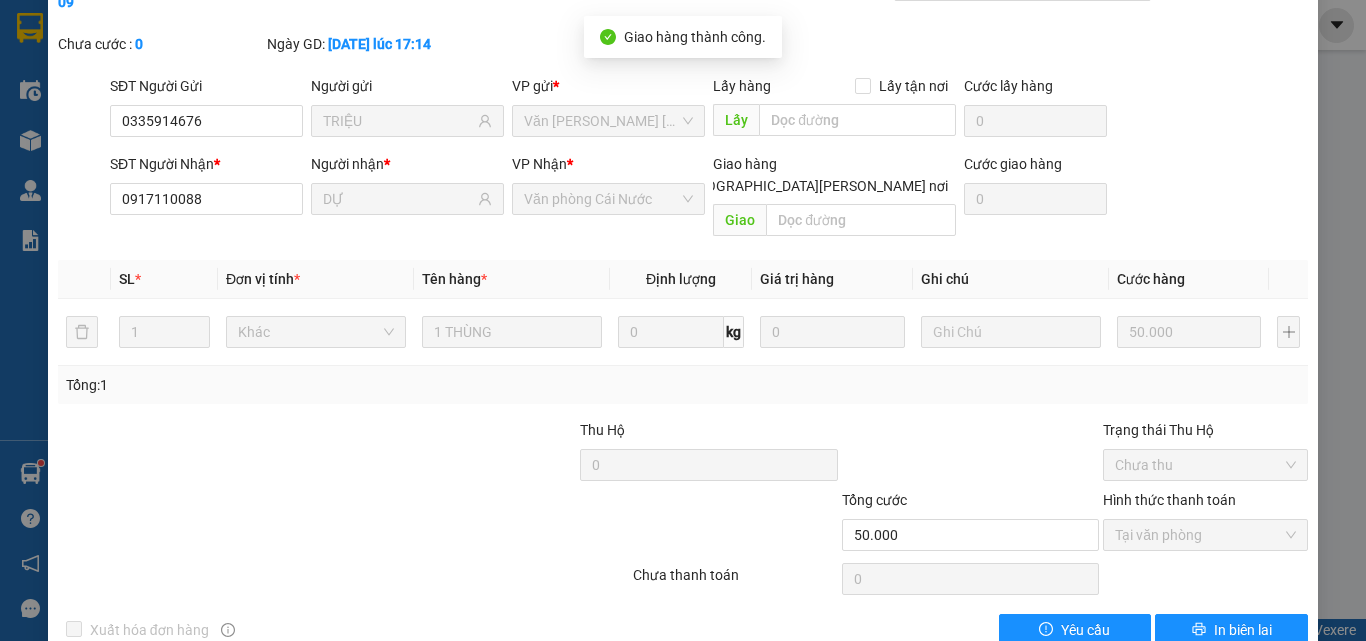 scroll, scrollTop: 0, scrollLeft: 0, axis: both 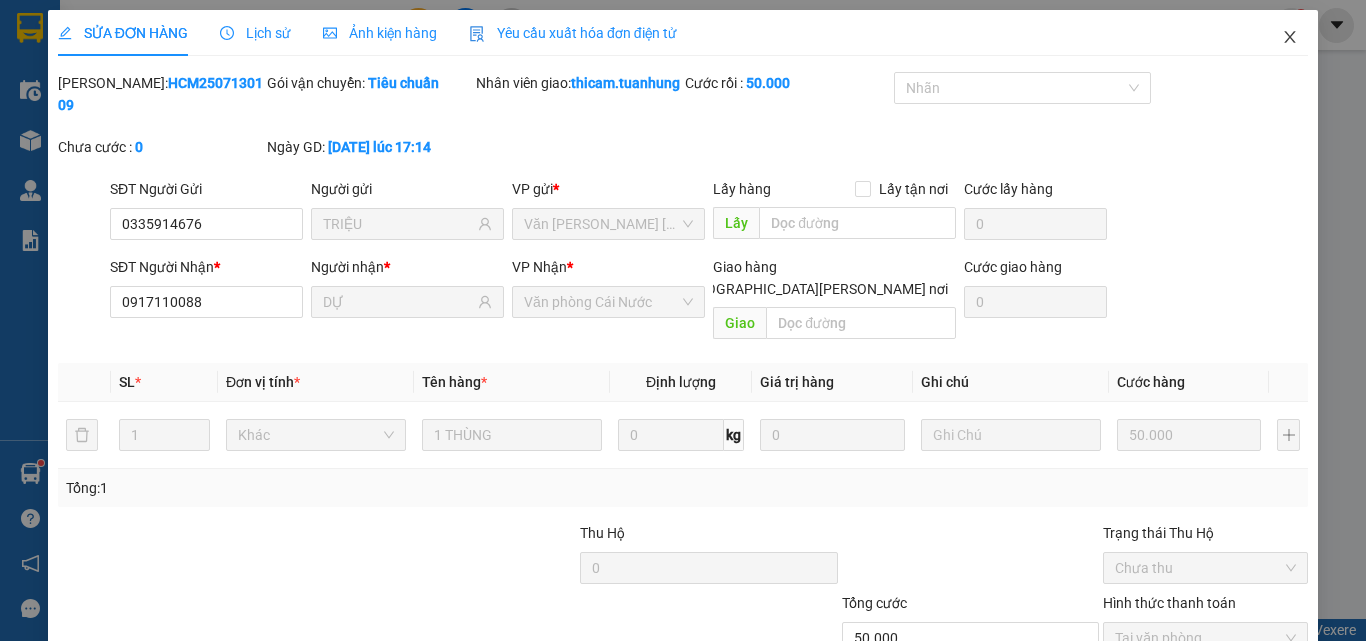 click 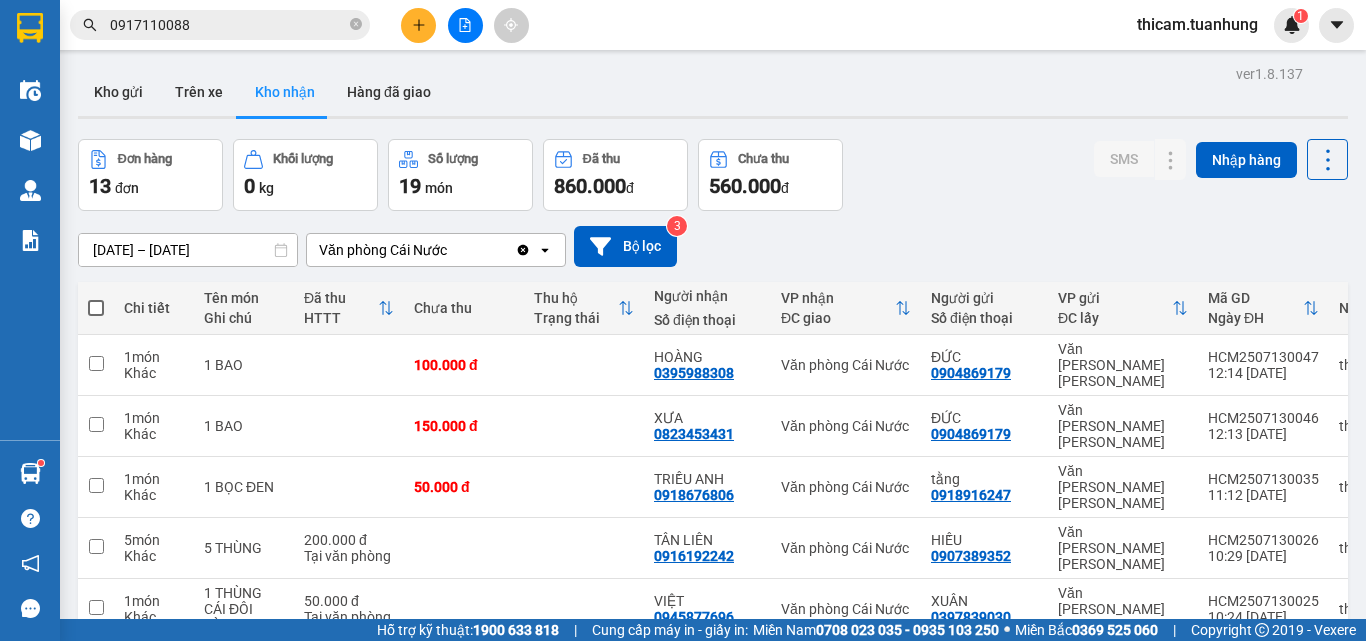 click 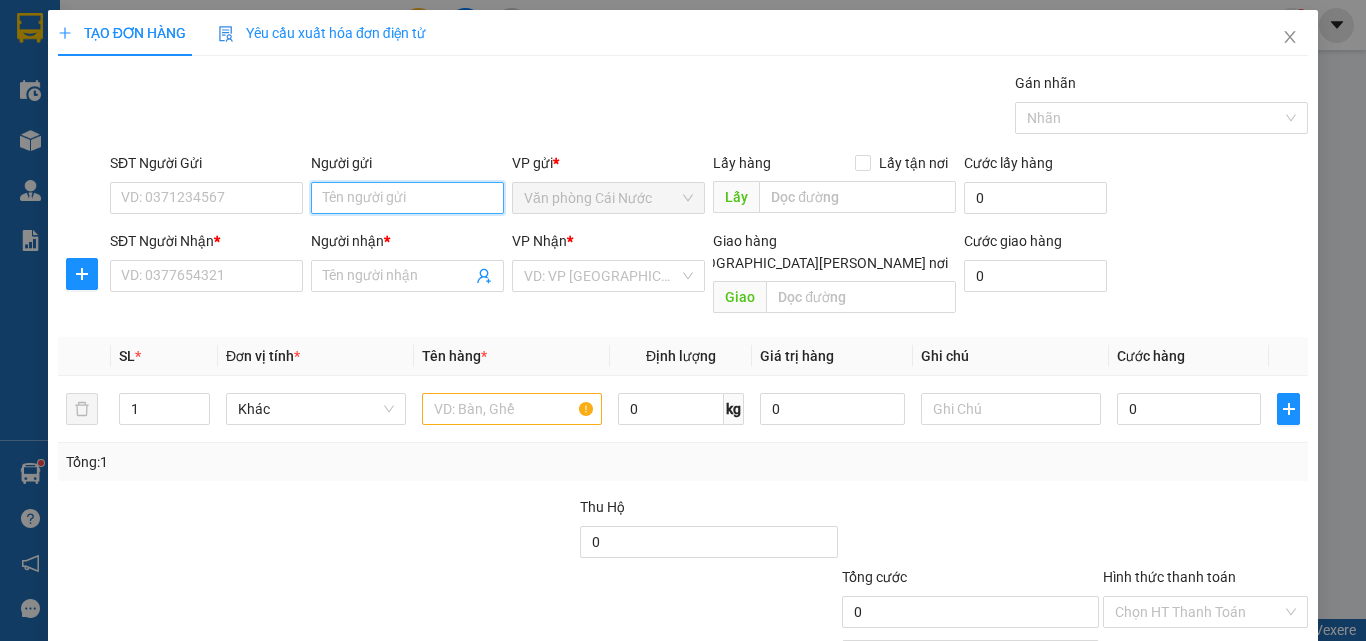 click on "Người gửi" at bounding box center (407, 198) 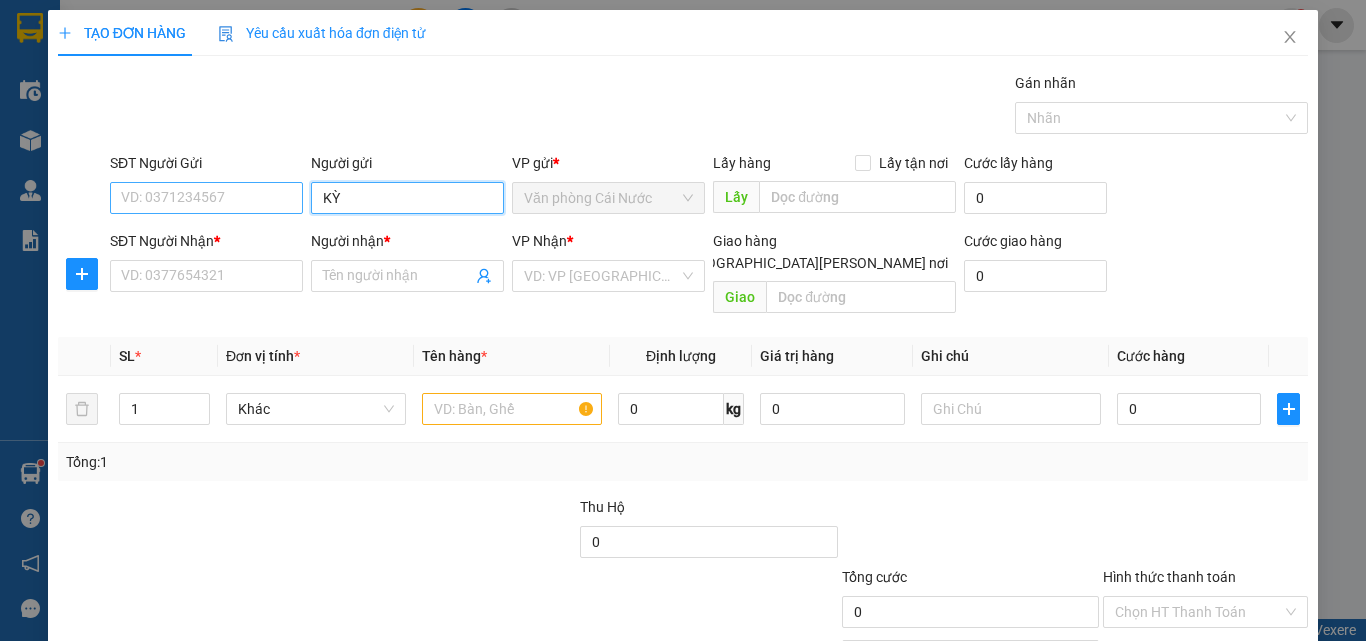 type on "KỲ" 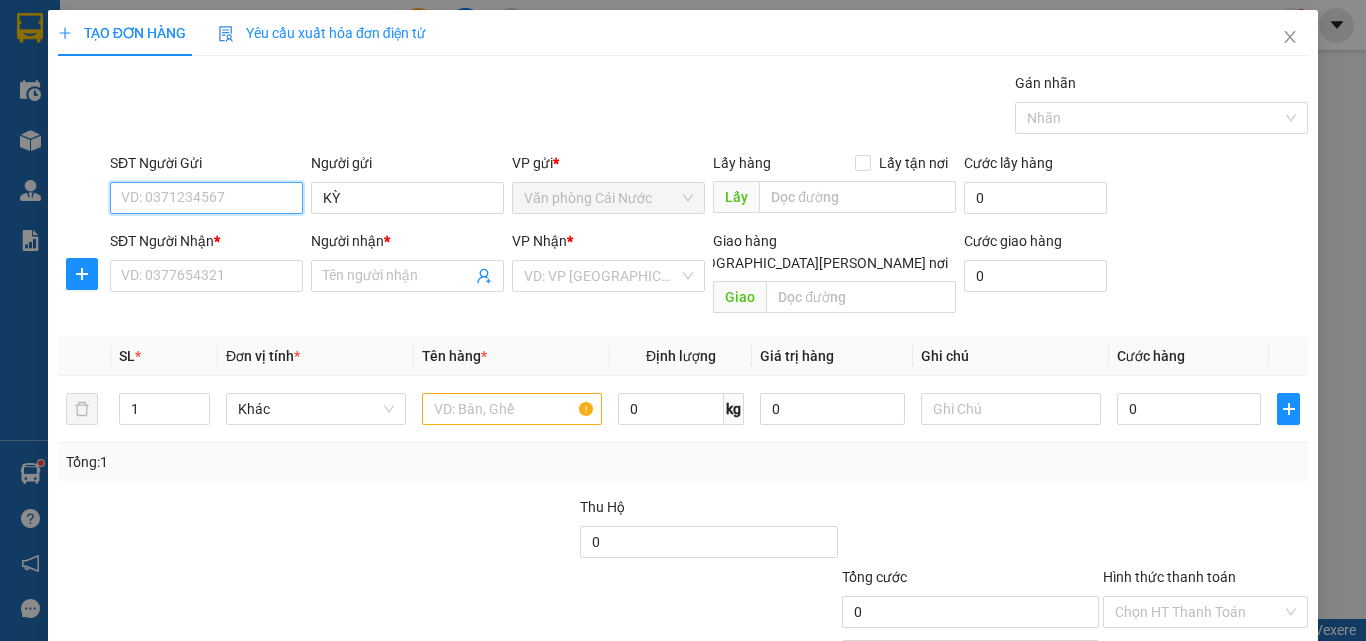 click on "SĐT Người Gửi" at bounding box center (206, 198) 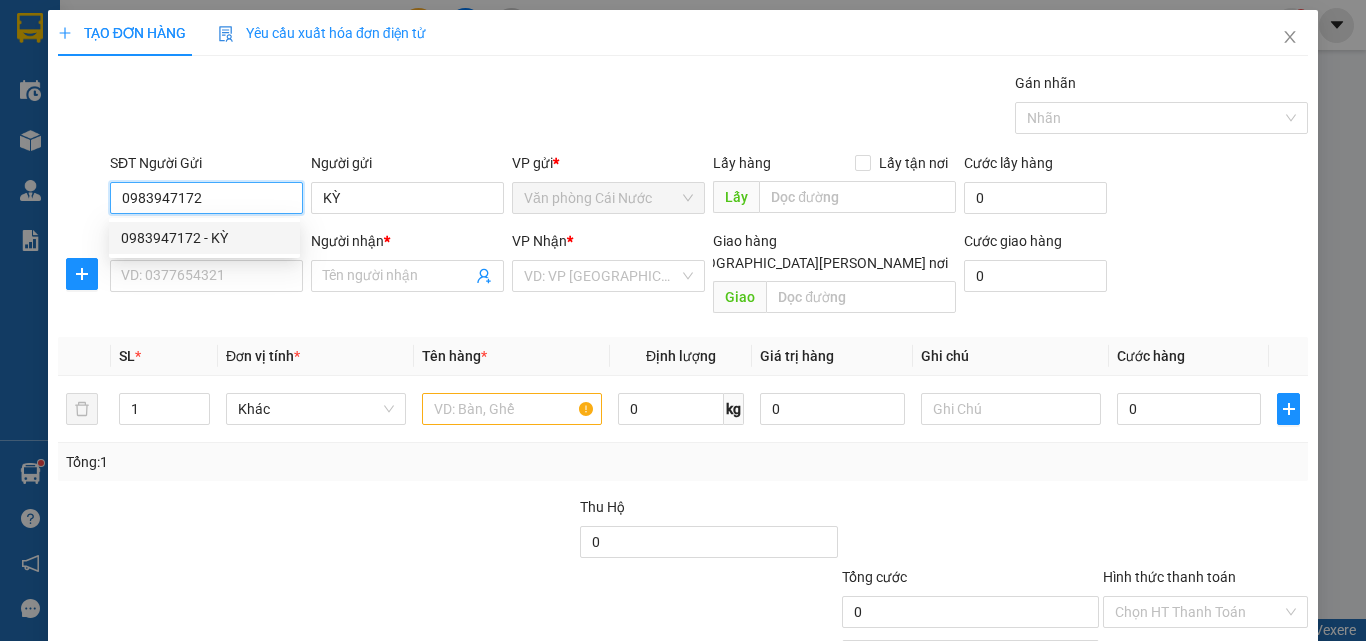 click on "0983947172 - KỲ" at bounding box center [204, 238] 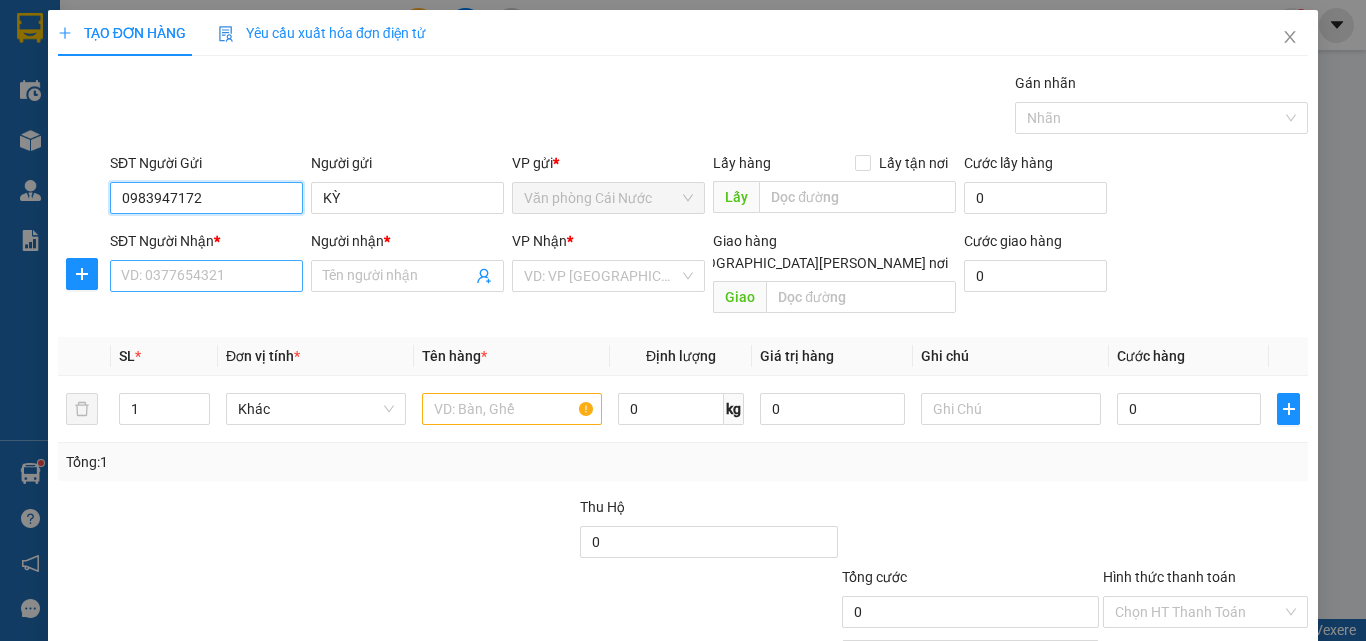 type on "0983947172" 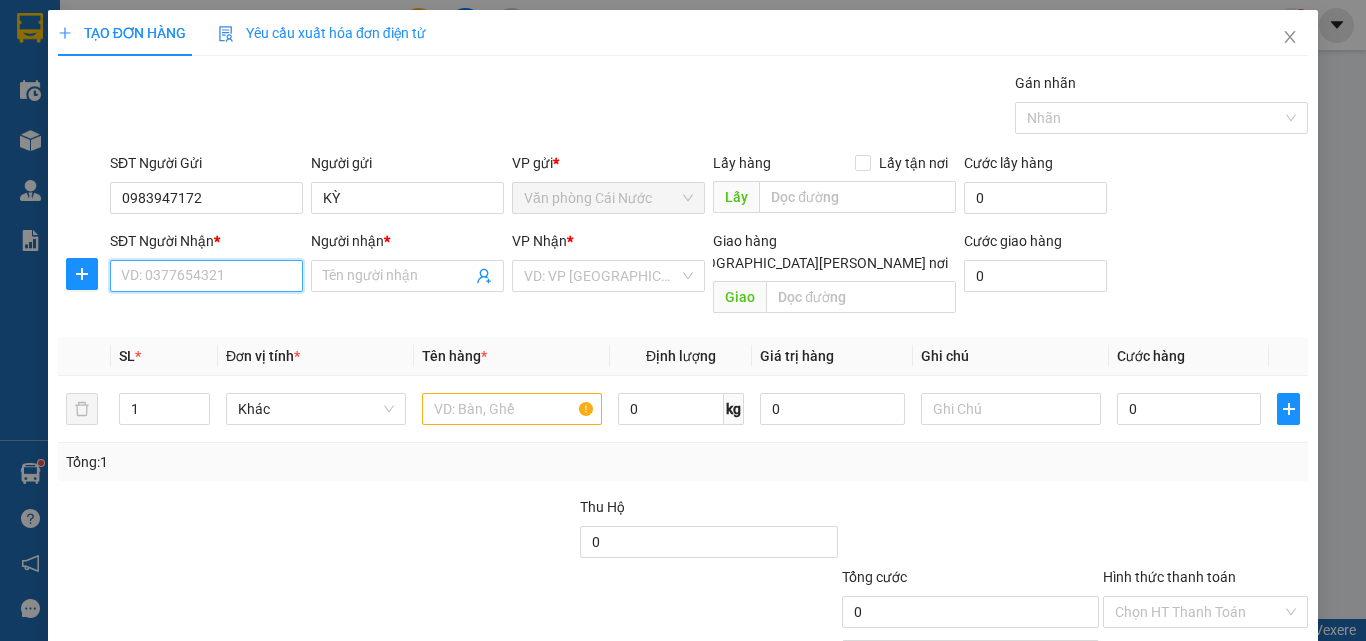 click on "SĐT Người Nhận  *" at bounding box center [206, 276] 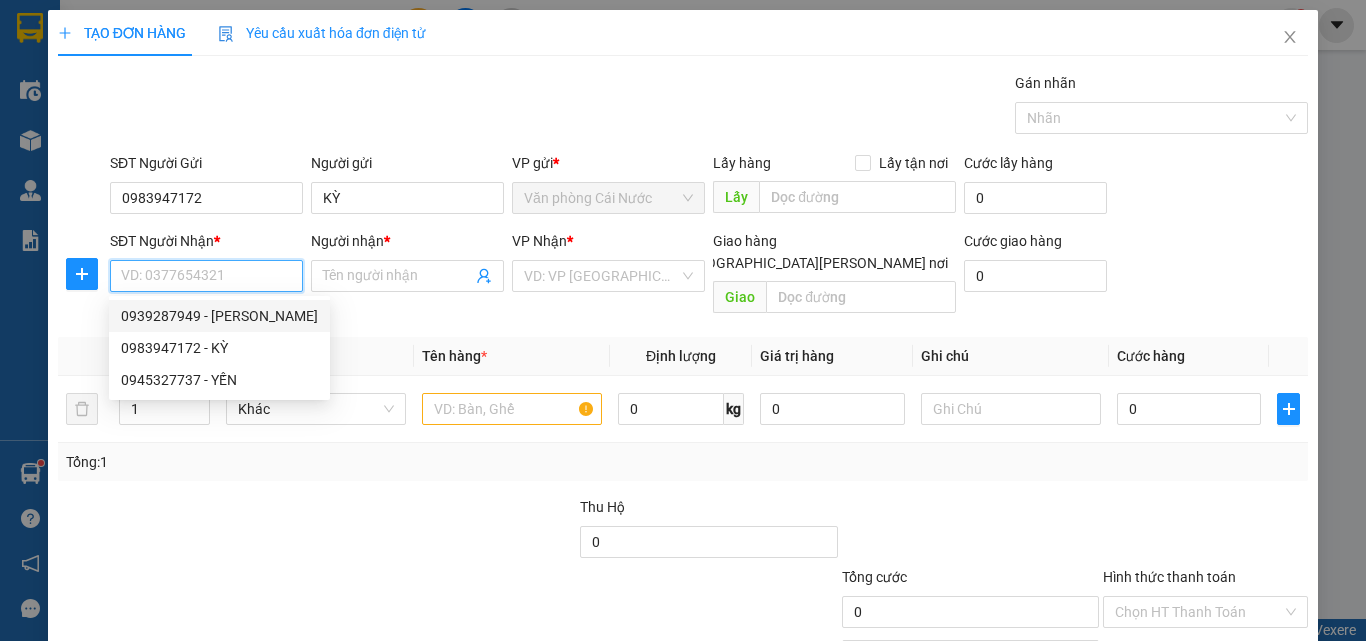 click on "0939287949 - DUYÊN" at bounding box center [219, 316] 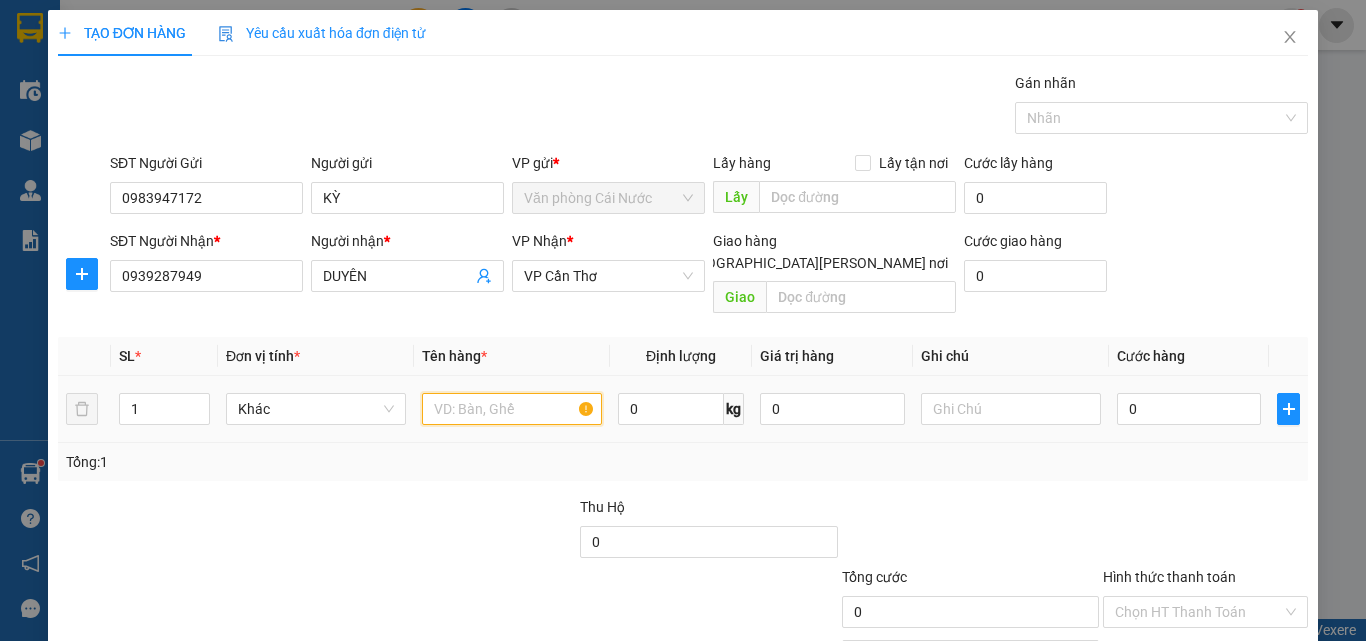 click at bounding box center (512, 409) 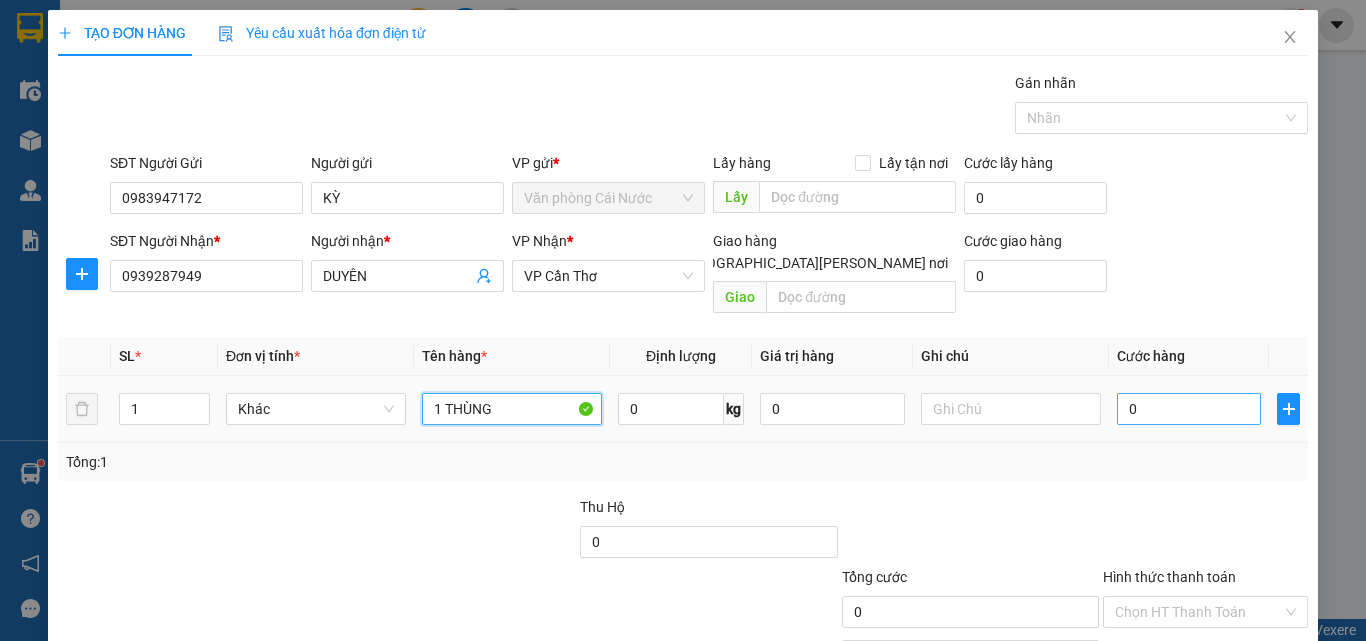 type on "1 THÙNG" 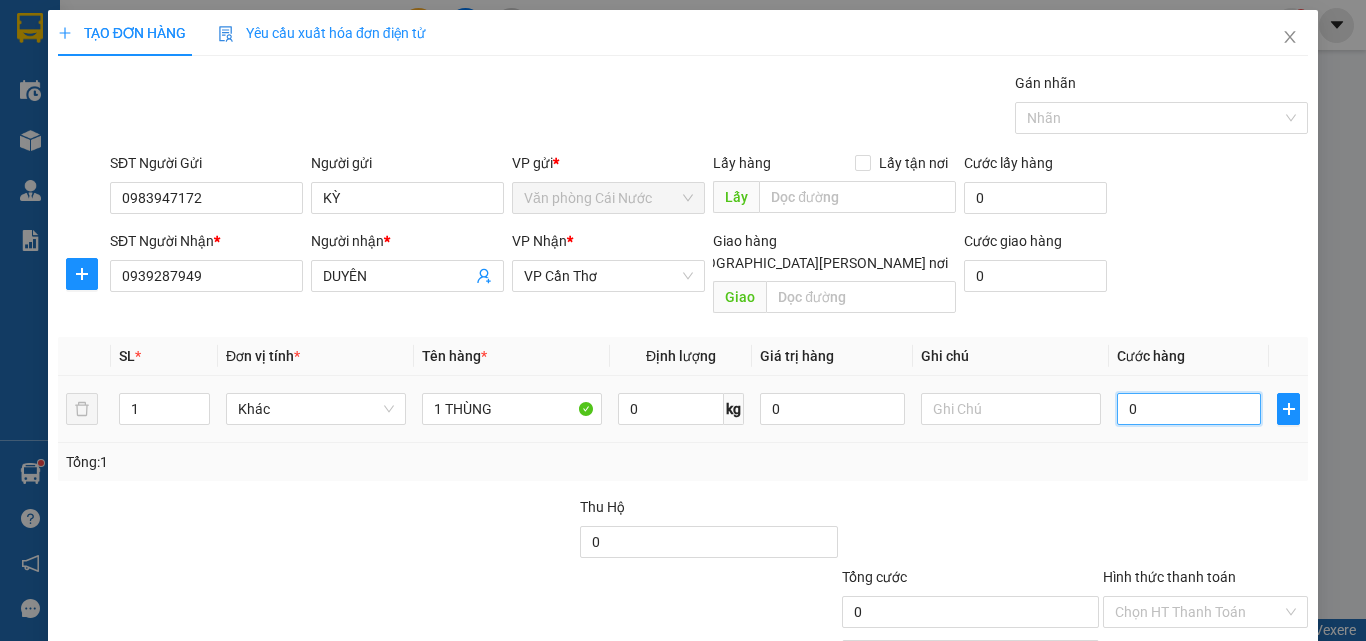 click on "0" at bounding box center (1189, 409) 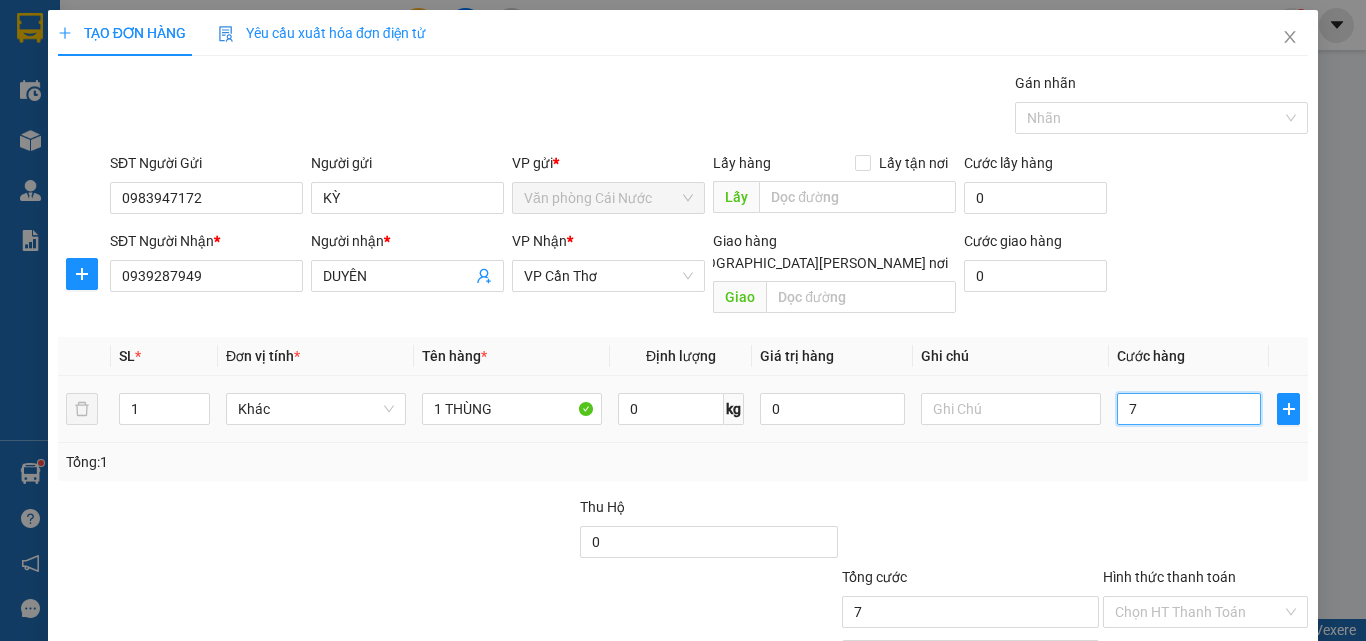 type on "70" 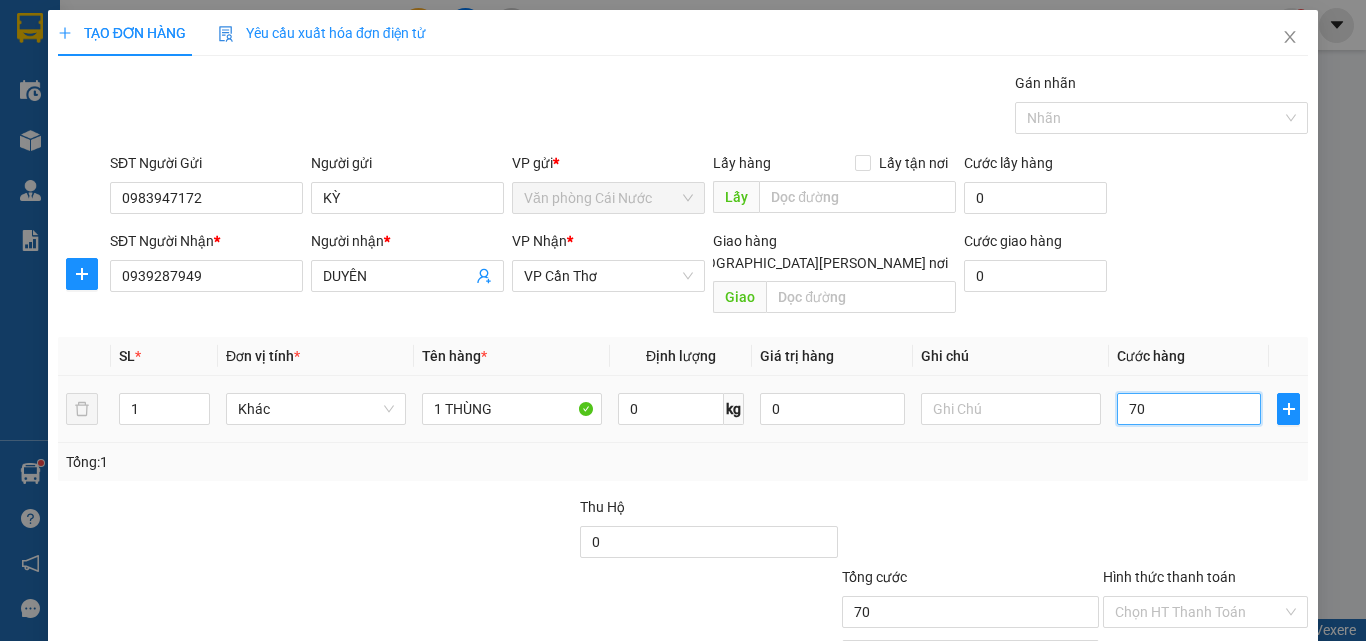 scroll, scrollTop: 99, scrollLeft: 0, axis: vertical 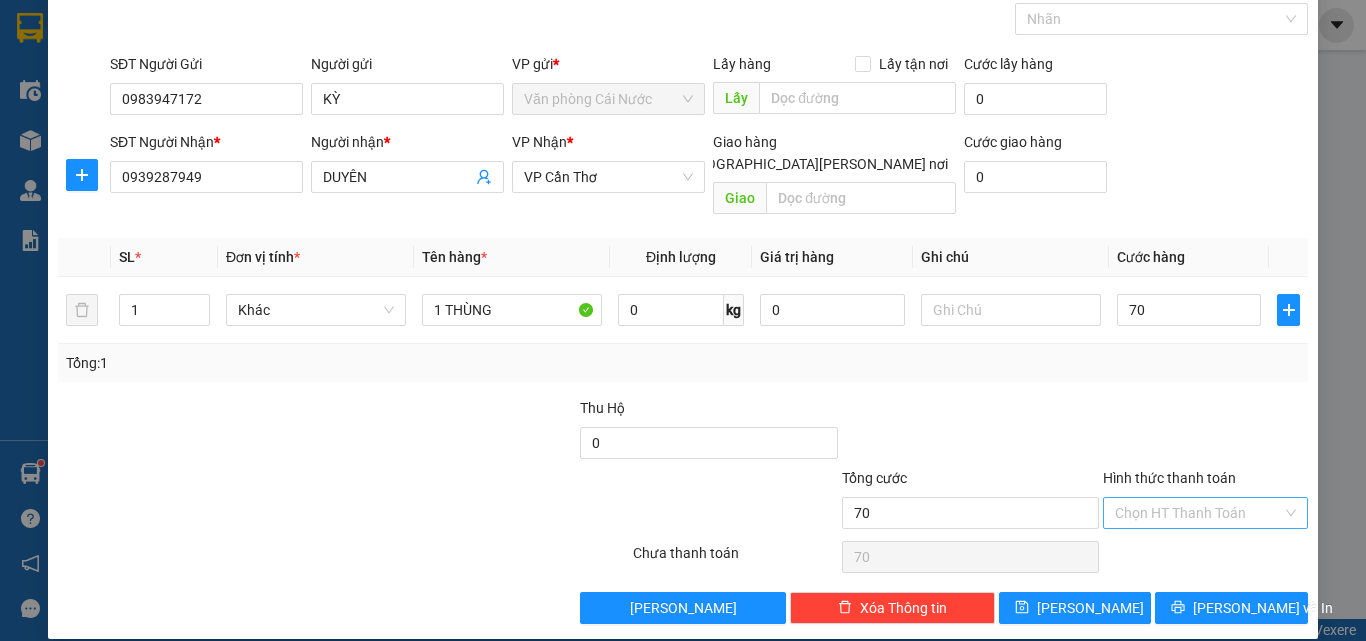 type on "70.000" 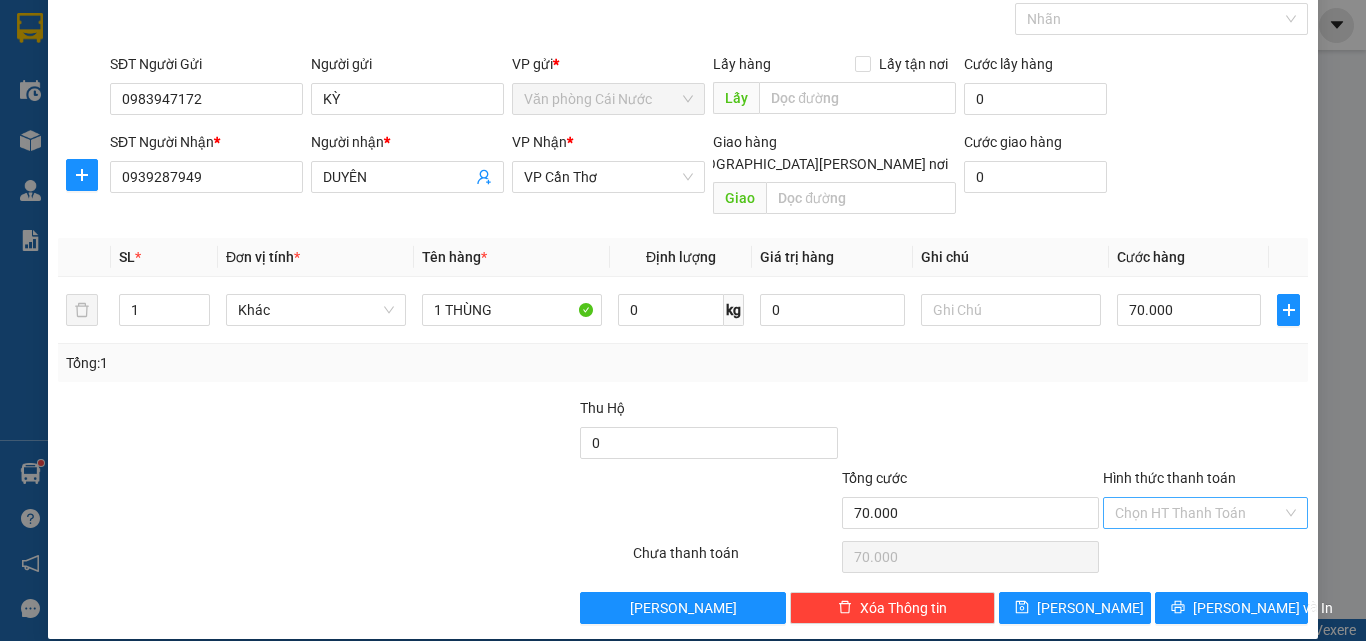 click on "Hình thức thanh toán" at bounding box center [1198, 513] 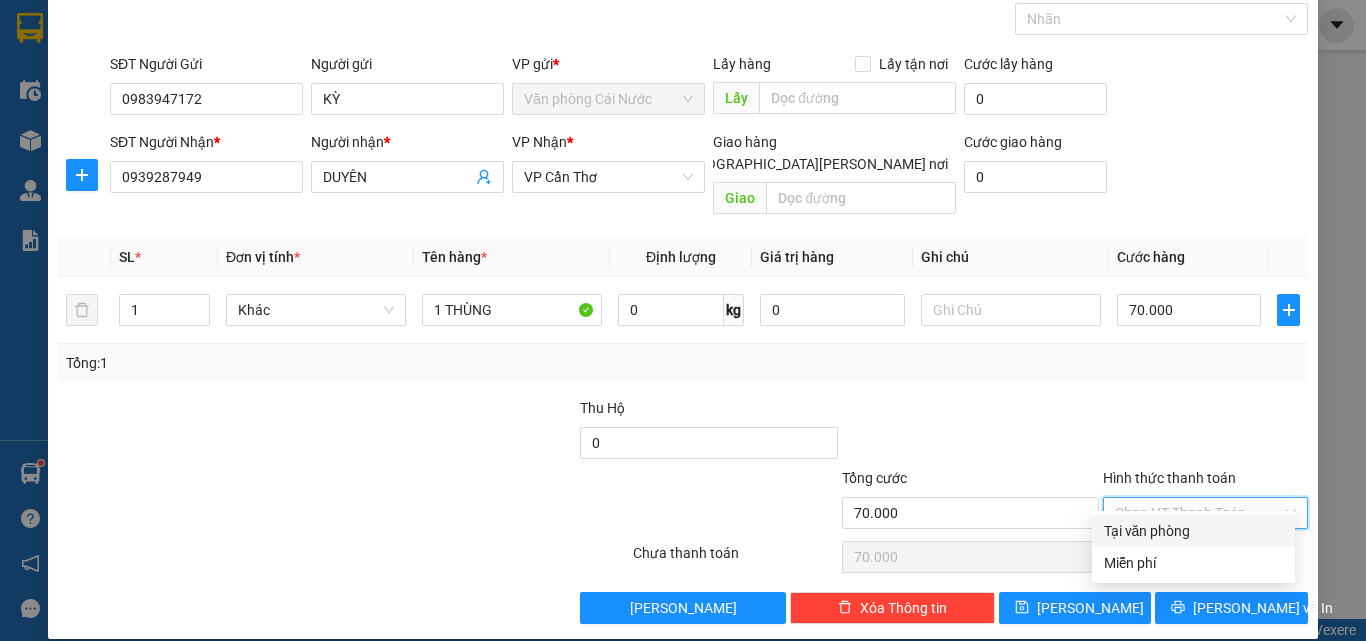 click on "Tại văn phòng" at bounding box center (1193, 531) 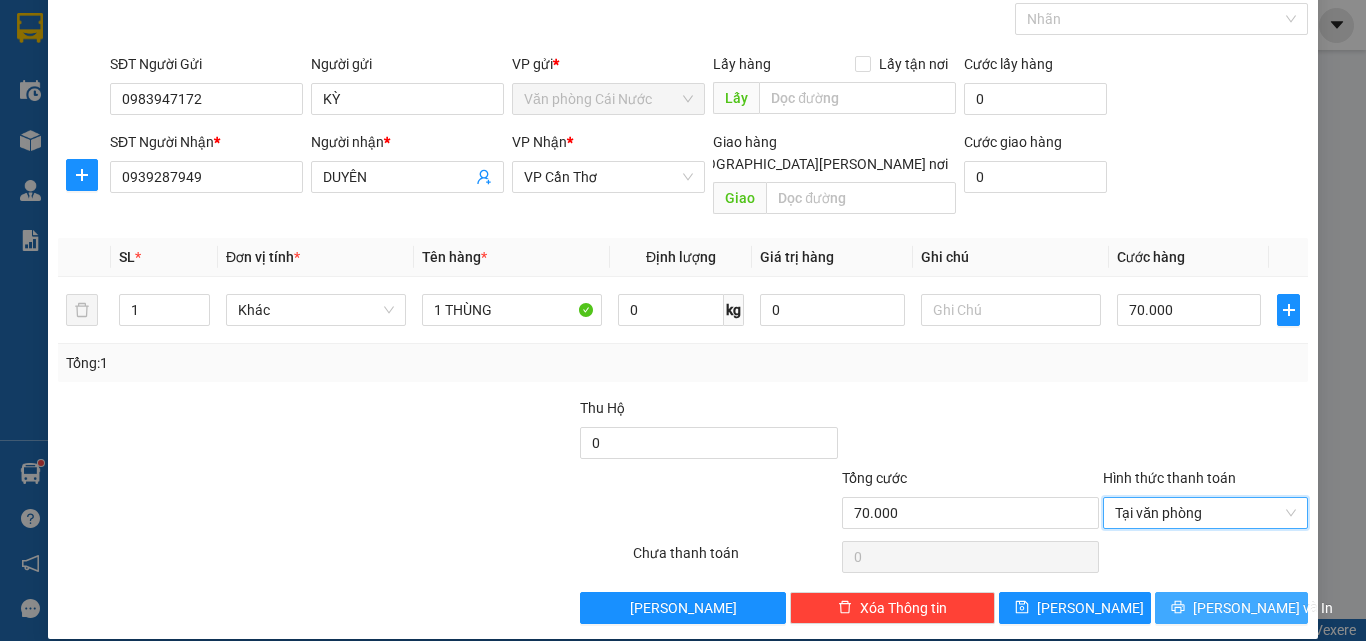 click on "Lưu và In" at bounding box center [1231, 608] 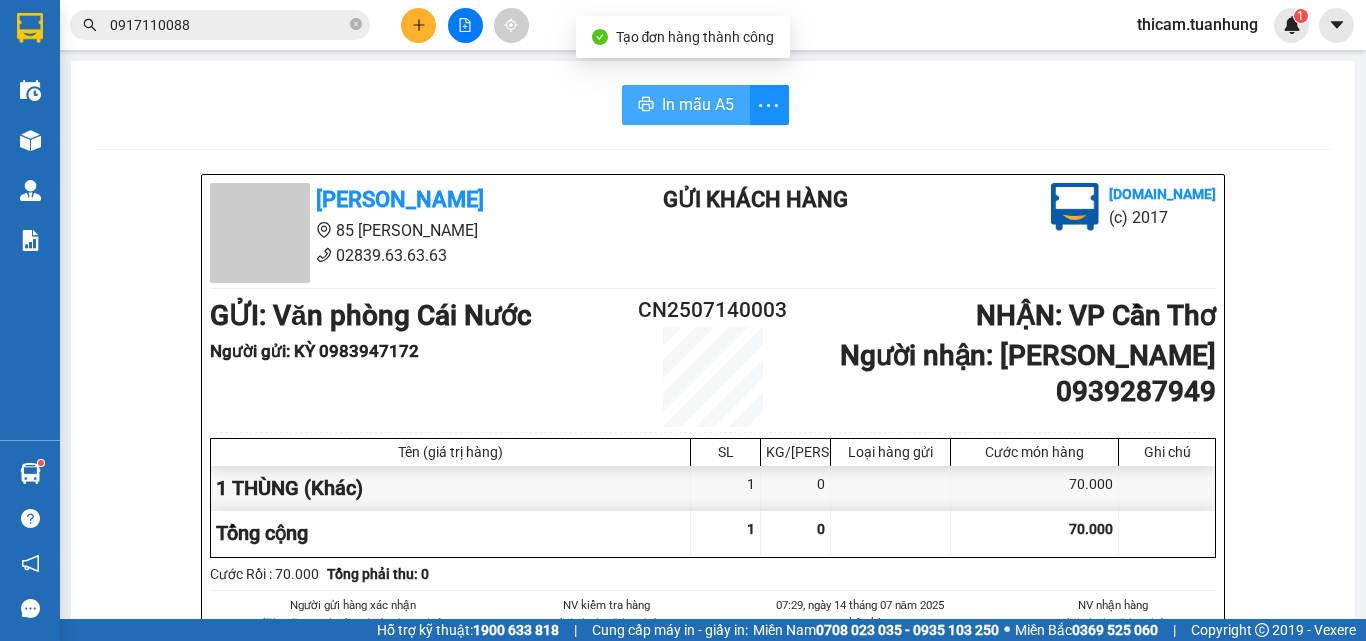click on "In mẫu A5" at bounding box center (698, 104) 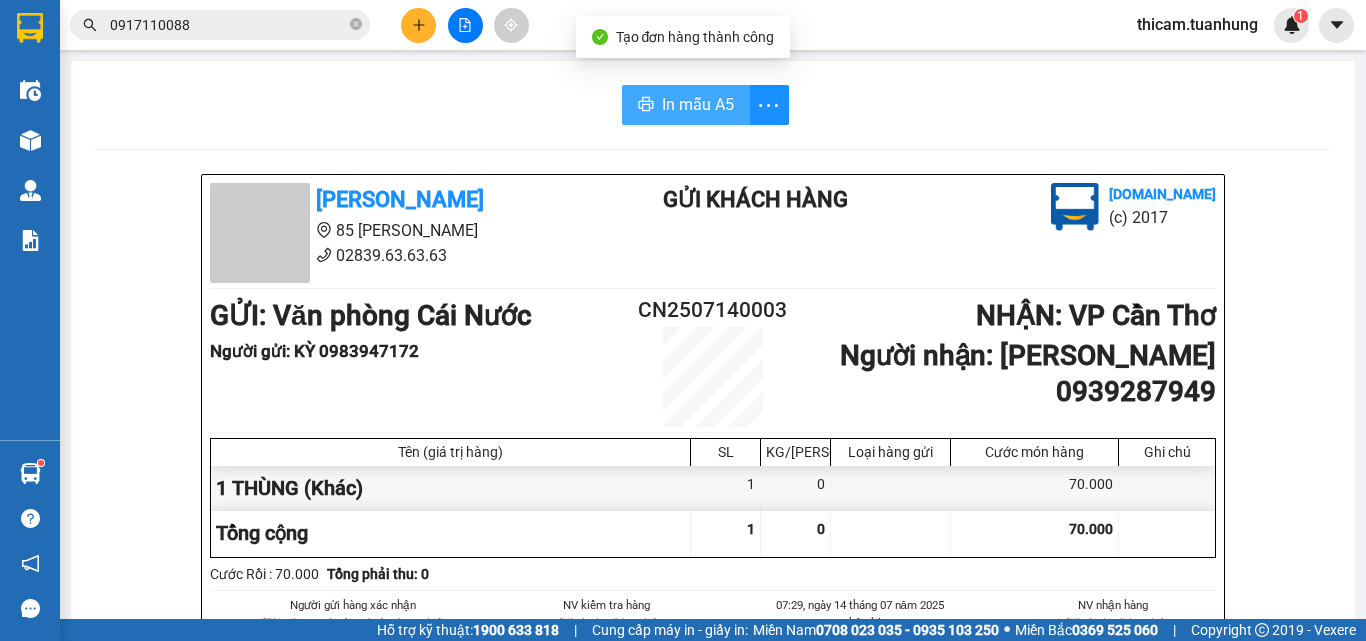 scroll, scrollTop: 0, scrollLeft: 0, axis: both 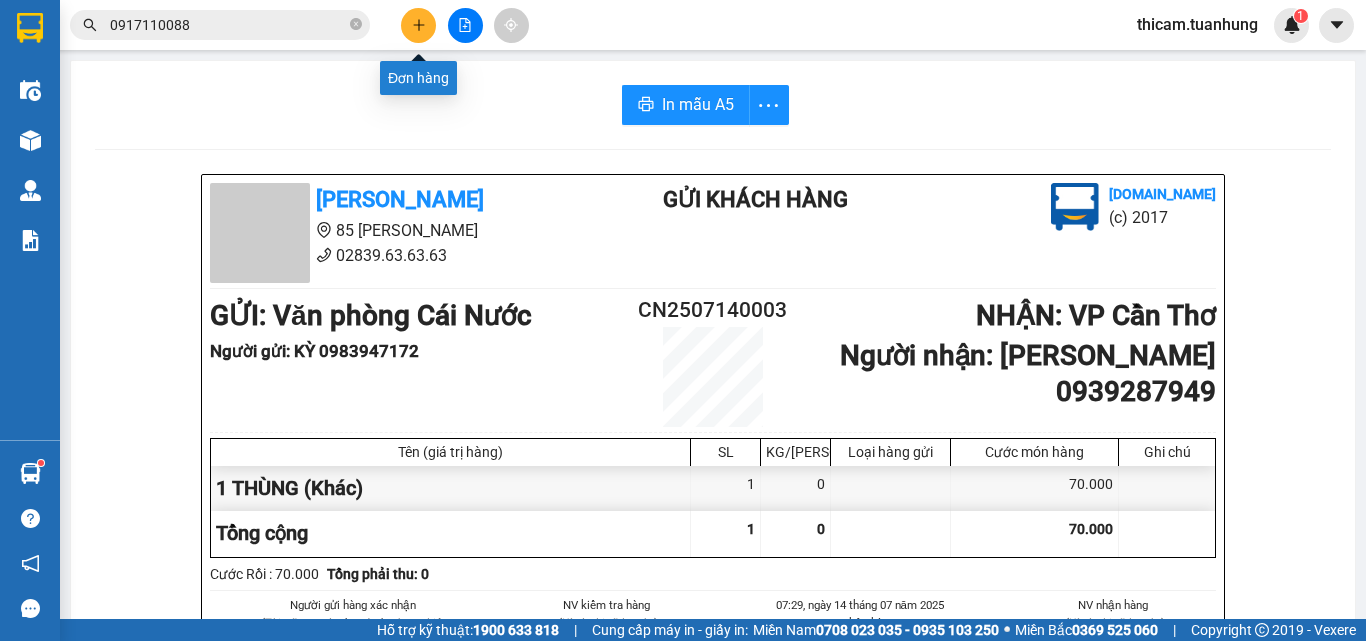 click at bounding box center [418, 25] 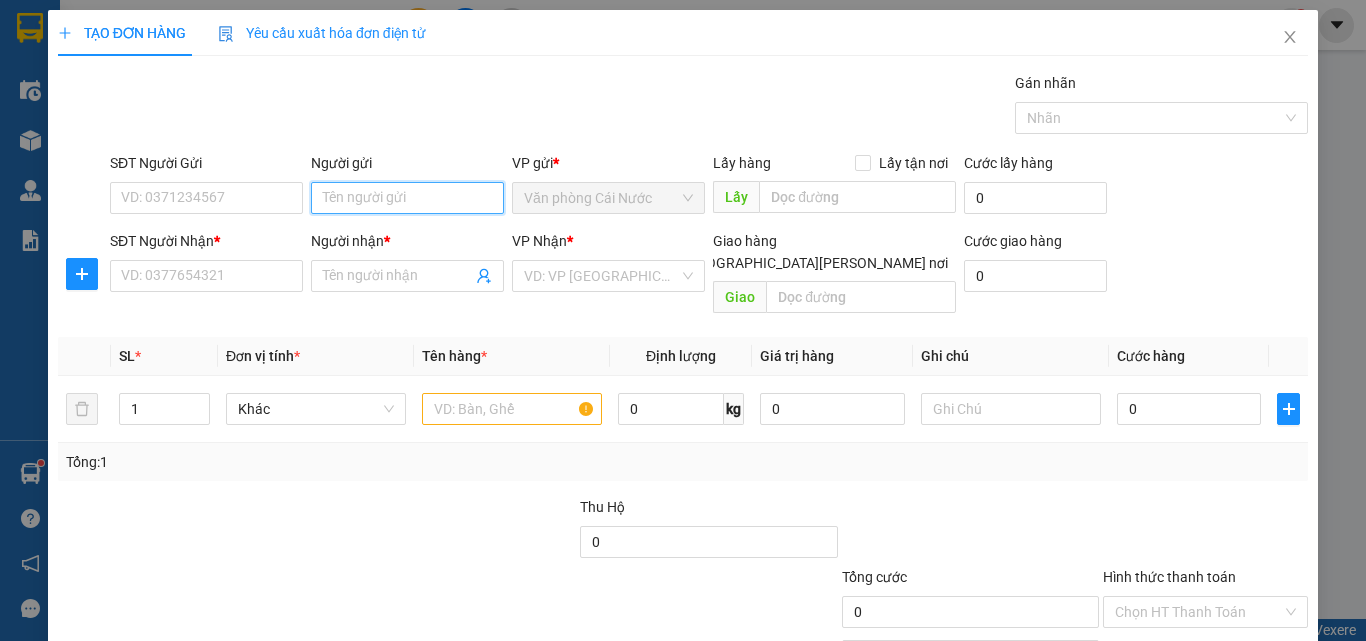 click on "Người gửi" at bounding box center [407, 198] 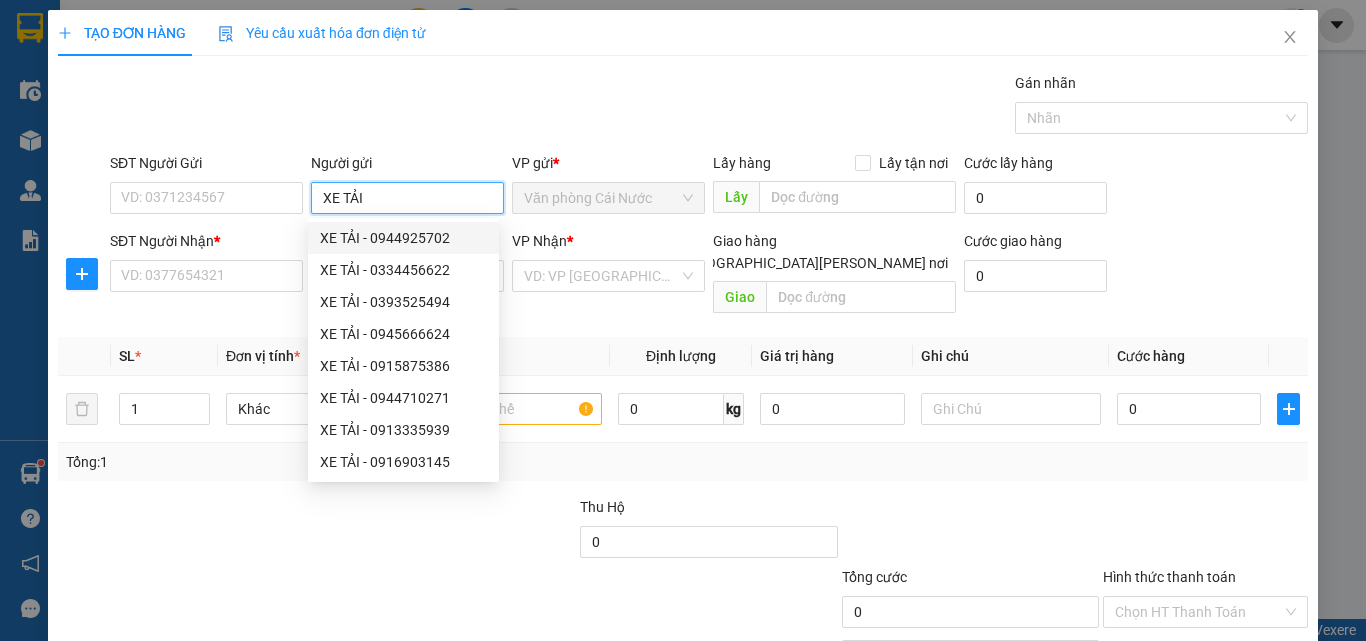 type on "XE TẢI" 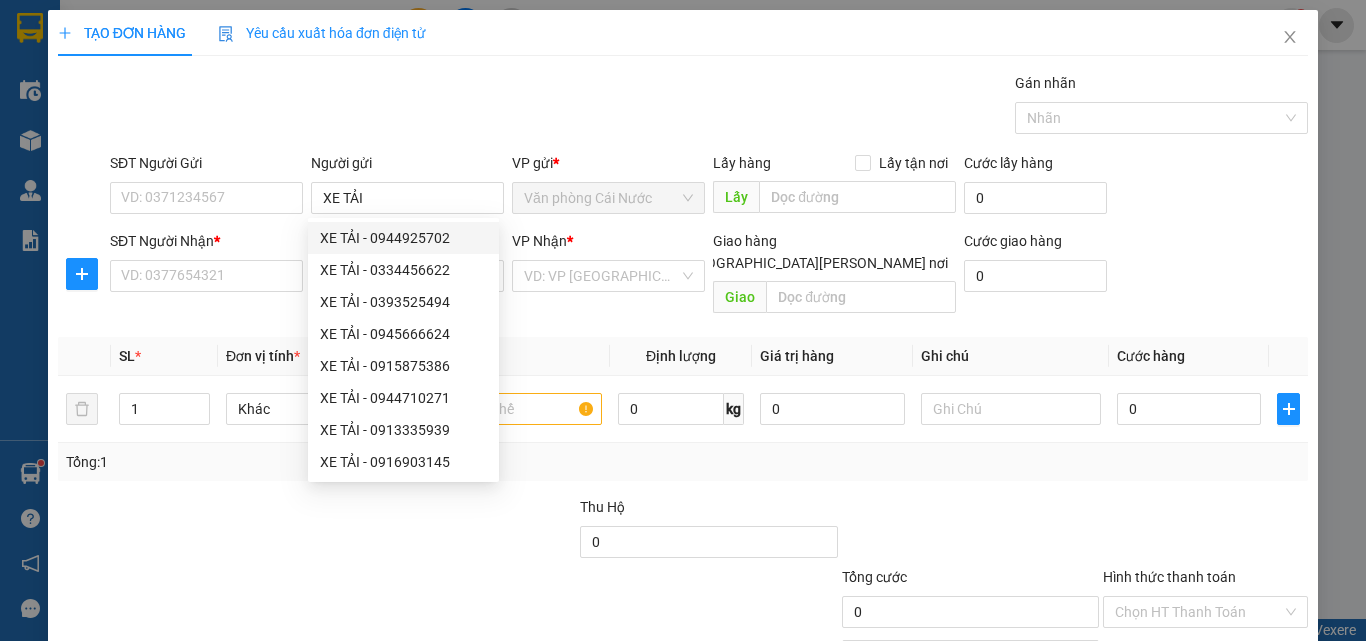 click on "SĐT Người Nhận  * VD: 0377654321" at bounding box center [206, 265] 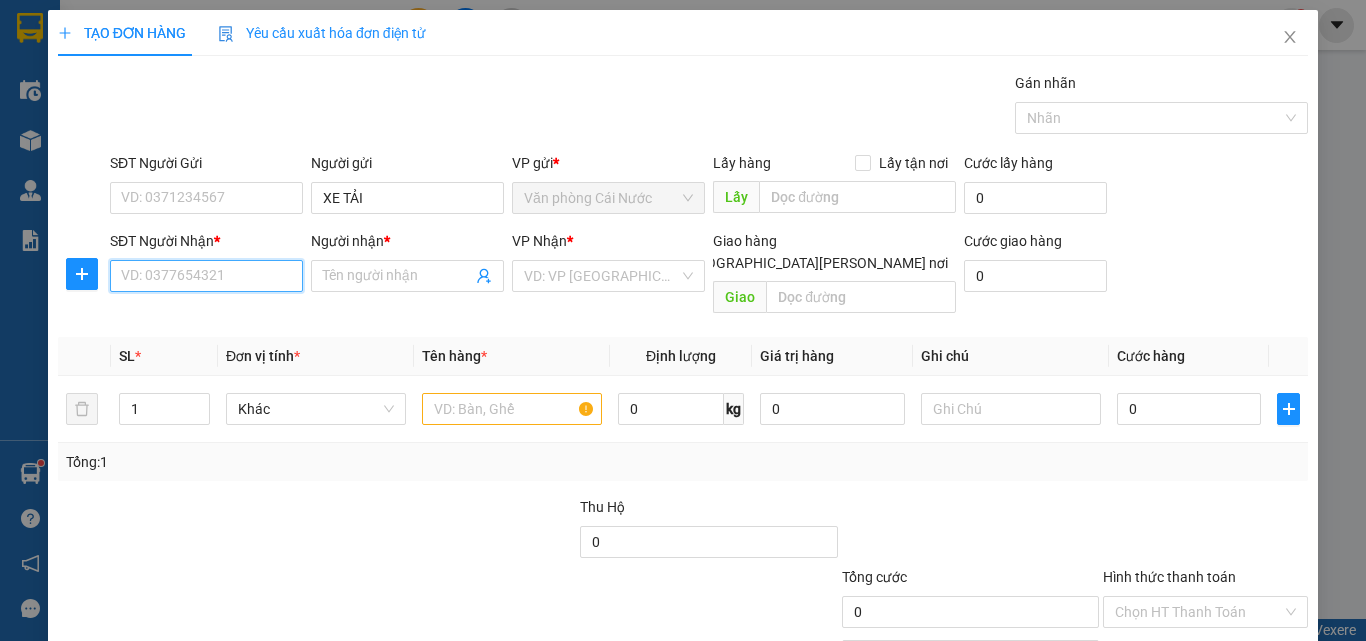 click on "SĐT Người Nhận  *" at bounding box center (206, 276) 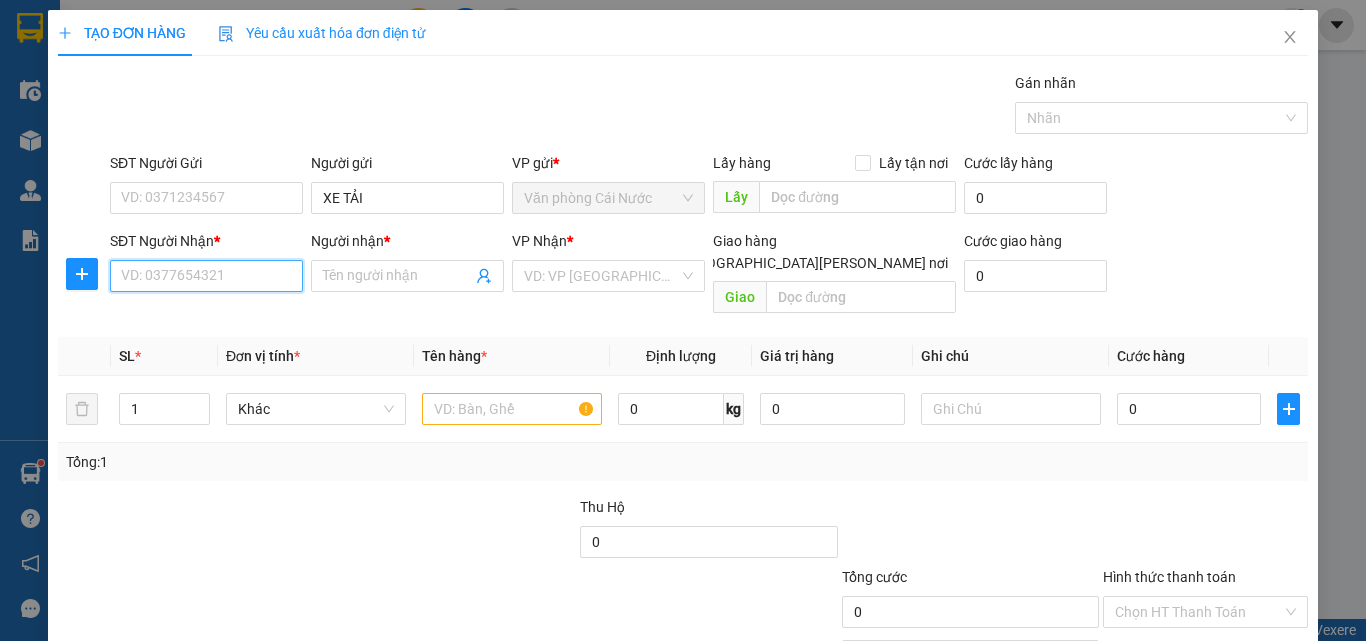 click on "SĐT Người Nhận  *" at bounding box center (206, 276) 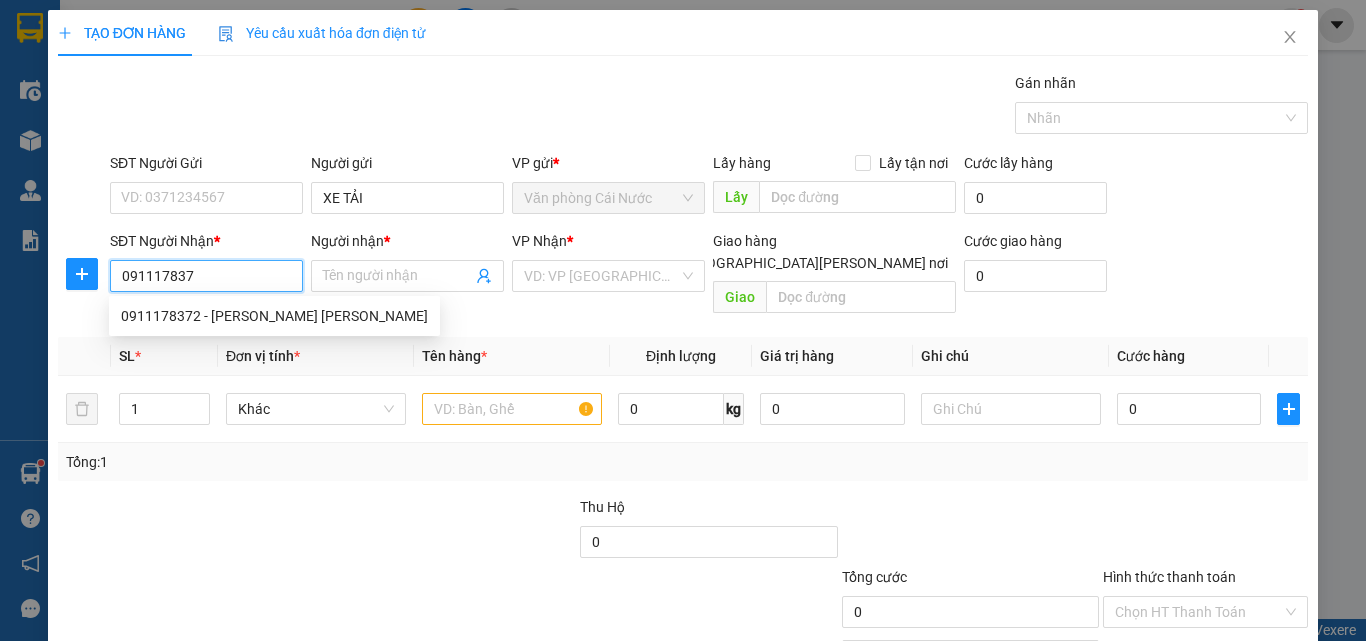 type on "0911178372" 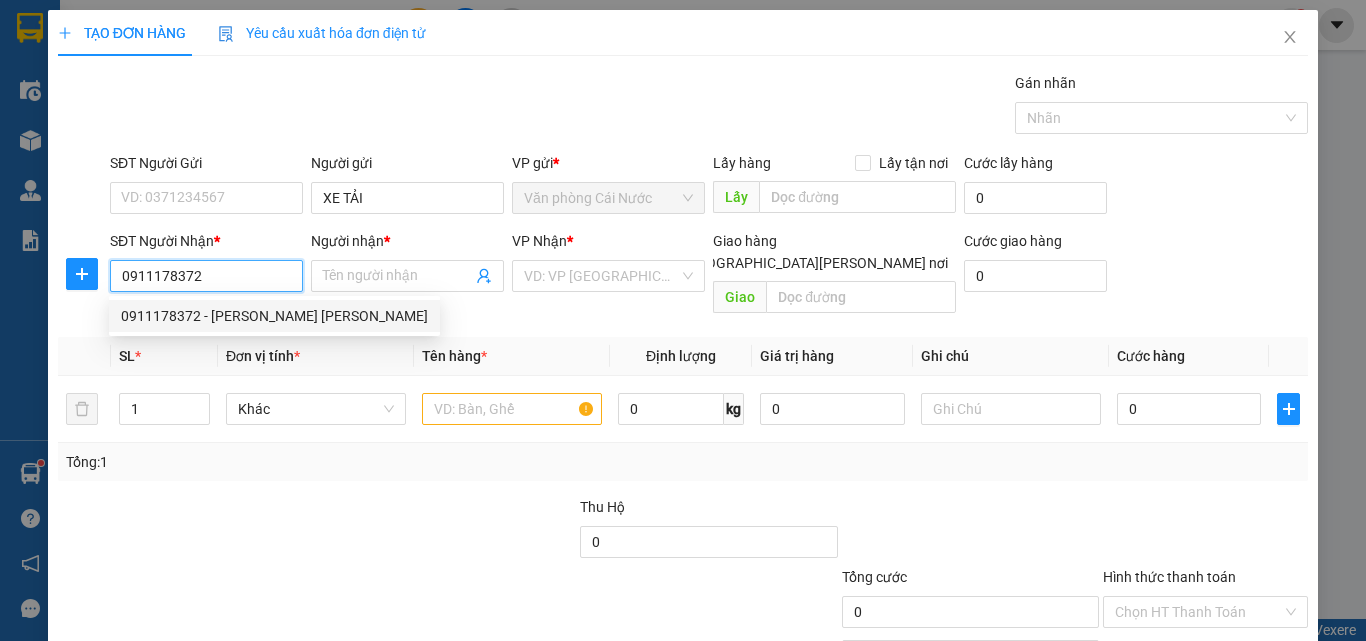 click on "0911178372 - NGUYỄN KIM NGÂN" at bounding box center [274, 316] 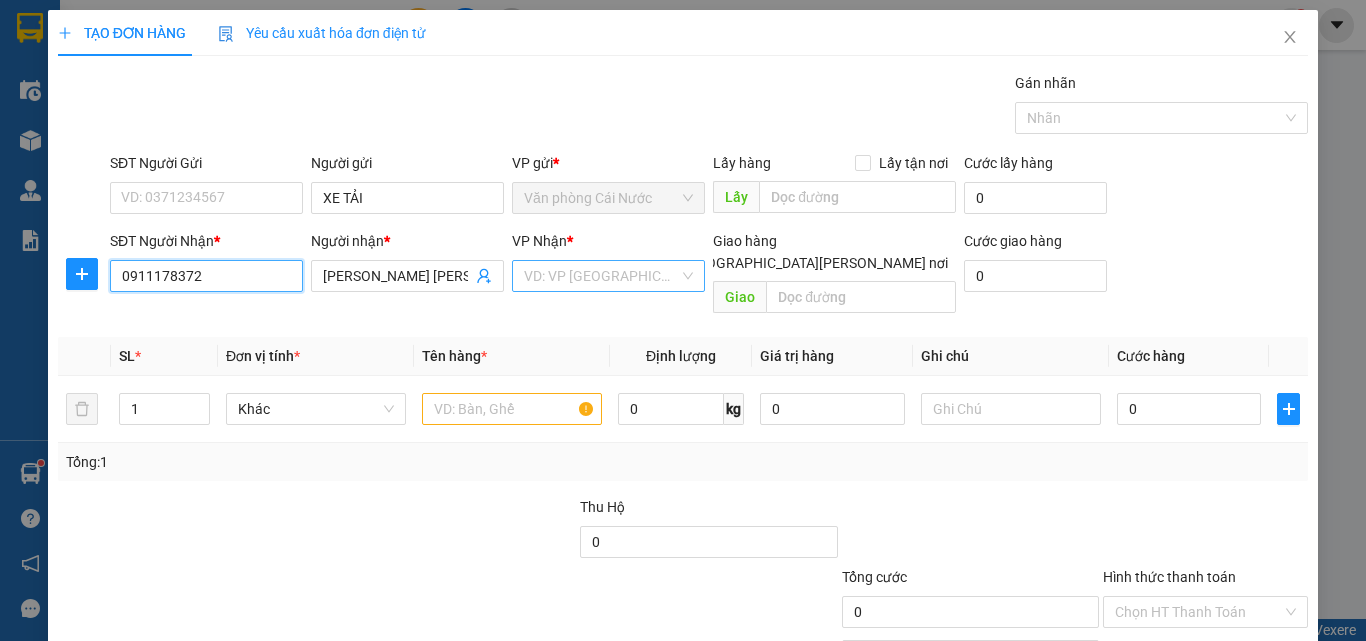 type on "0911178372" 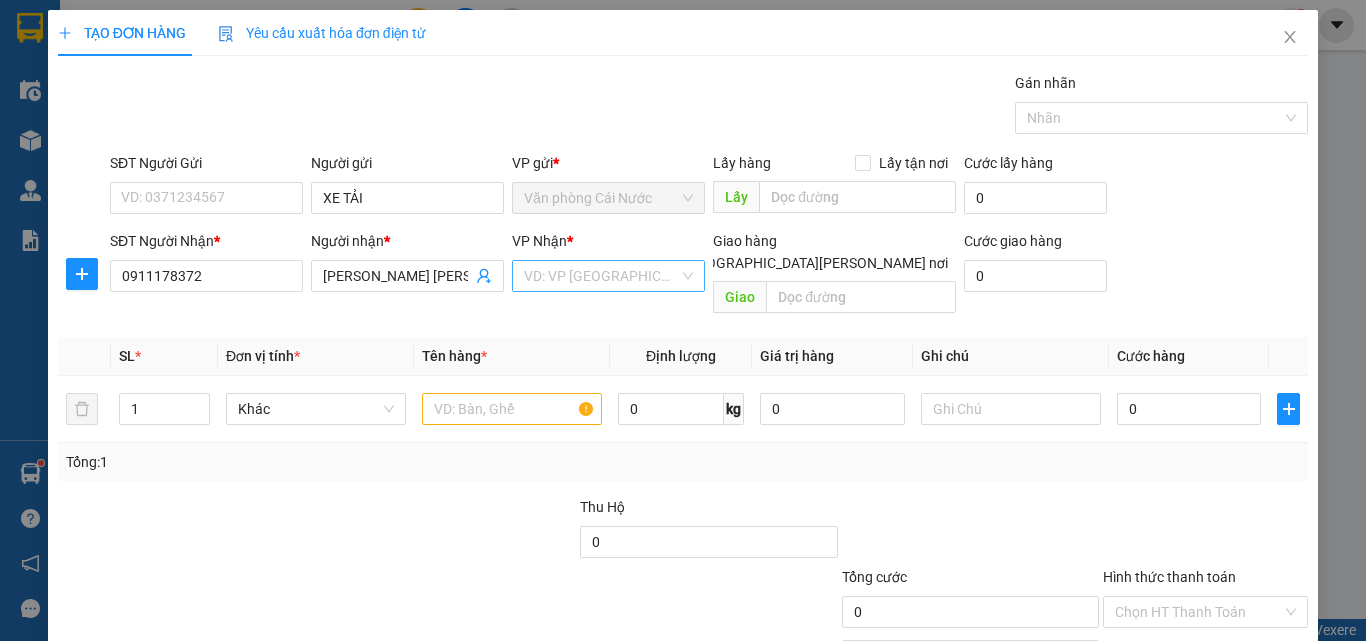 click at bounding box center [601, 276] 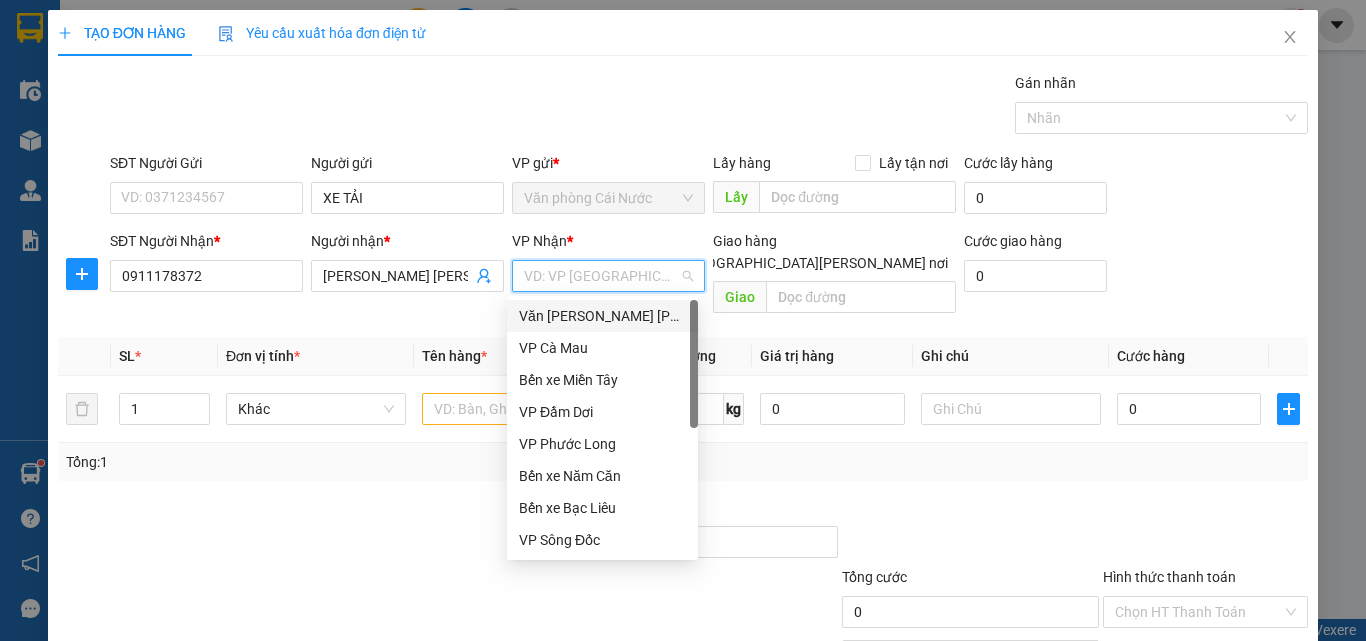 click on "Văn phòng [PERSON_NAME]" at bounding box center [602, 316] 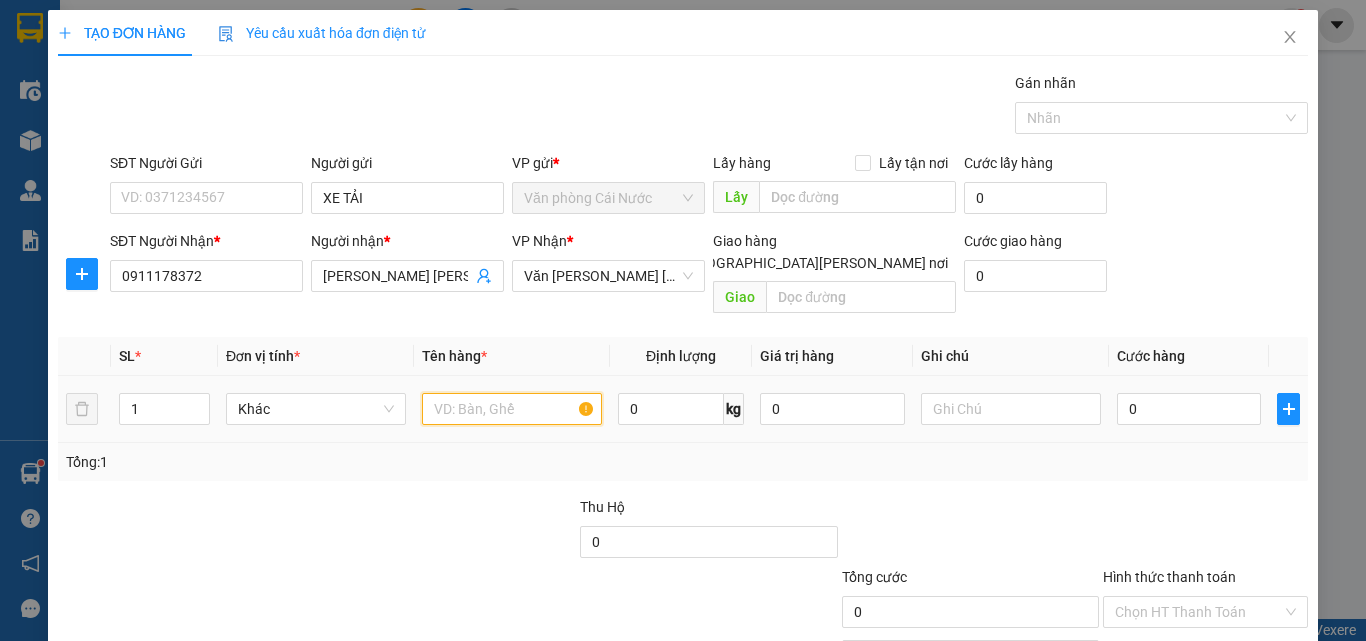 drag, startPoint x: 499, startPoint y: 393, endPoint x: 496, endPoint y: 376, distance: 17.262676 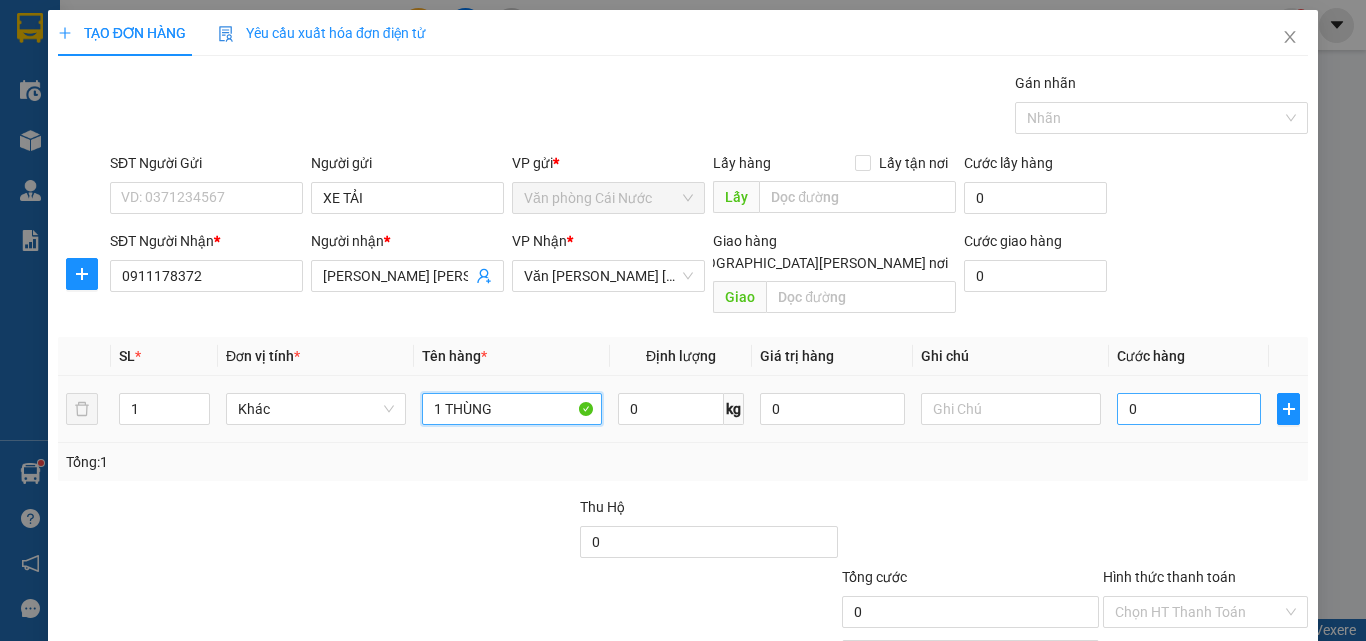 type on "1 THÙNG" 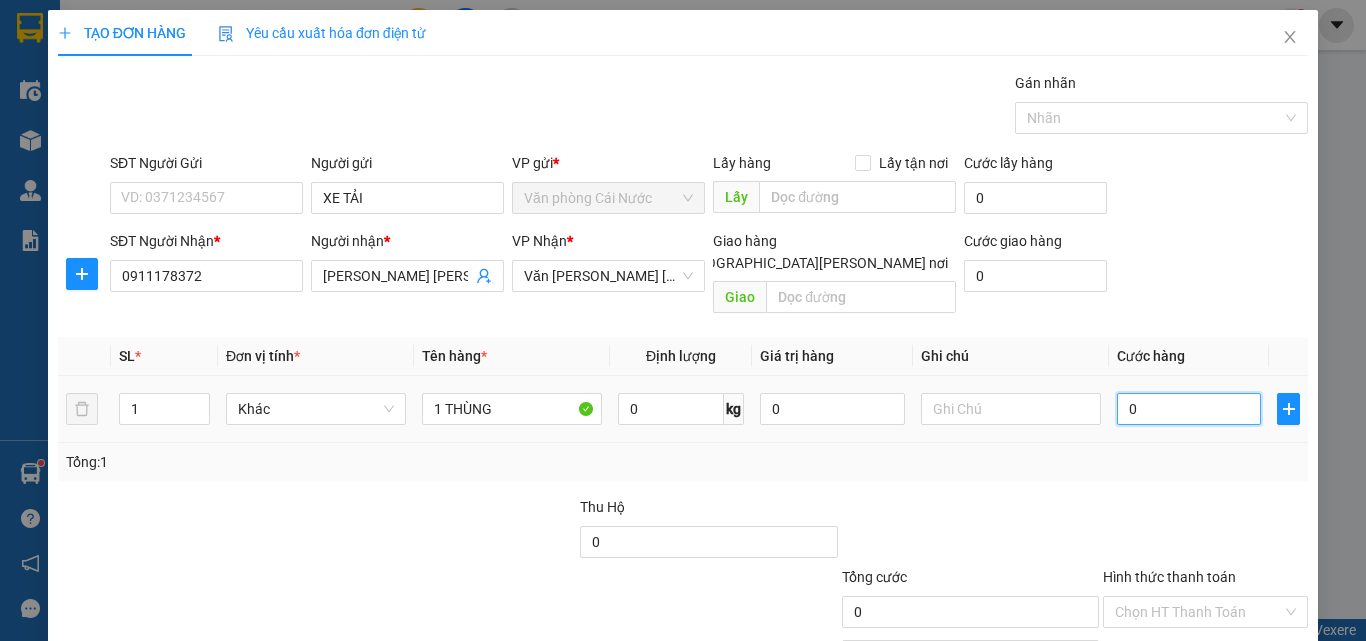 click on "0" at bounding box center (1189, 409) 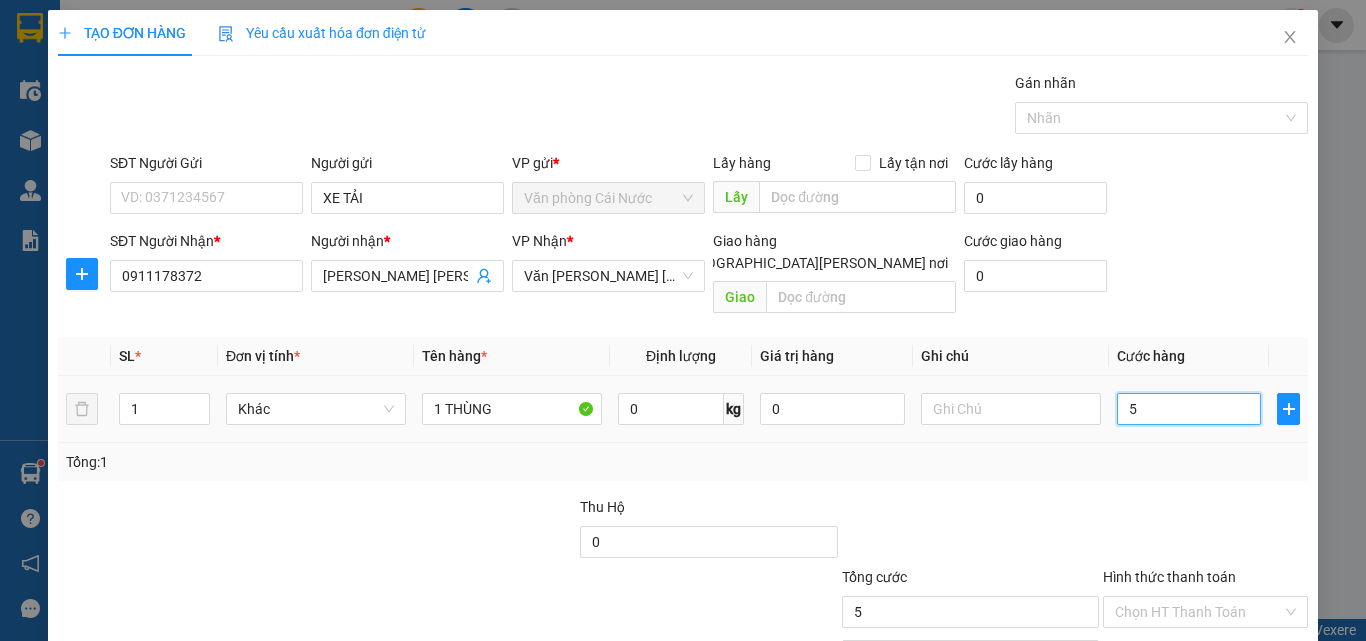 type on "50" 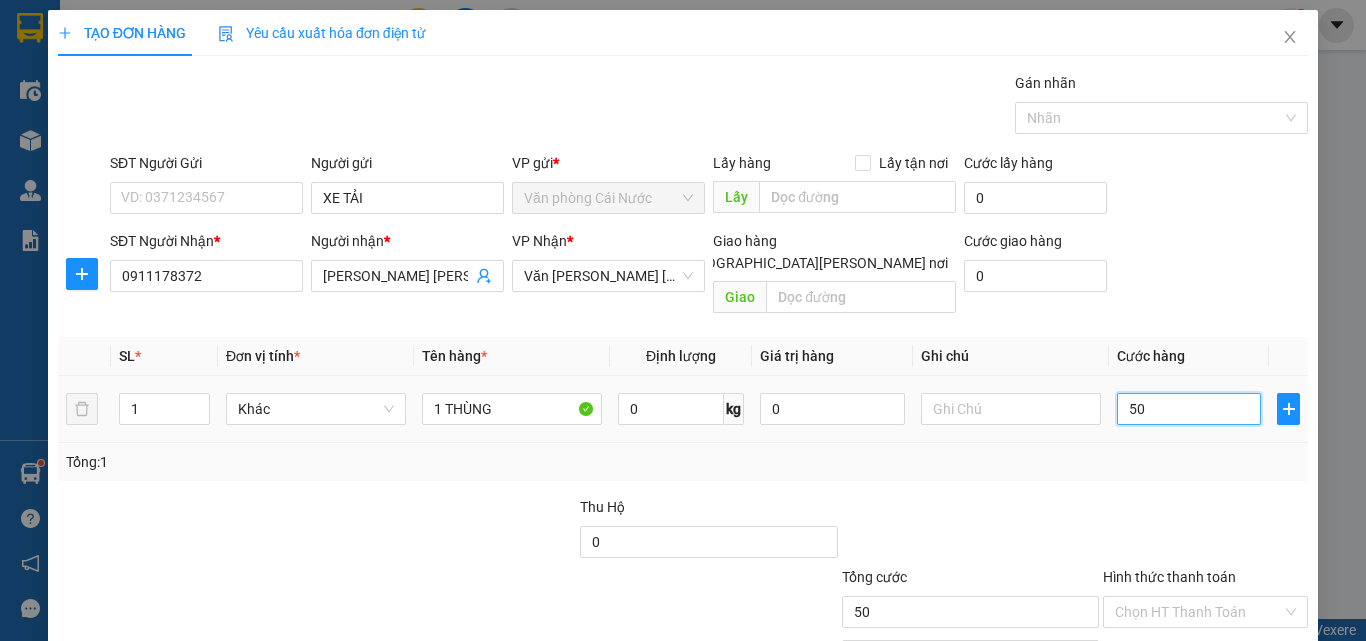 scroll, scrollTop: 99, scrollLeft: 0, axis: vertical 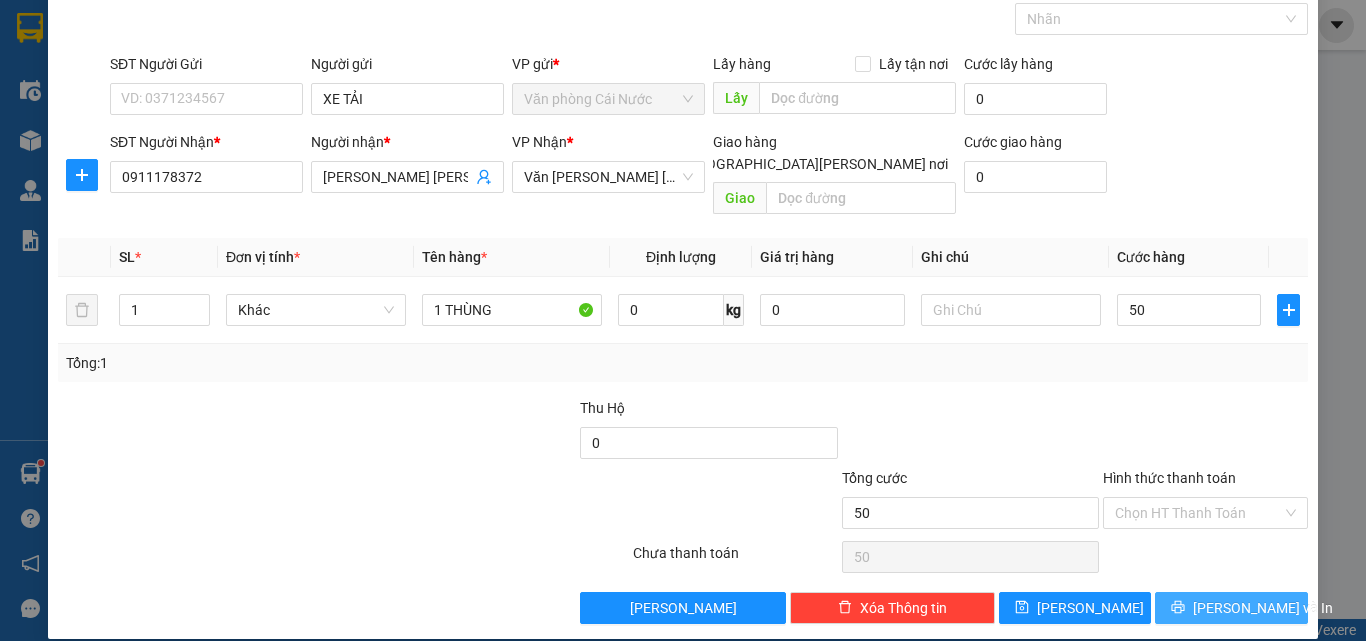 type on "50.000" 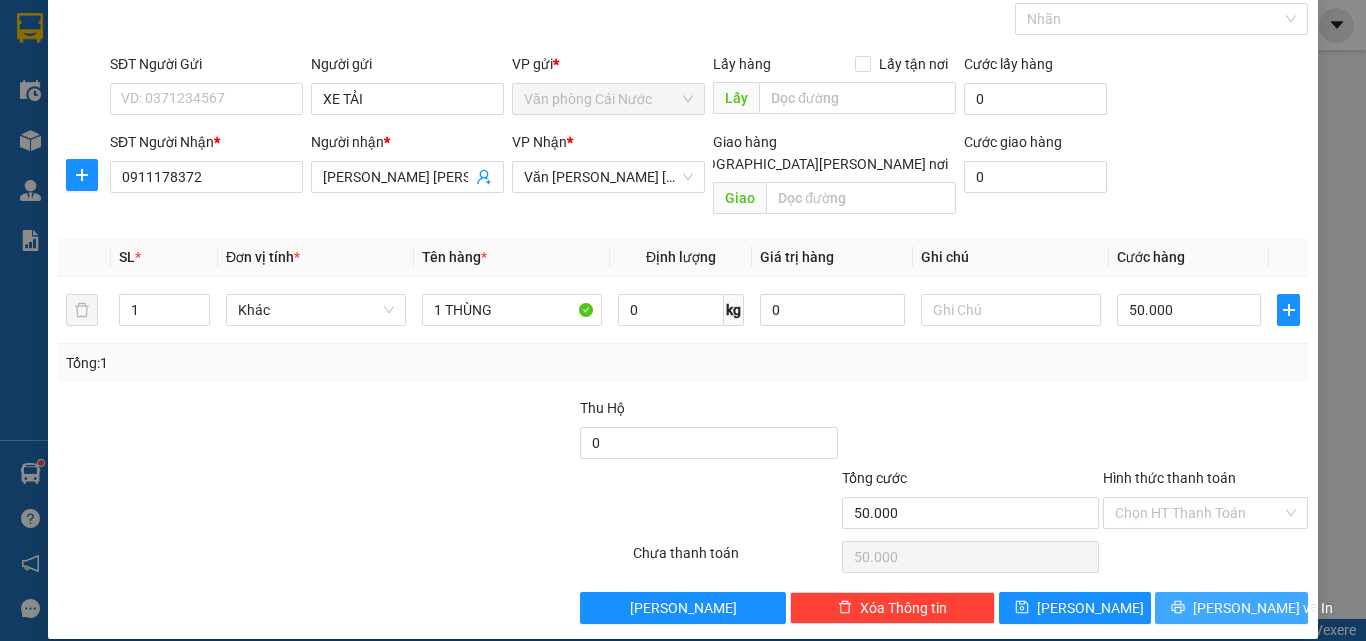 click on "Lưu và In" at bounding box center (1263, 608) 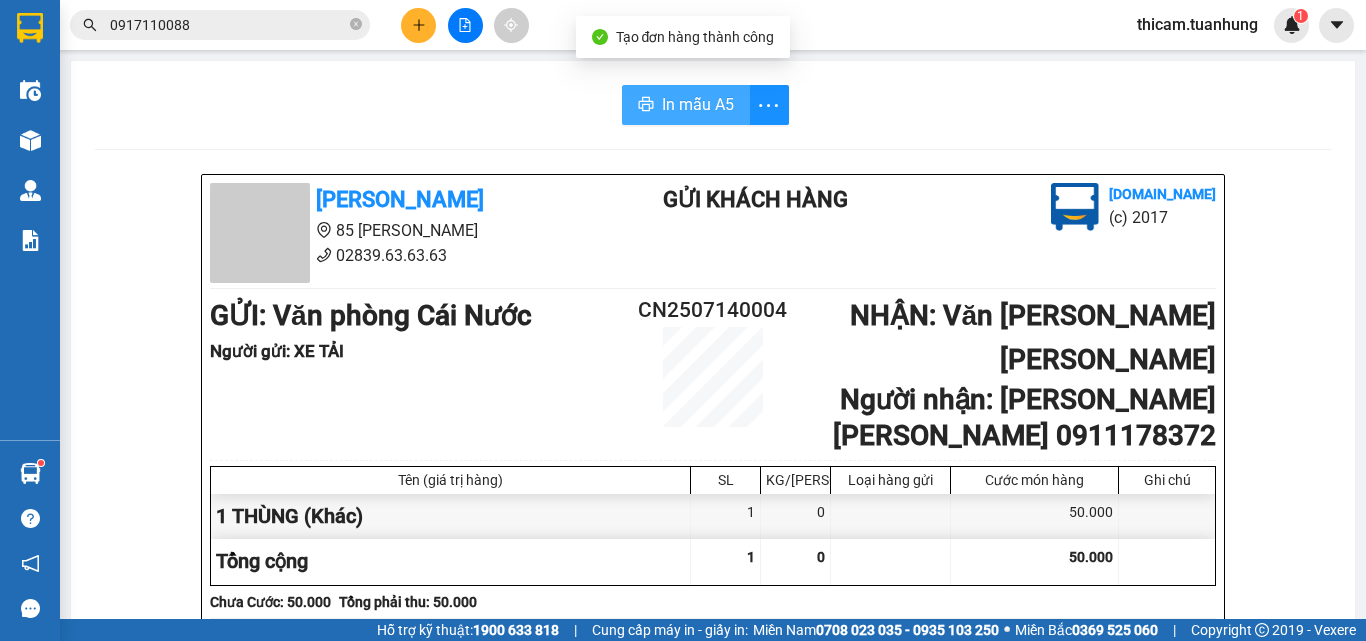 click on "In mẫu A5" at bounding box center [686, 105] 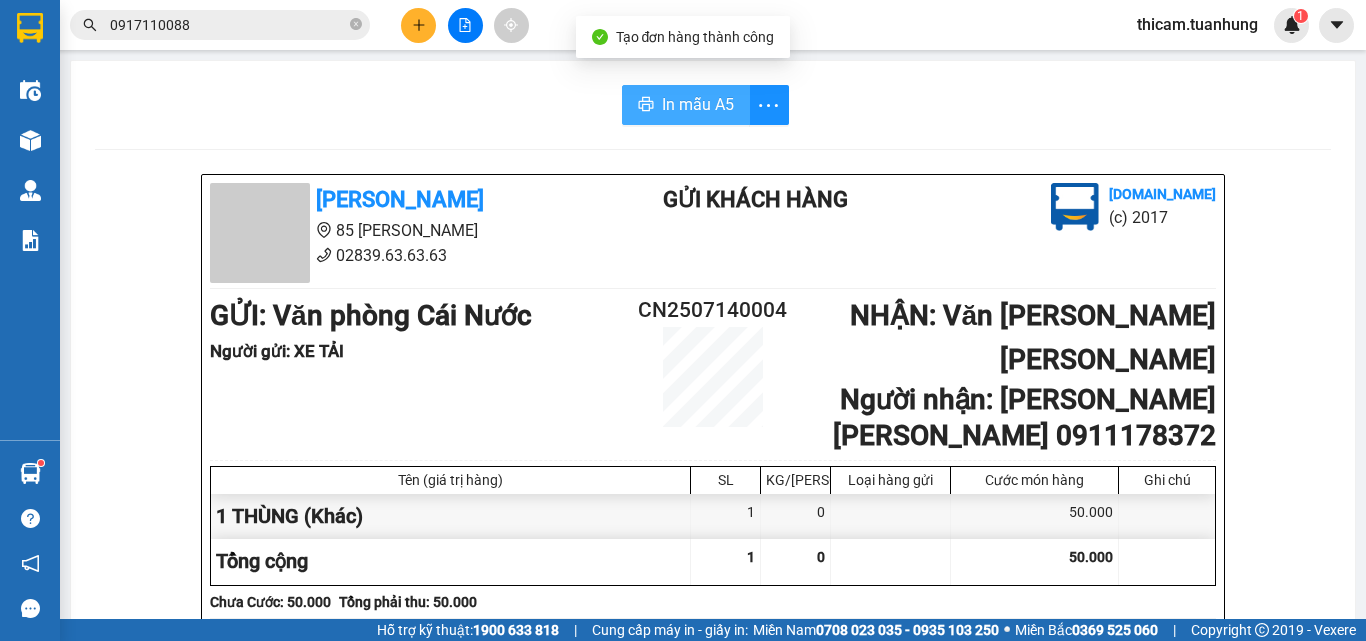 scroll, scrollTop: 0, scrollLeft: 0, axis: both 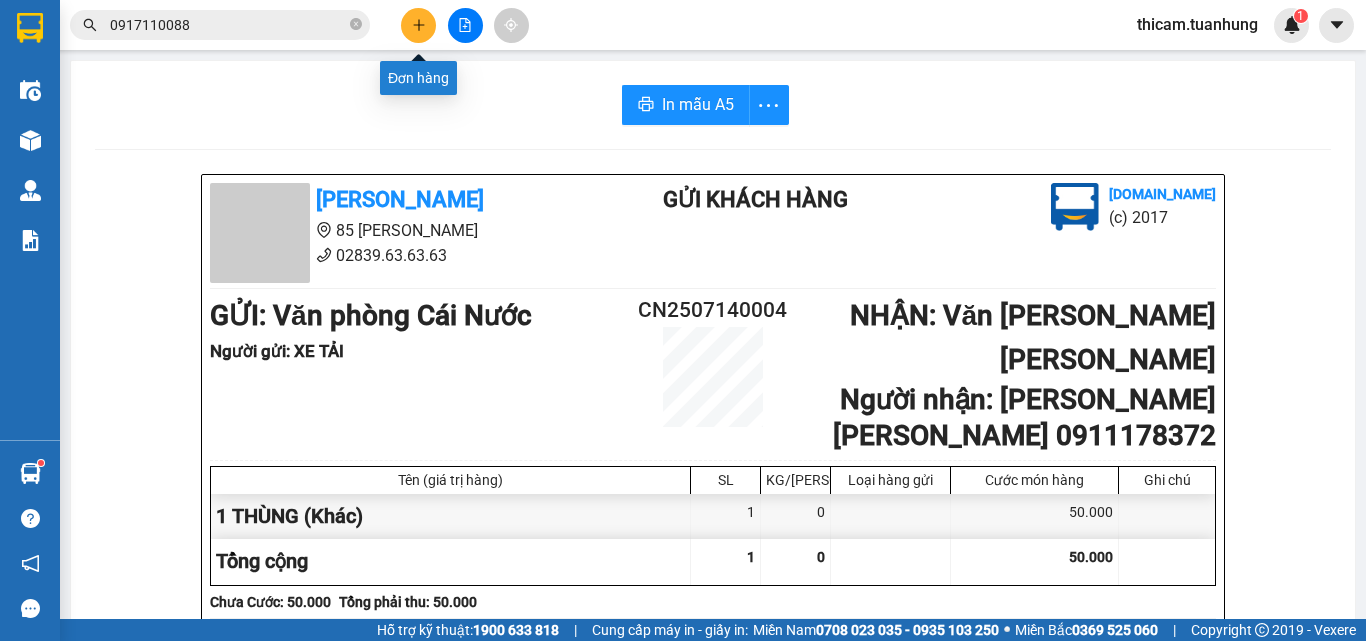 click at bounding box center (418, 25) 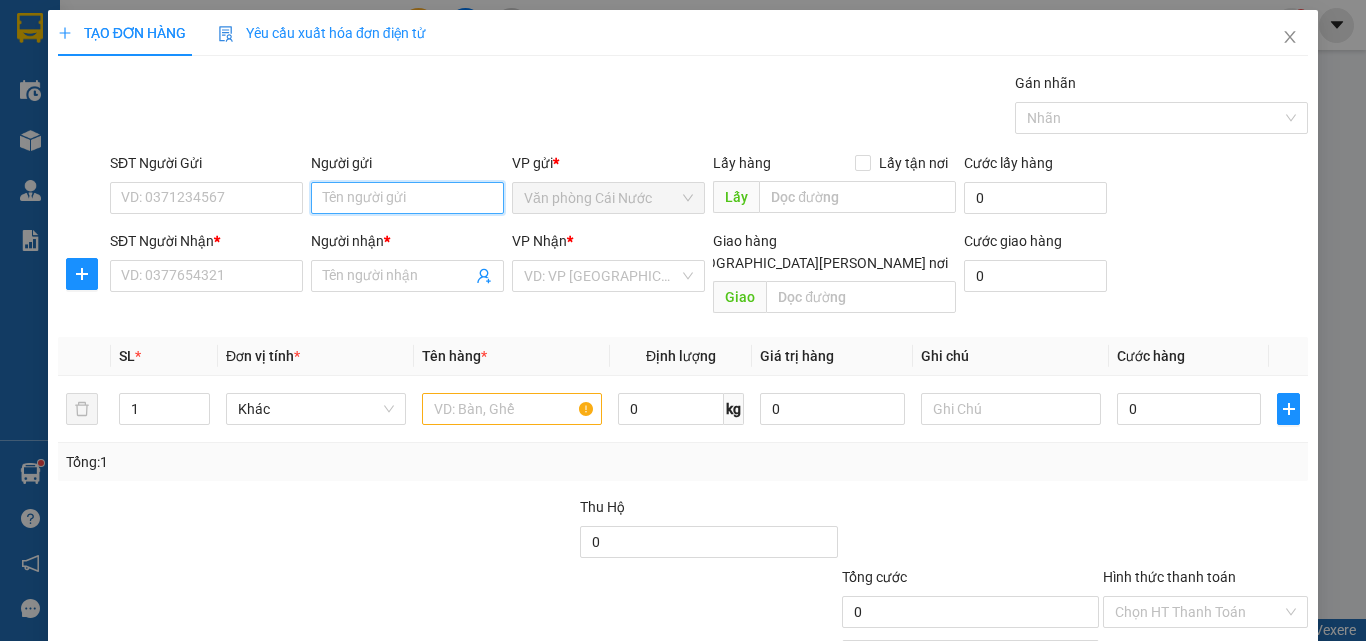 click on "Người gửi" at bounding box center (407, 198) 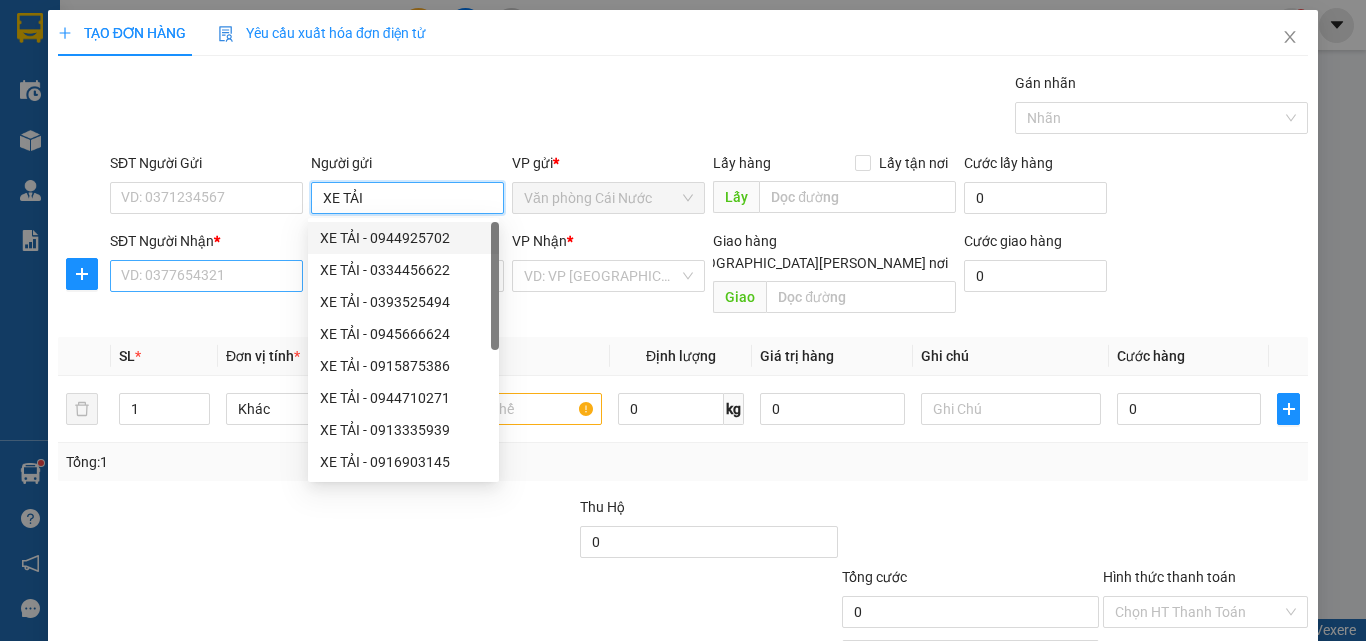 type on "XE TẢI" 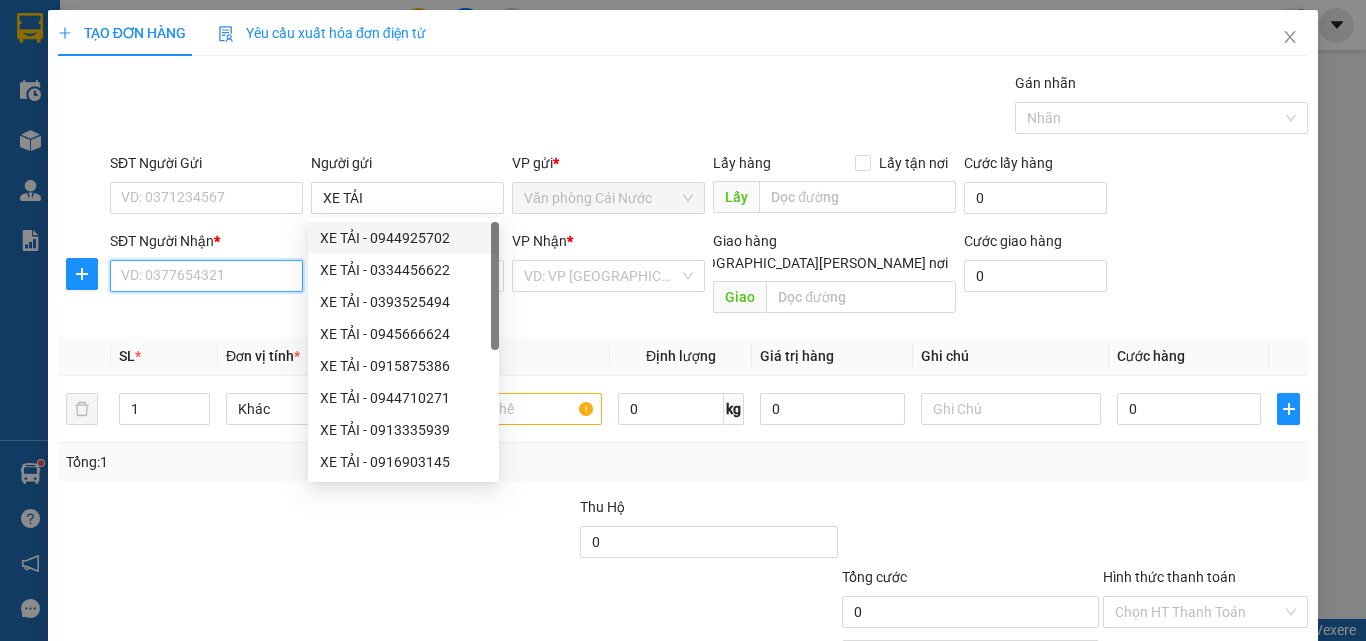 click on "SĐT Người Nhận  *" at bounding box center (206, 276) 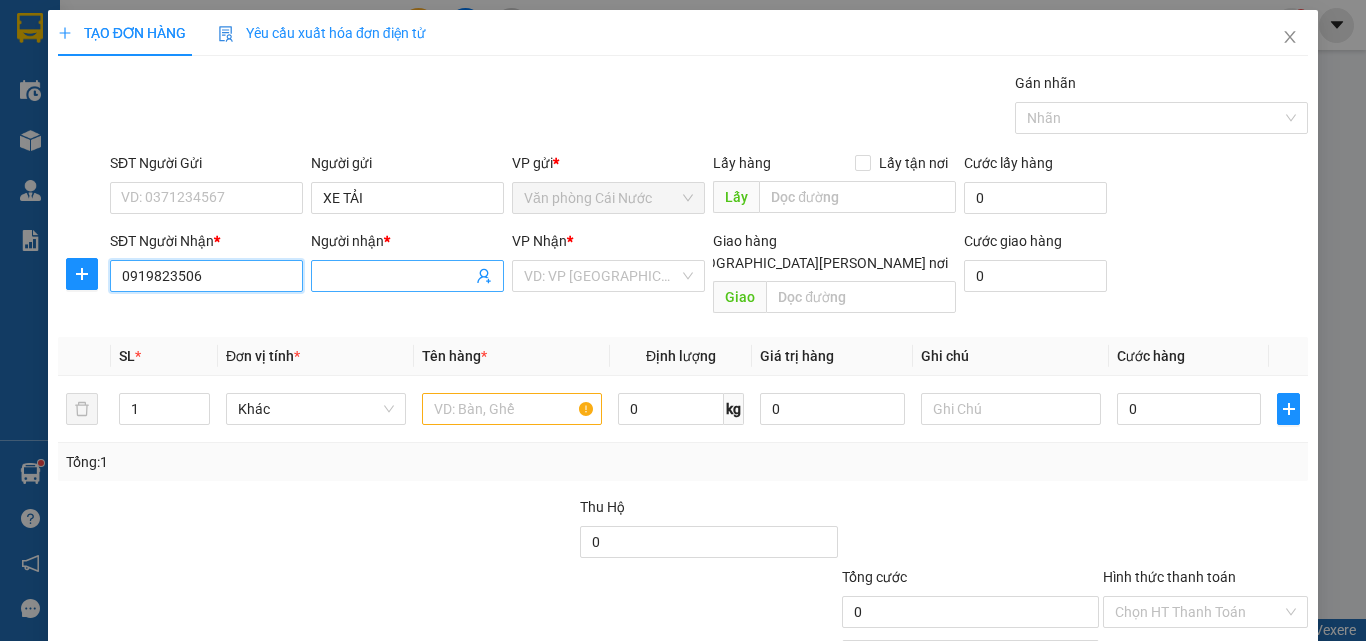 type on "0919823506" 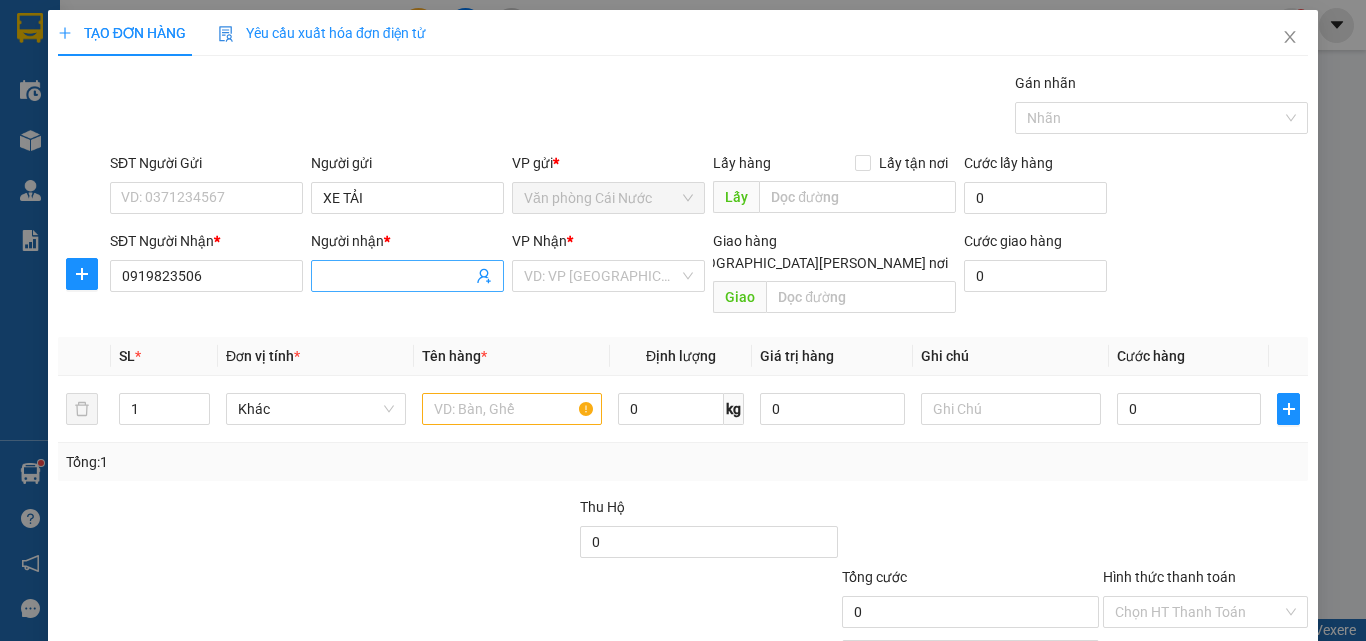 click on "Người nhận  *" at bounding box center (397, 276) 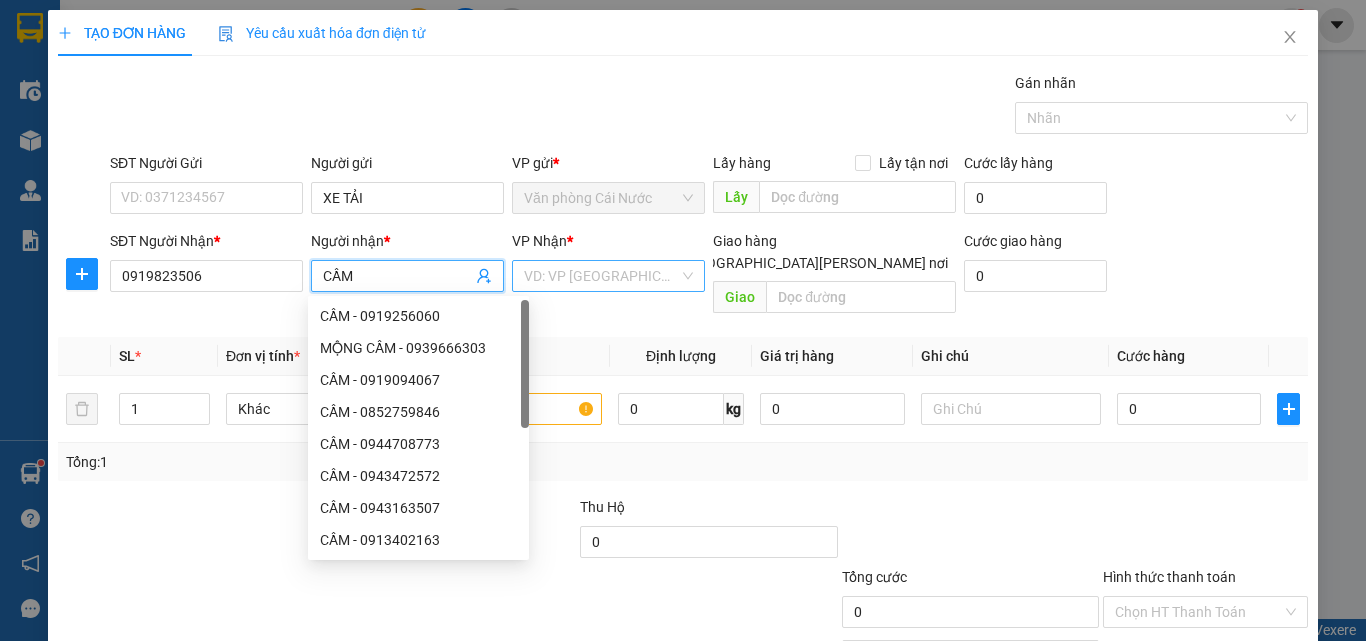 type on "CẦM" 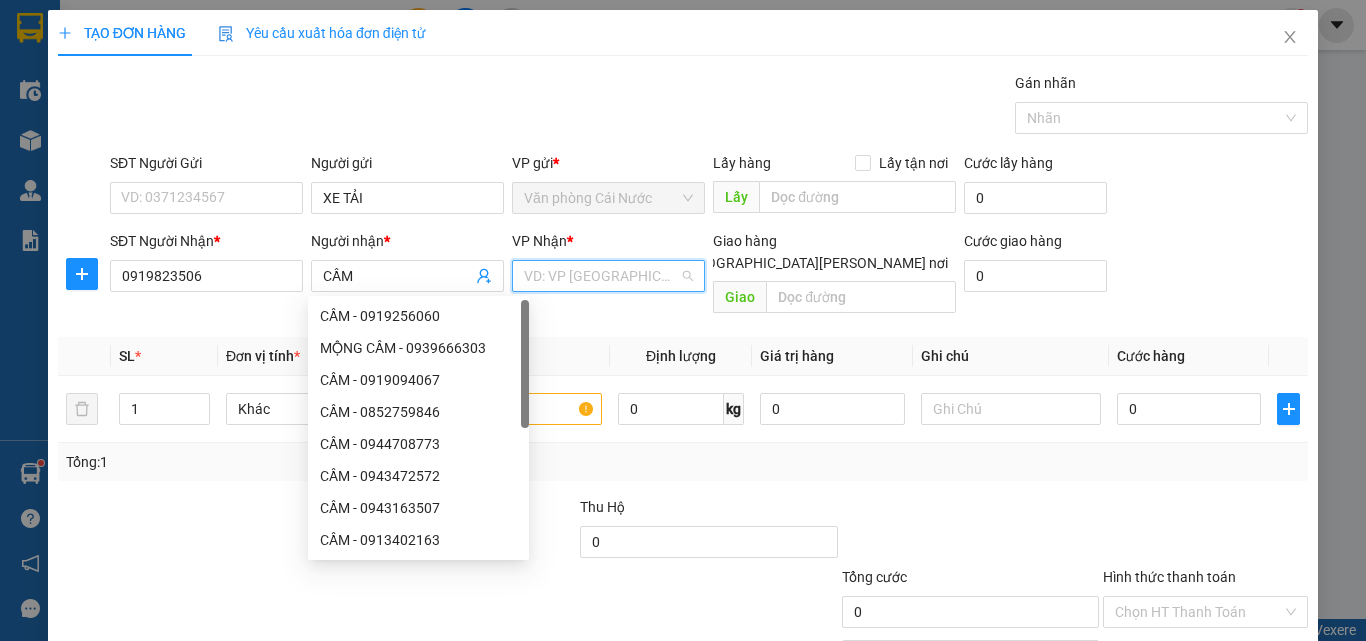 click at bounding box center [601, 276] 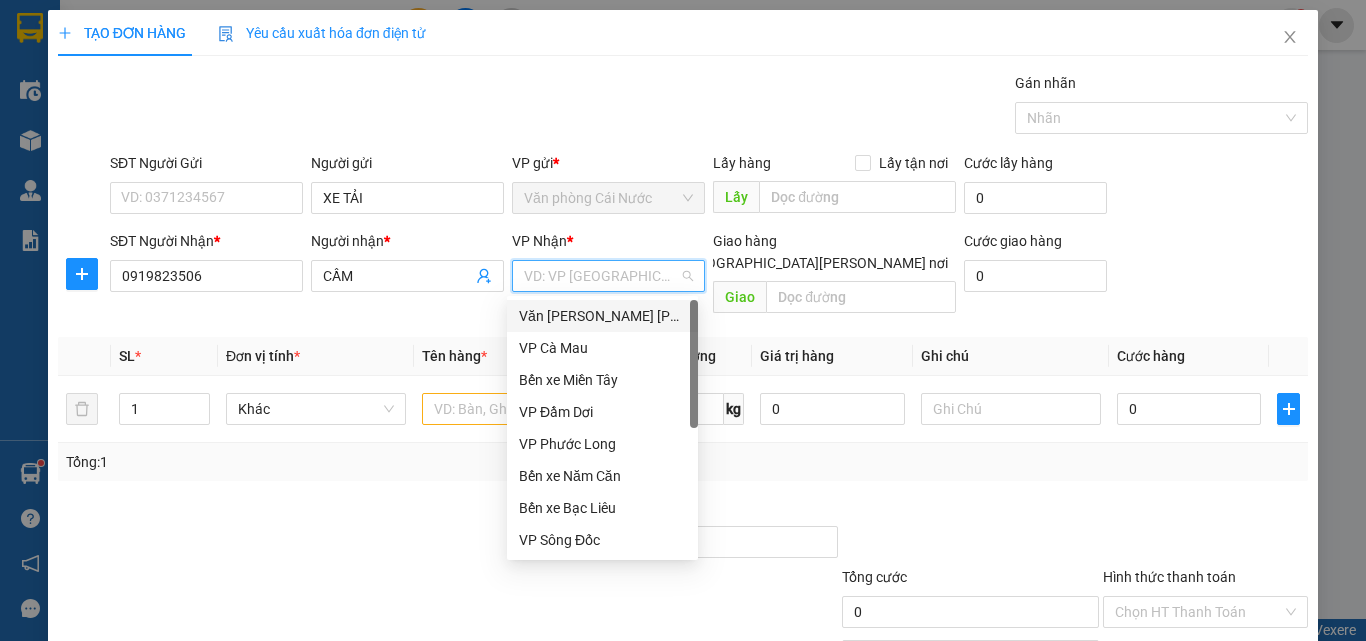 click on "Văn phòng [PERSON_NAME]" at bounding box center [602, 316] 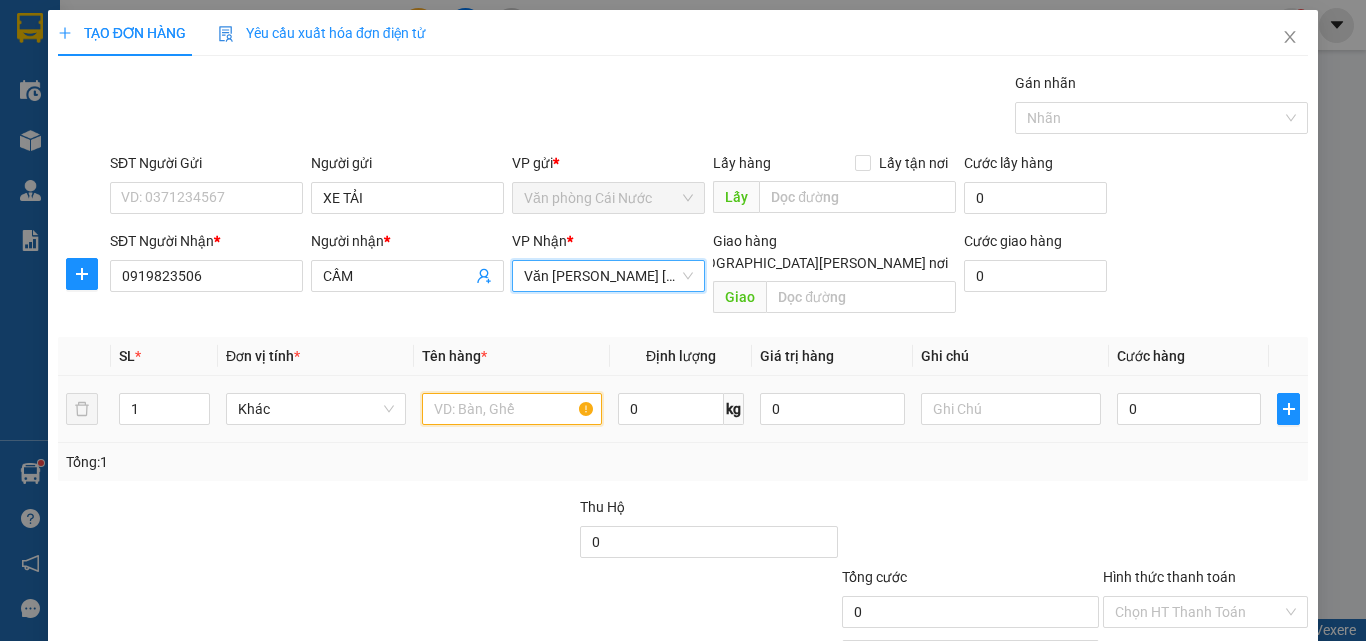 click at bounding box center [512, 409] 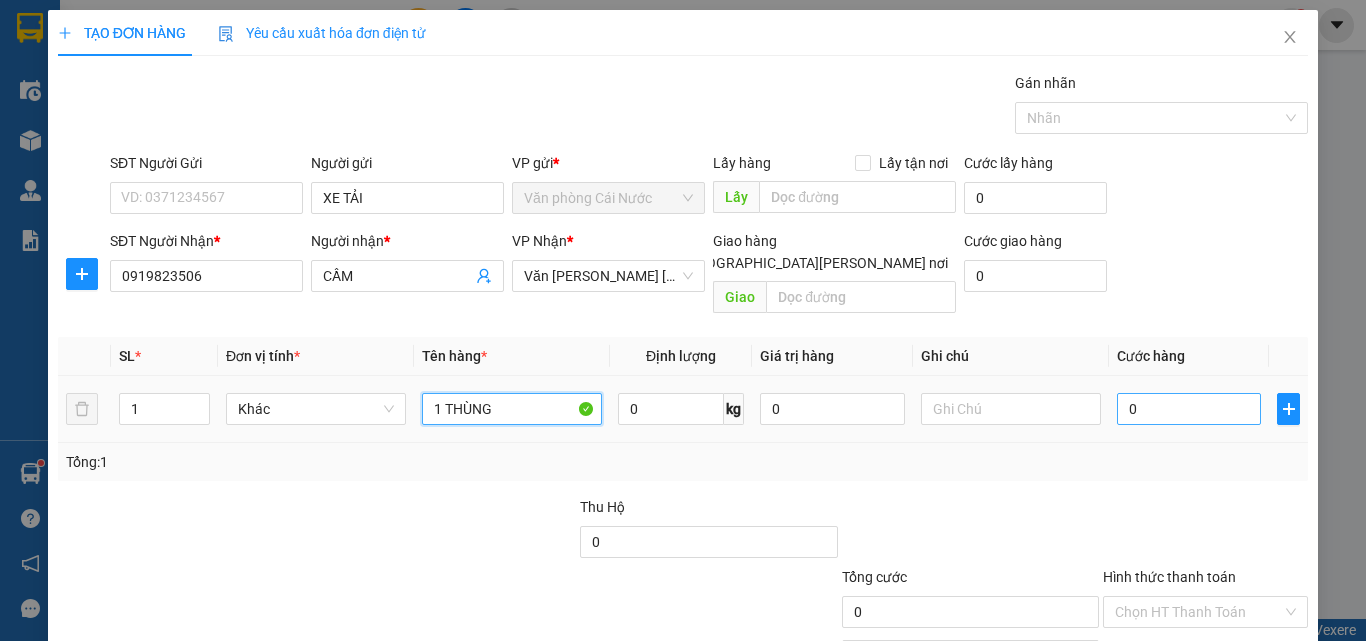 type on "1 THÙNG" 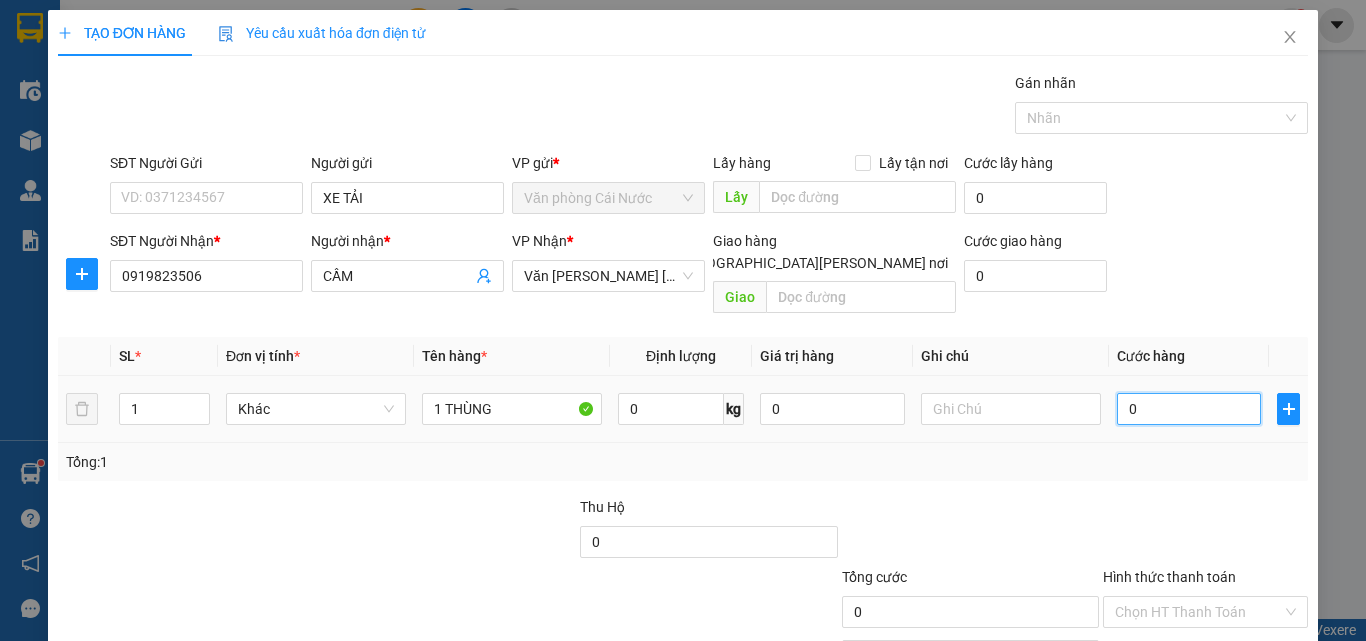 click on "0" at bounding box center [1189, 409] 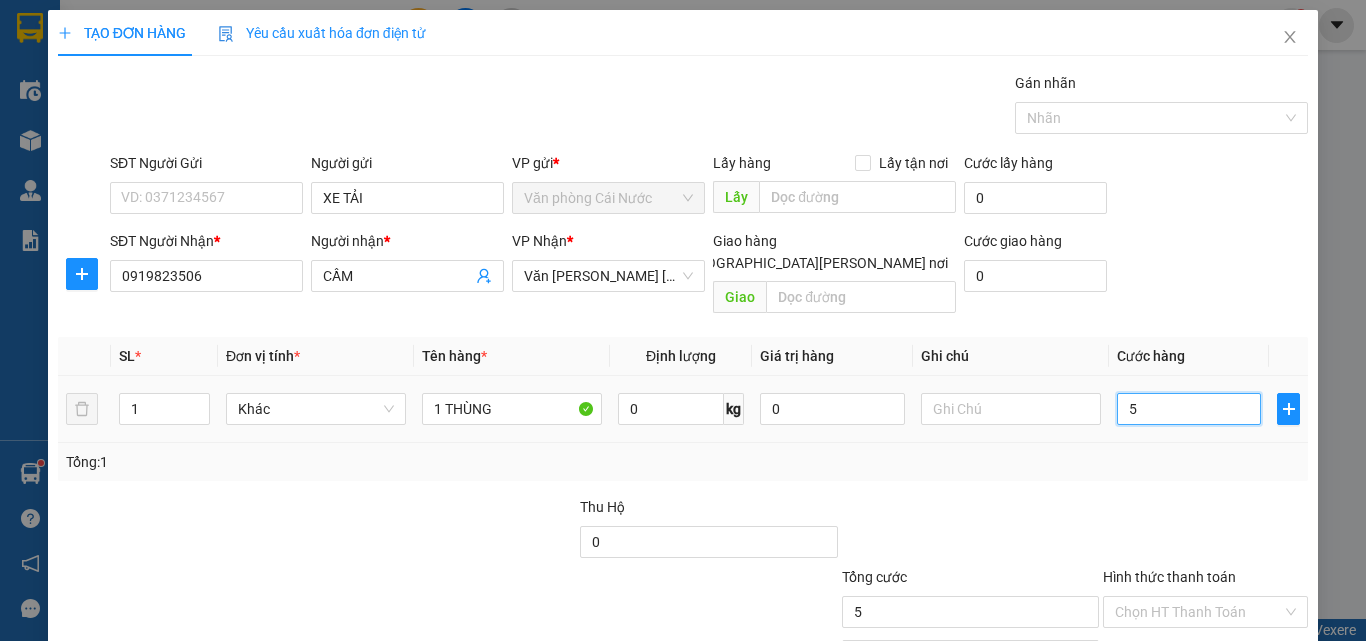 type on "50" 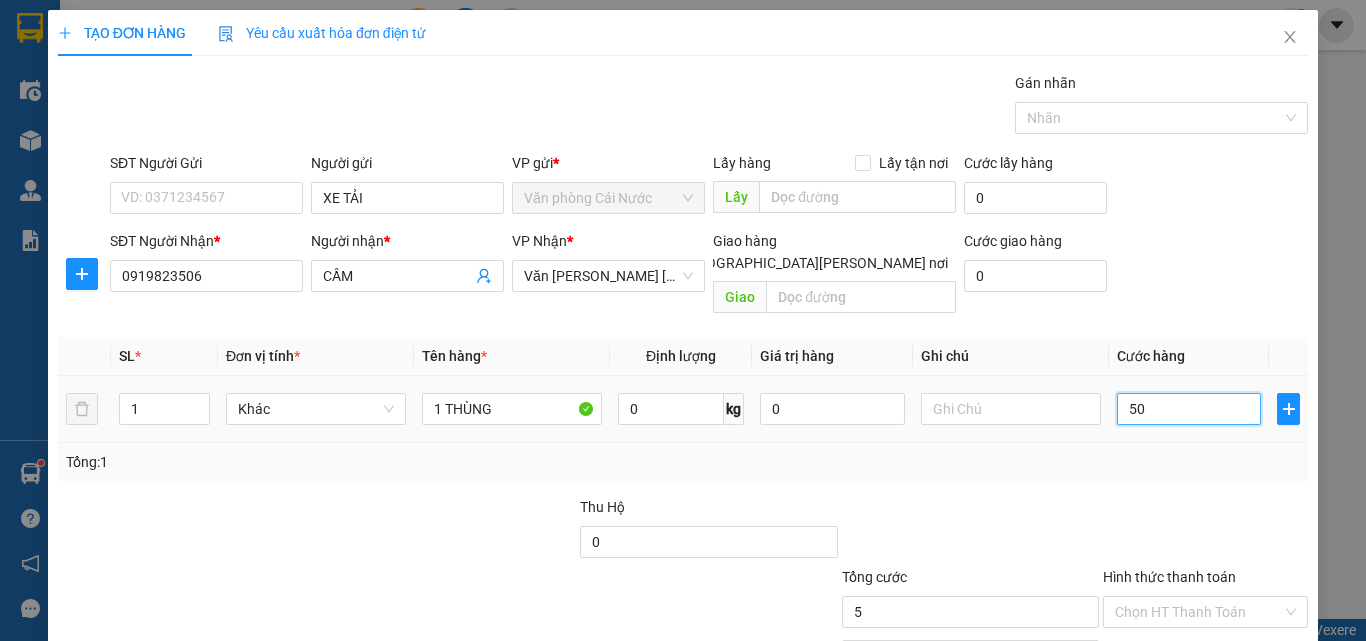 type on "50" 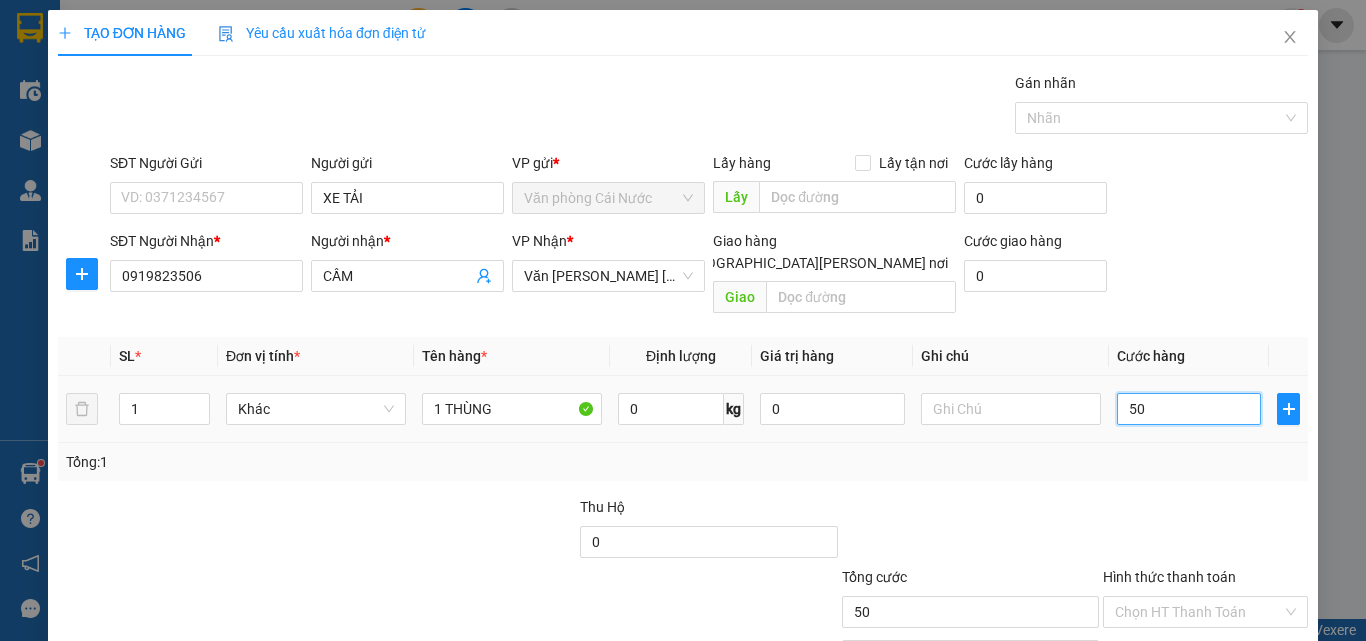 scroll, scrollTop: 99, scrollLeft: 0, axis: vertical 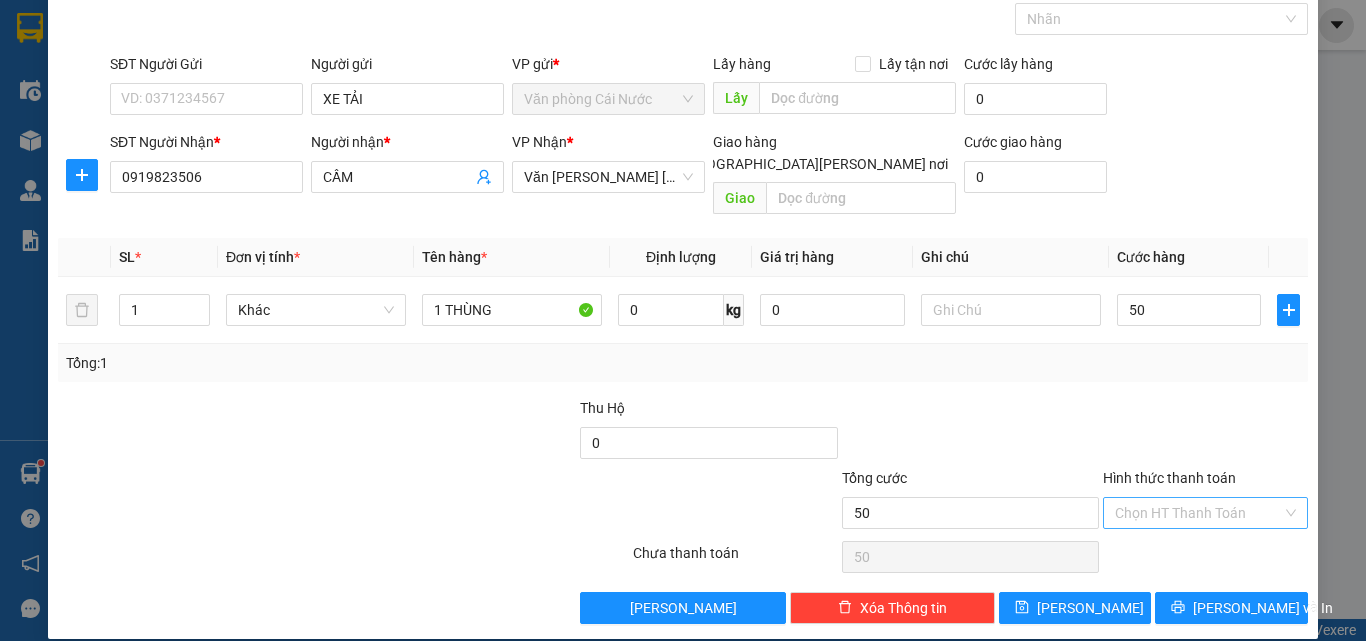 click on "Hình thức thanh toán" at bounding box center [1198, 513] 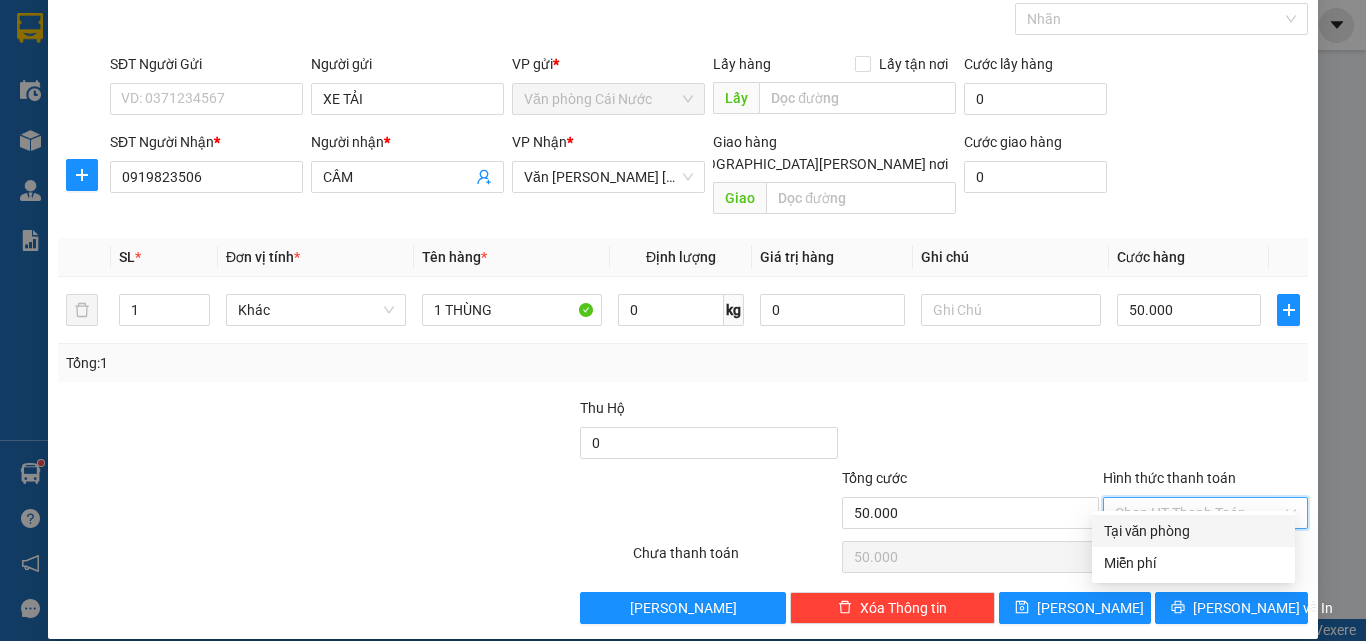 click on "Tại văn phòng" at bounding box center (1193, 531) 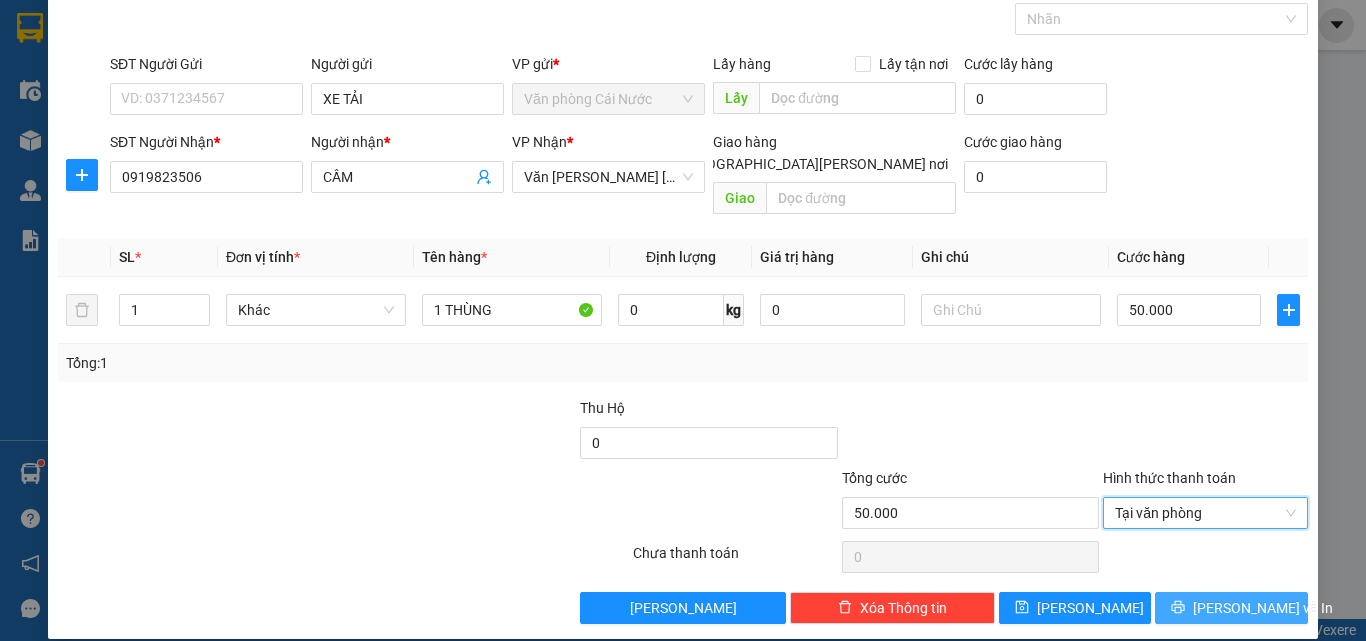 click on "Lưu và In" at bounding box center (1231, 608) 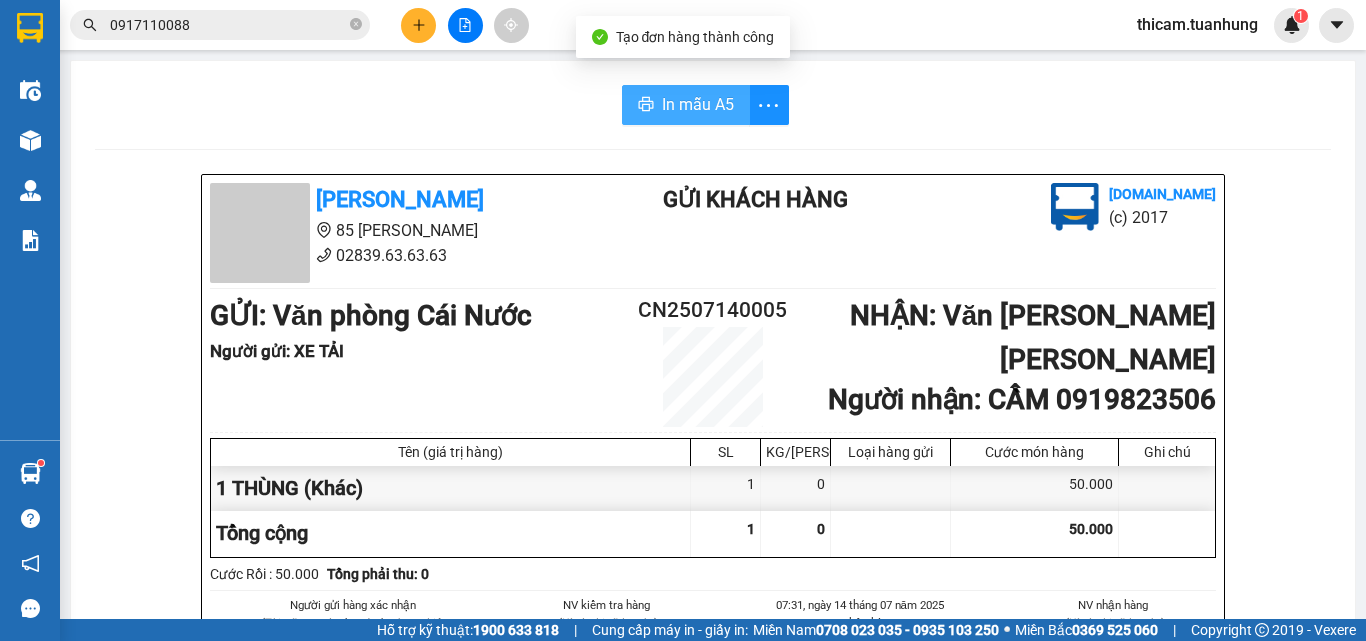 click on "In mẫu A5" at bounding box center [686, 105] 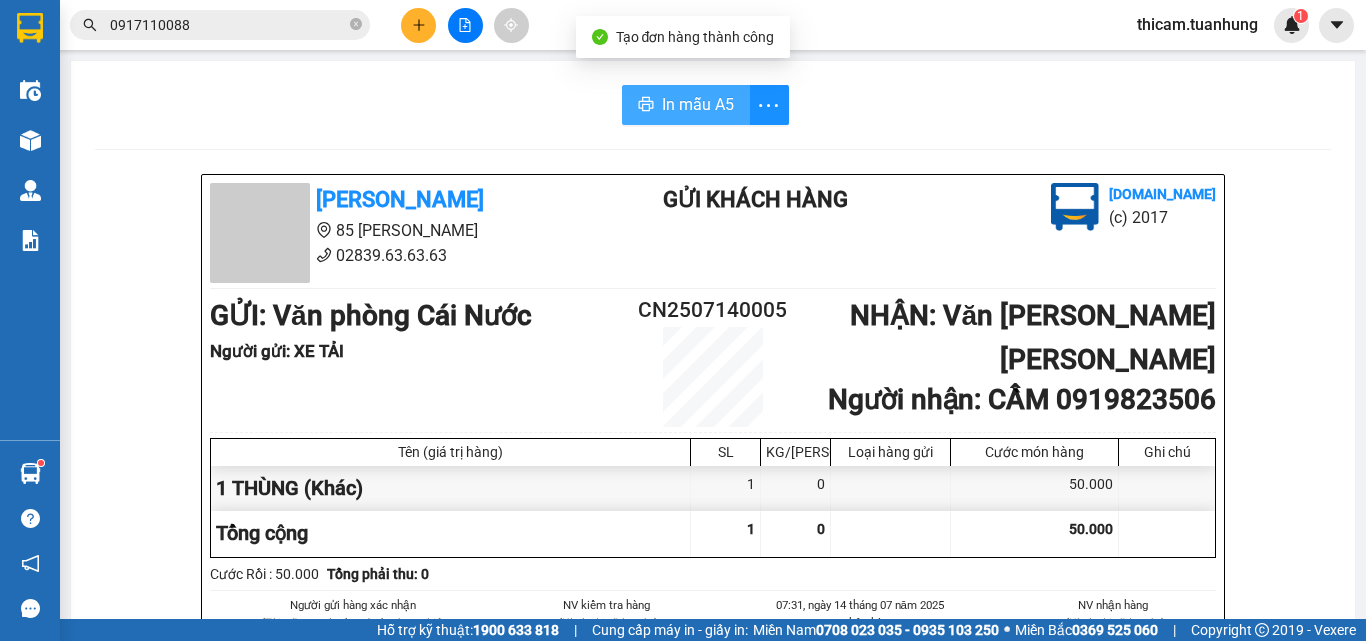 scroll, scrollTop: 0, scrollLeft: 0, axis: both 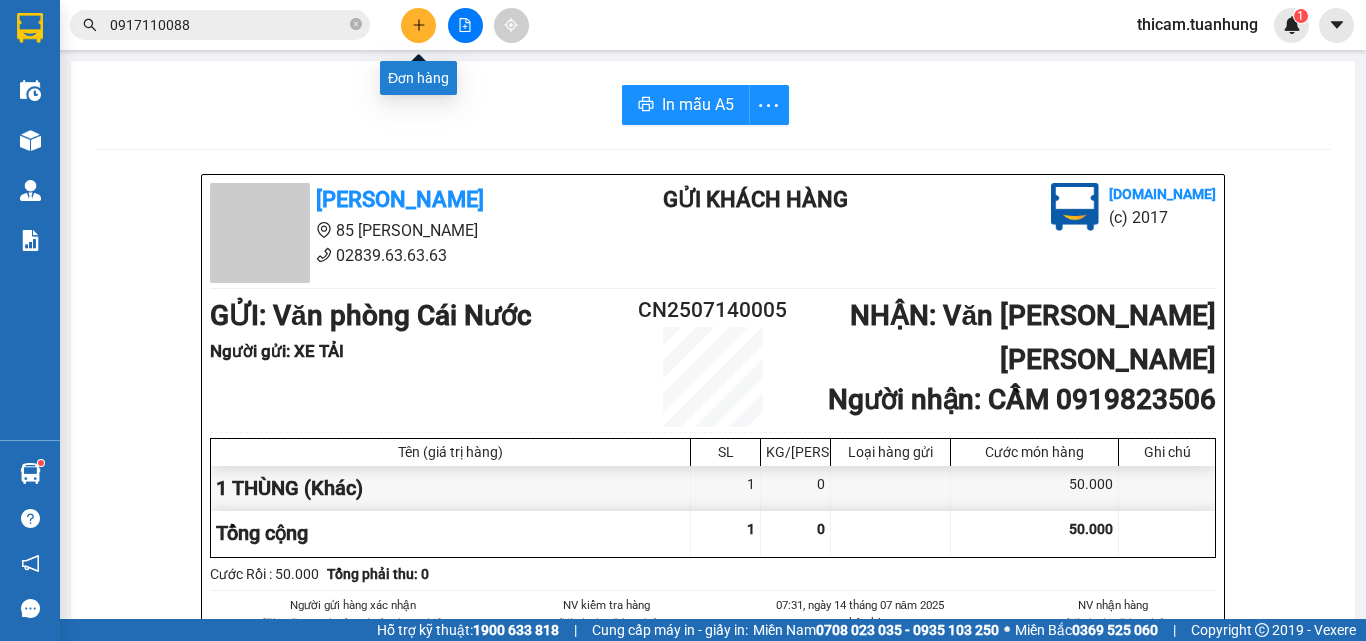 click 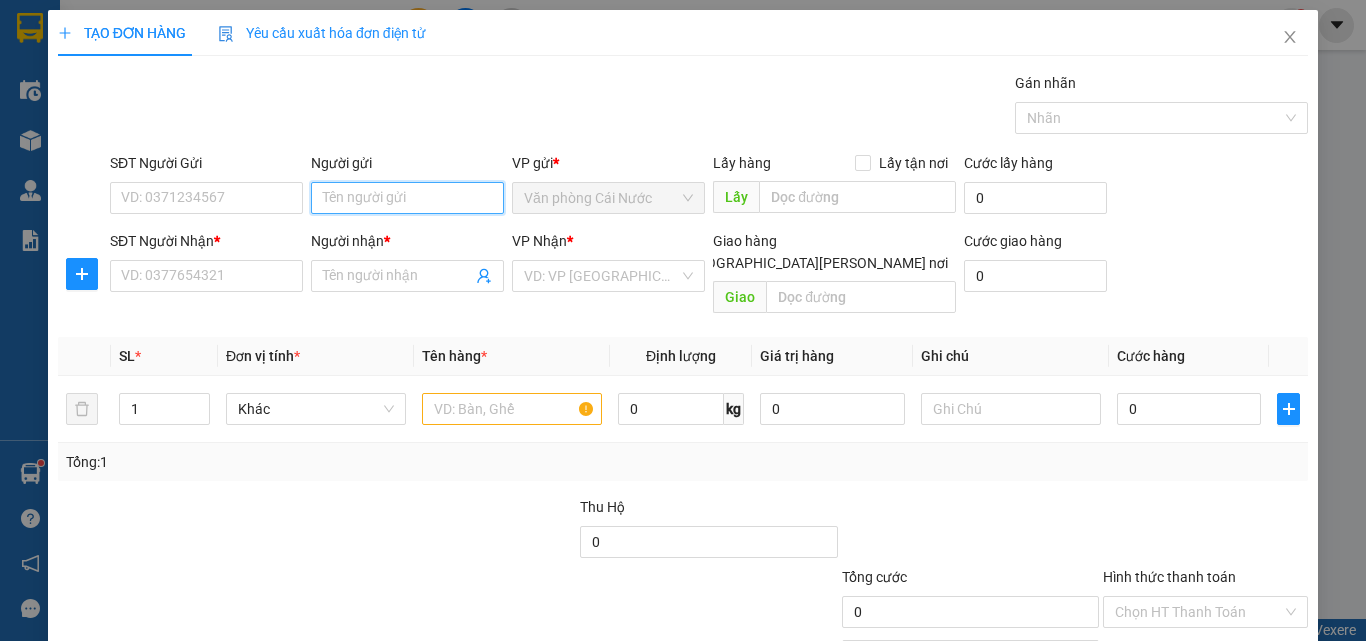 click on "Người gửi" at bounding box center (407, 198) 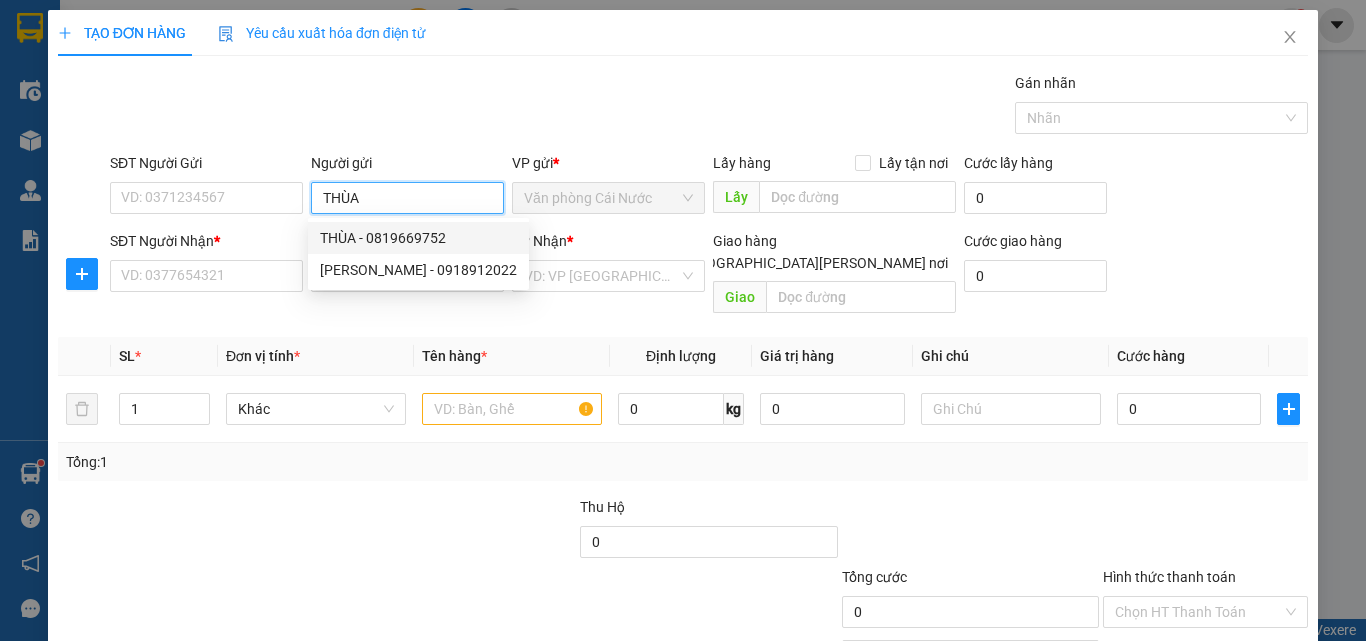 click on "THÙA" at bounding box center (407, 198) 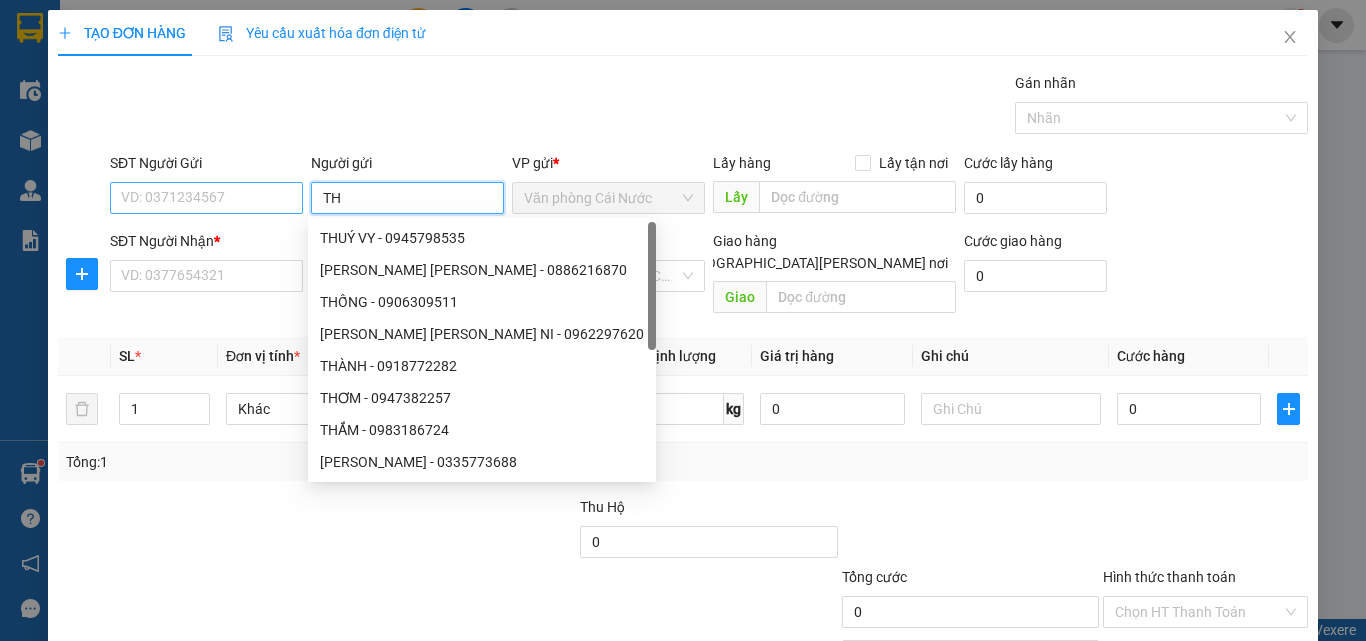 type on "TH" 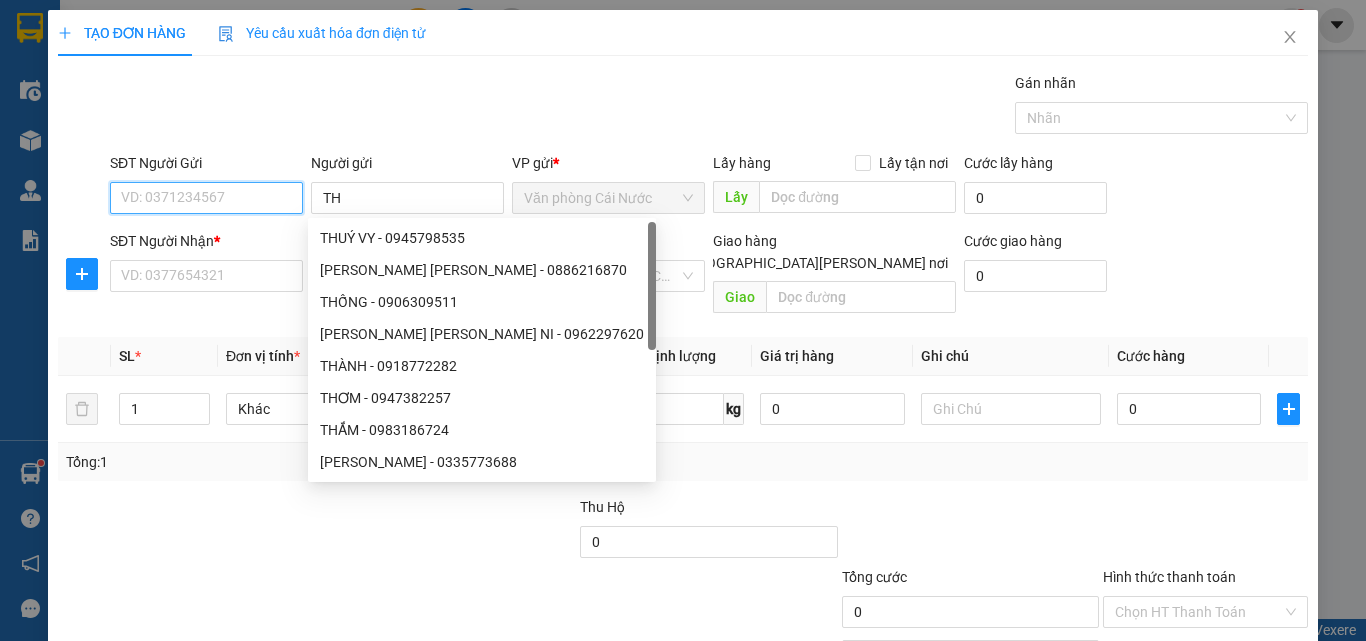 click on "SĐT Người Gửi" at bounding box center (206, 198) 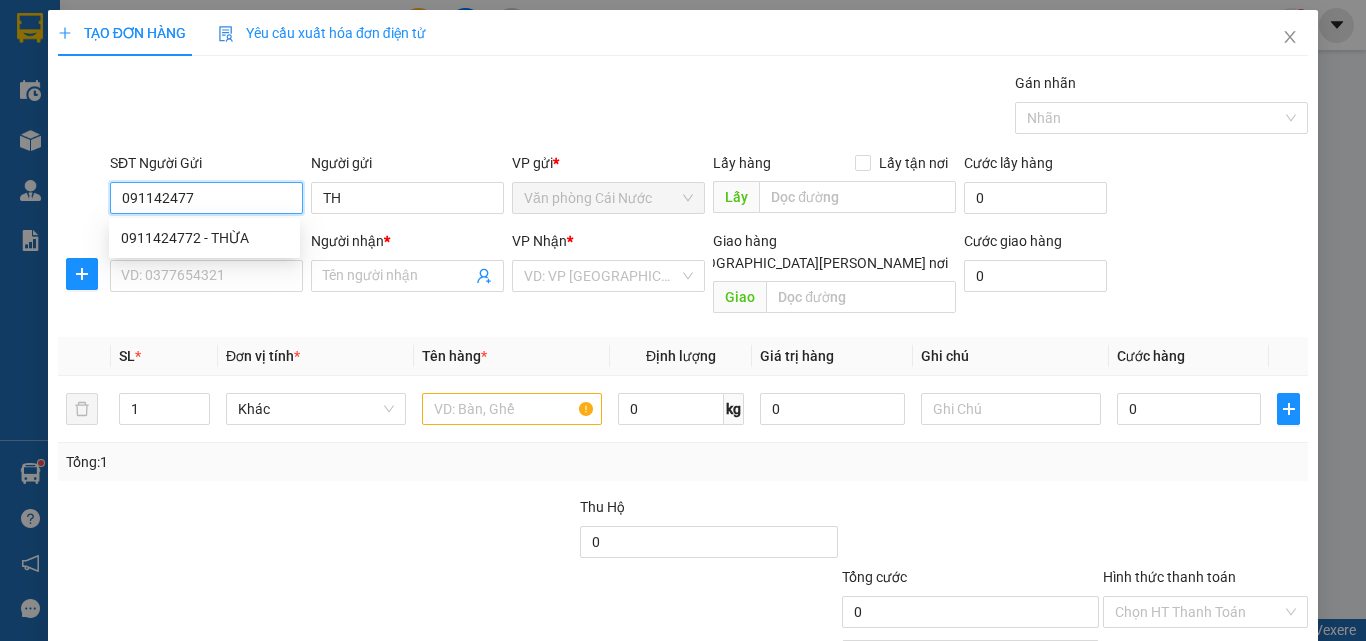 type on "0911424772" 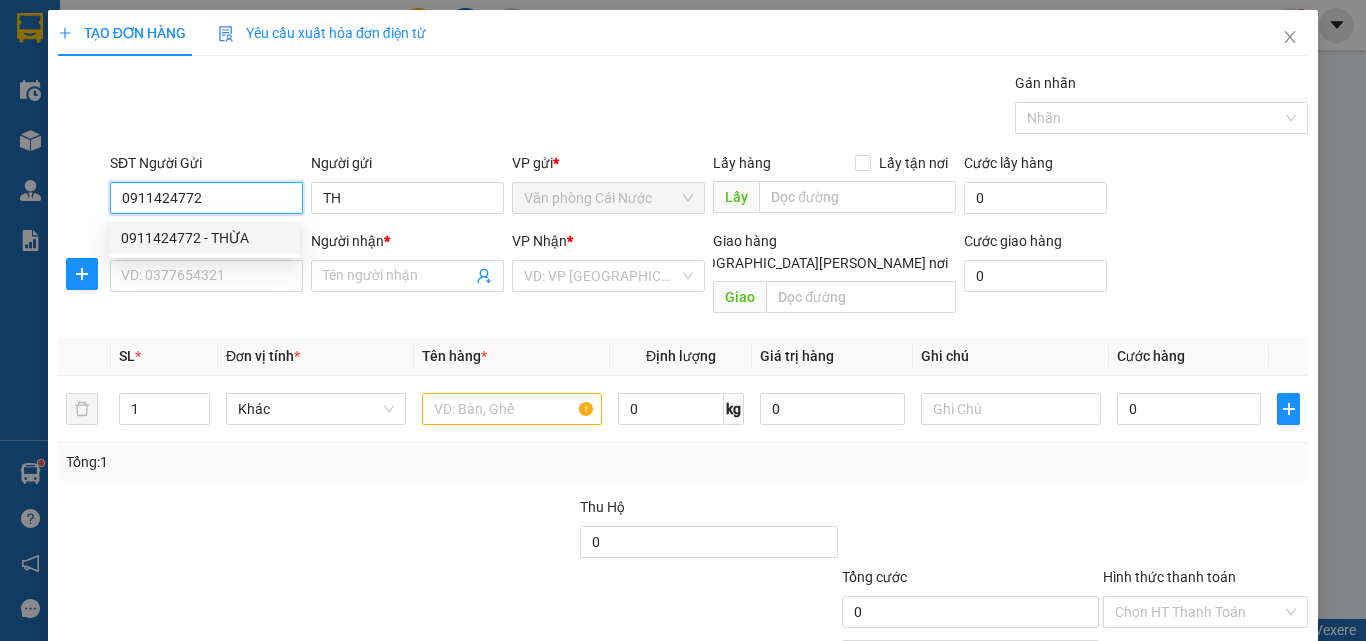 click on "0911424772 - THỪA" at bounding box center [204, 238] 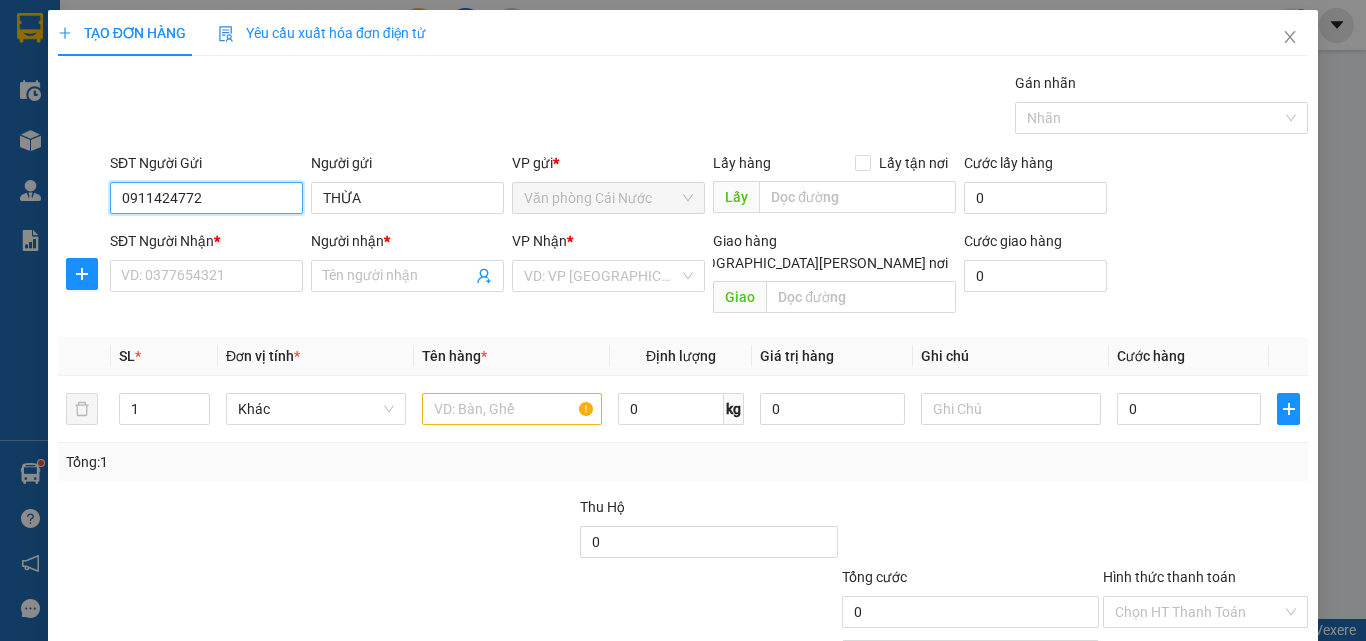 type on "0911424772" 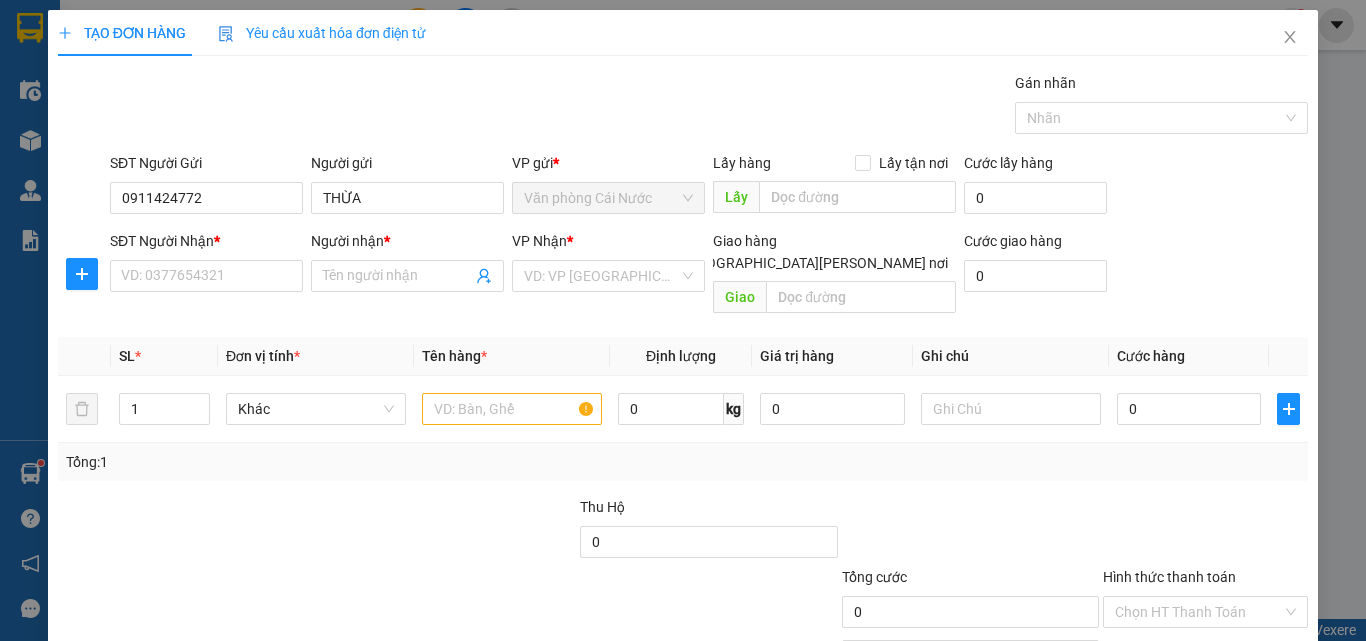 click on "Transit Pickup Surcharge Ids Transit Deliver Surcharge Ids Transit Deliver Surcharge Transit Deliver Surcharge Gói vận chuyển  * Tiêu chuẩn Gán nhãn   Nhãn SĐT Người Gửi 0911424772 0911424772 Người gửi THỪA VP gửi  * Văn phòng Cái Nước Lấy hàng Lấy tận nơi Lấy Cước lấy hàng 0 SĐT Người Nhận  * VD: 0377654321 Người nhận  * Tên người nhận VP Nhận  * VD: VP Sài Gòn Giao hàng Giao tận nơi Giao Cước giao hàng 0 SL  * Đơn vị tính  * Tên hàng  * Định lượng Giá trị hàng Ghi chú Cước hàng                   1 Khác 0 kg 0 0 Tổng:  1 Thu Hộ 0 Tổng cước 0 Hình thức thanh toán Chọn HT Thanh Toán Số tiền thu trước 0 Chưa thanh toán 0 Chọn HT Thanh Toán Lưu nháp Xóa Thông tin Lưu Lưu và In" at bounding box center (683, 397) 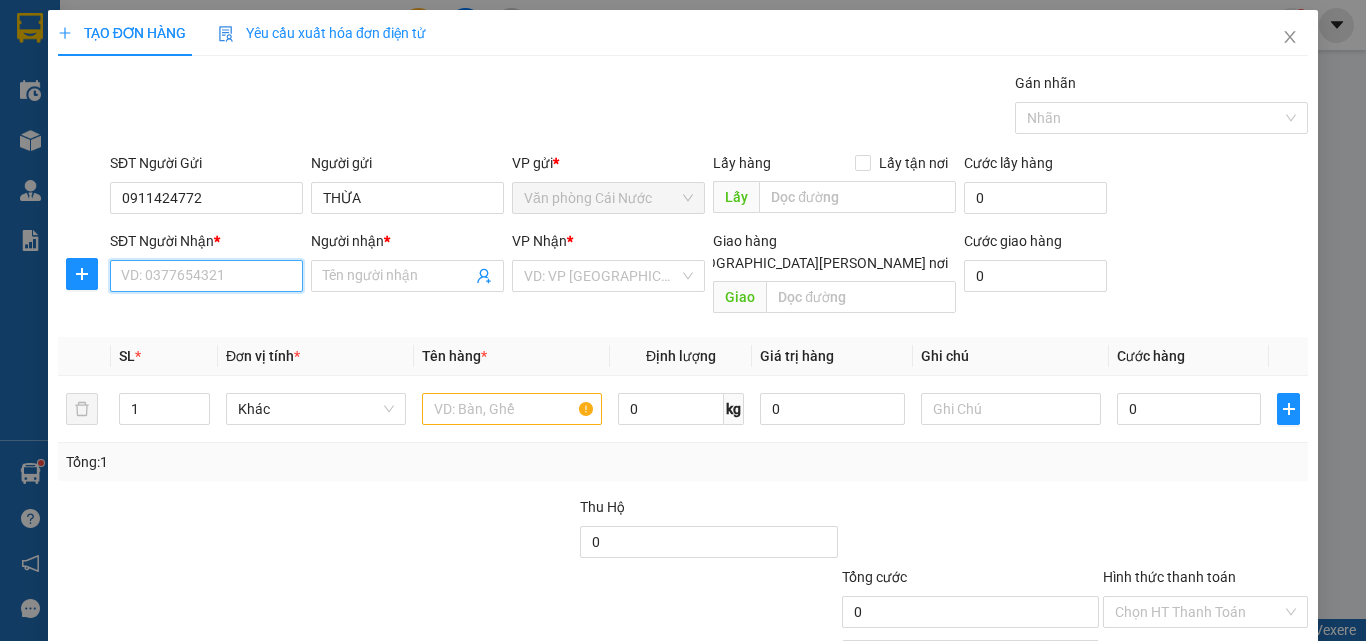 click on "SĐT Người Nhận  *" at bounding box center [206, 276] 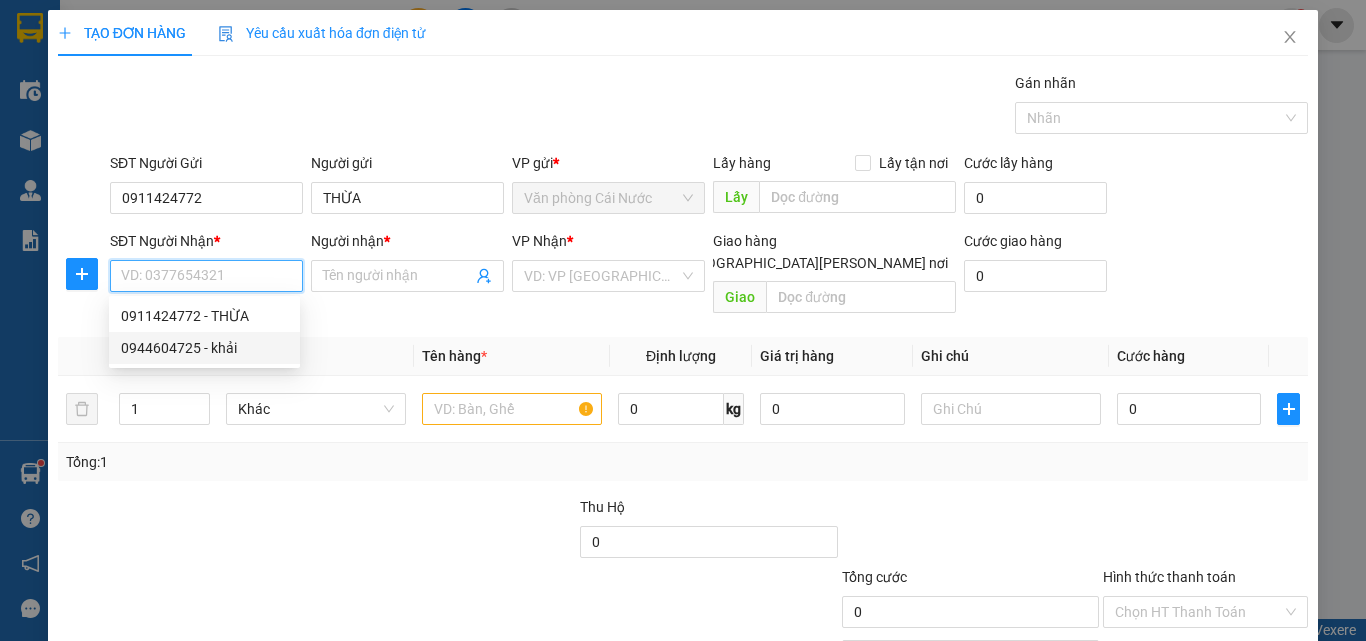 click on "0944604725 - khải" at bounding box center [204, 348] 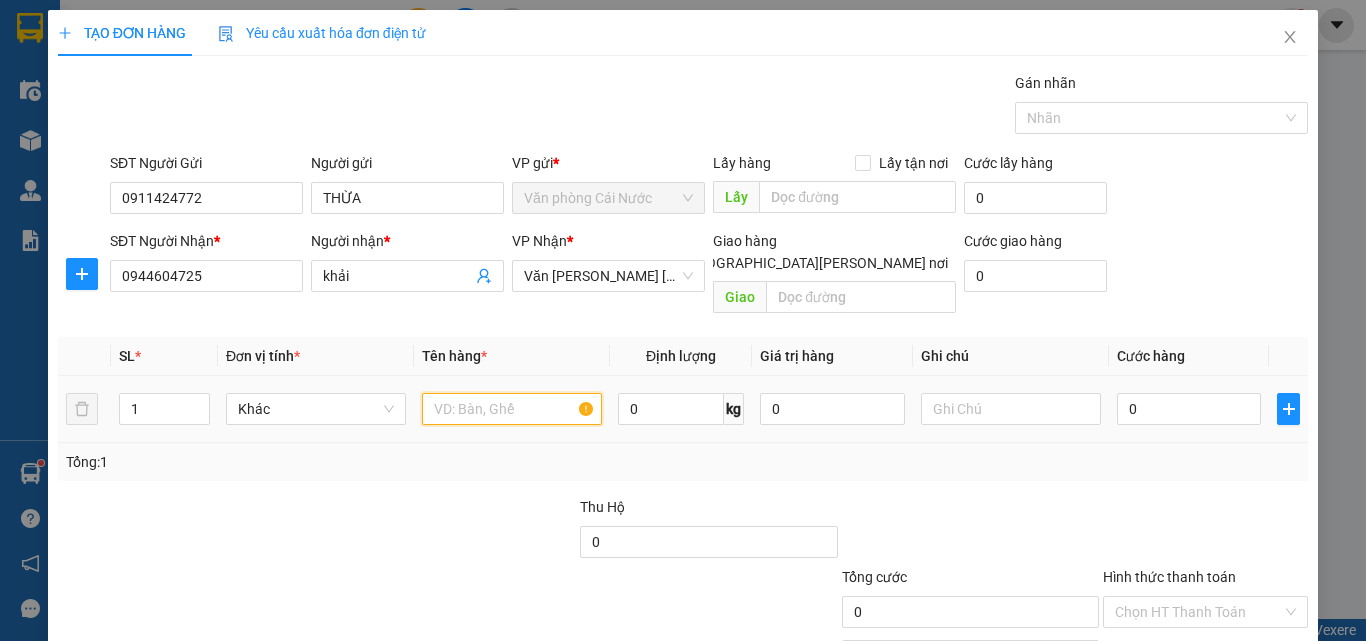 click at bounding box center (512, 409) 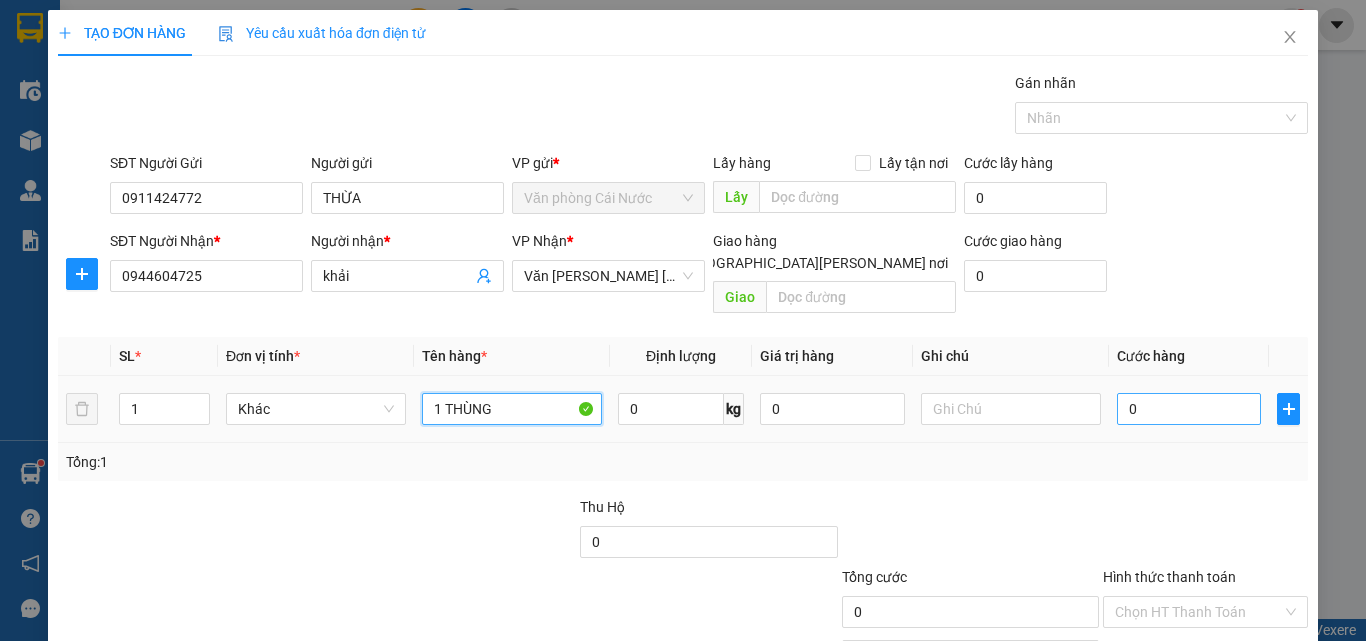 type on "1 THÙNG" 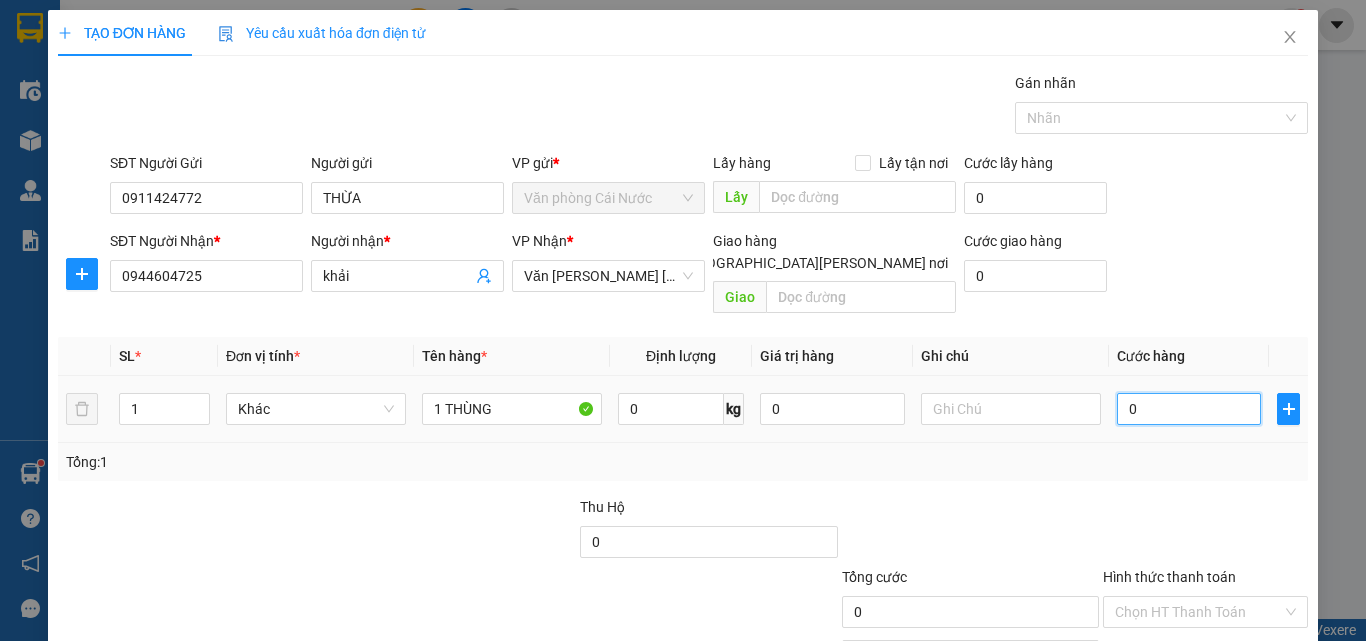 click on "0" at bounding box center [1189, 409] 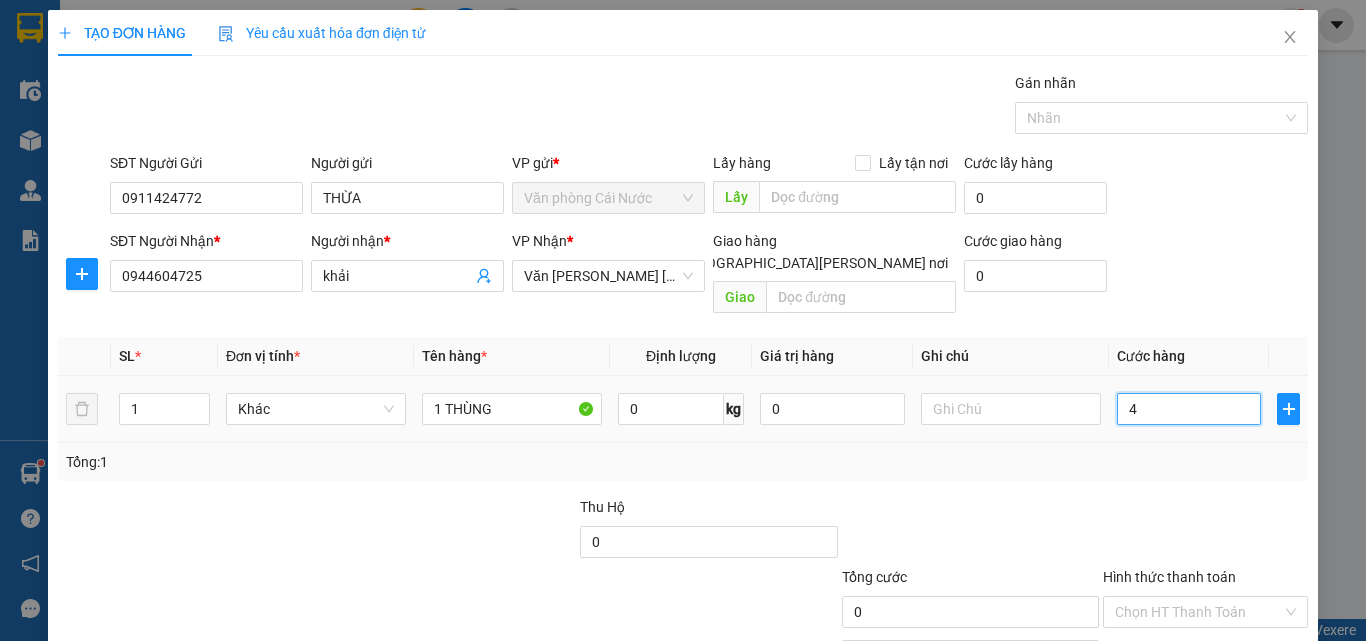 type on "4" 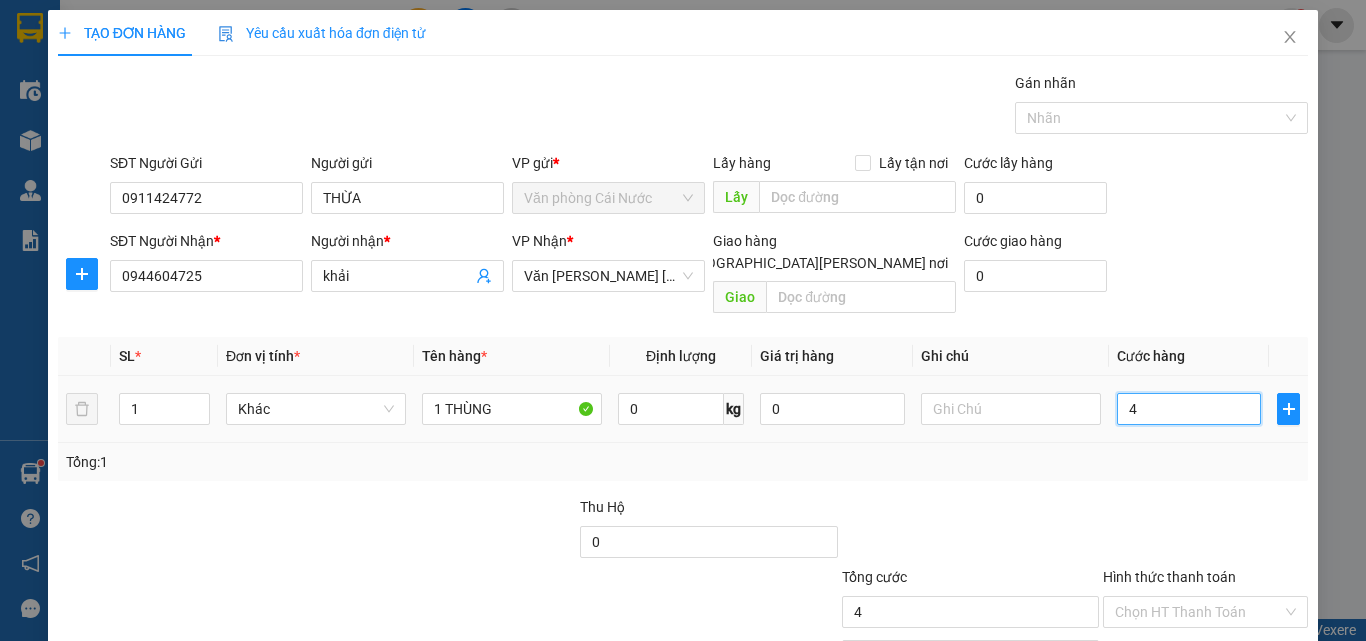 type on "40" 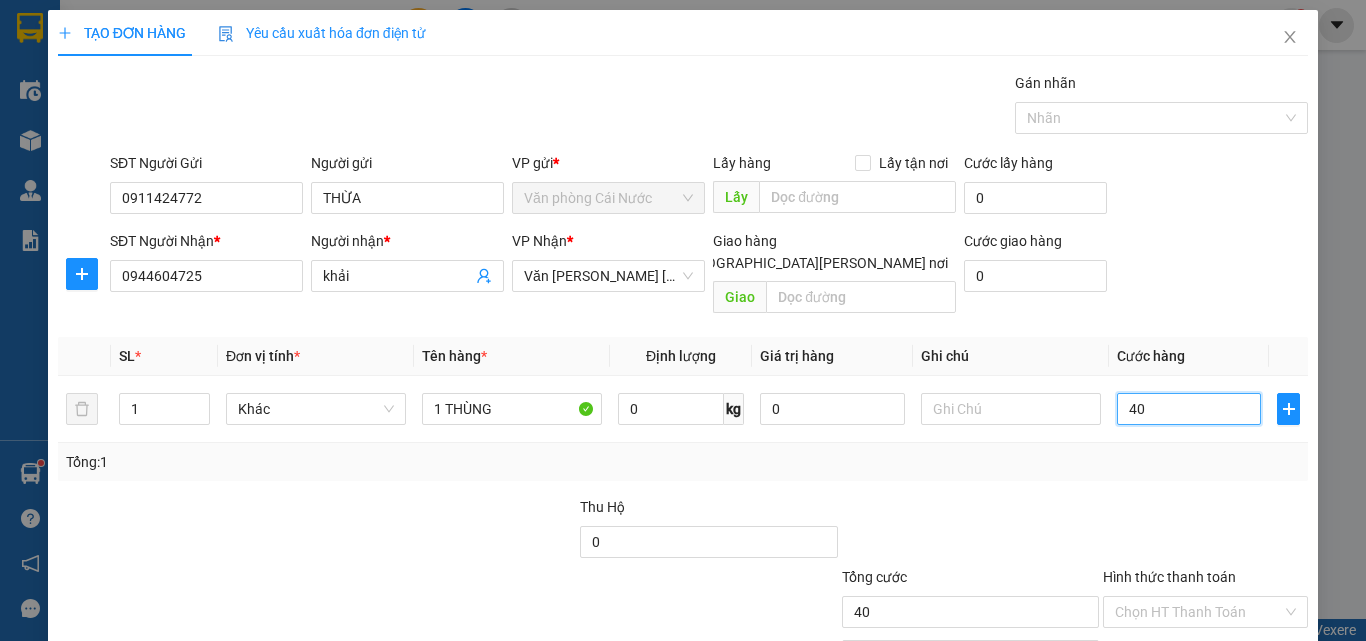 scroll, scrollTop: 99, scrollLeft: 0, axis: vertical 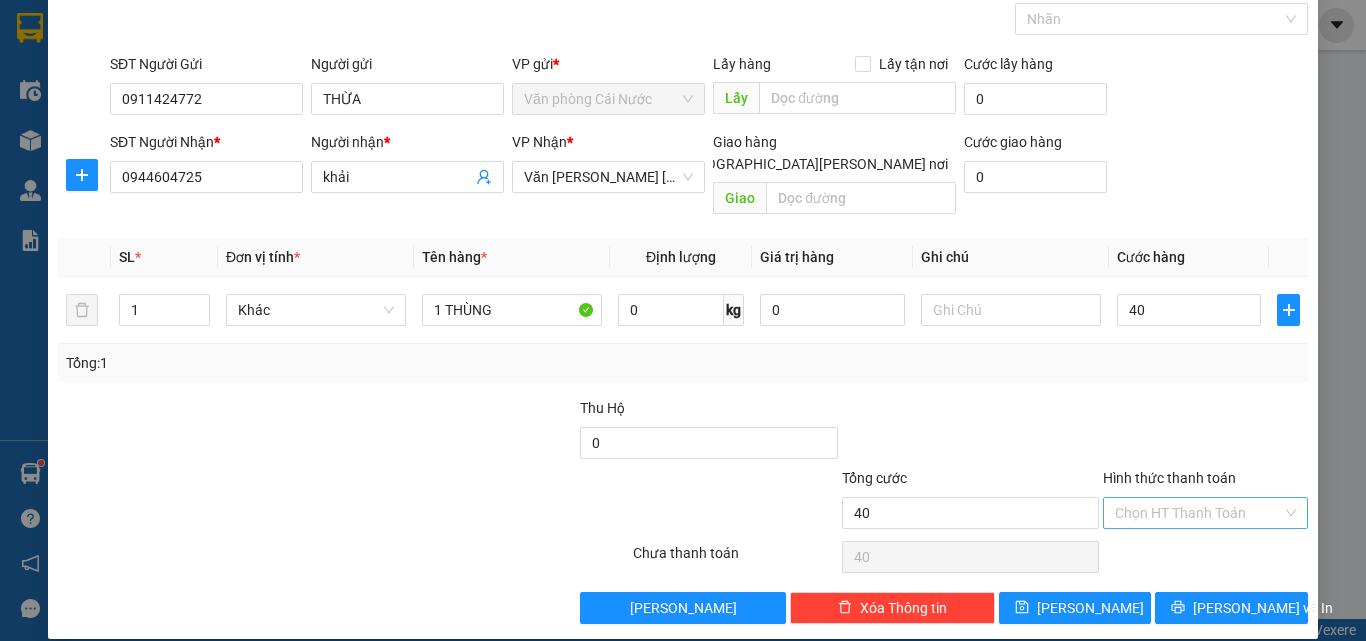 type on "40.000" 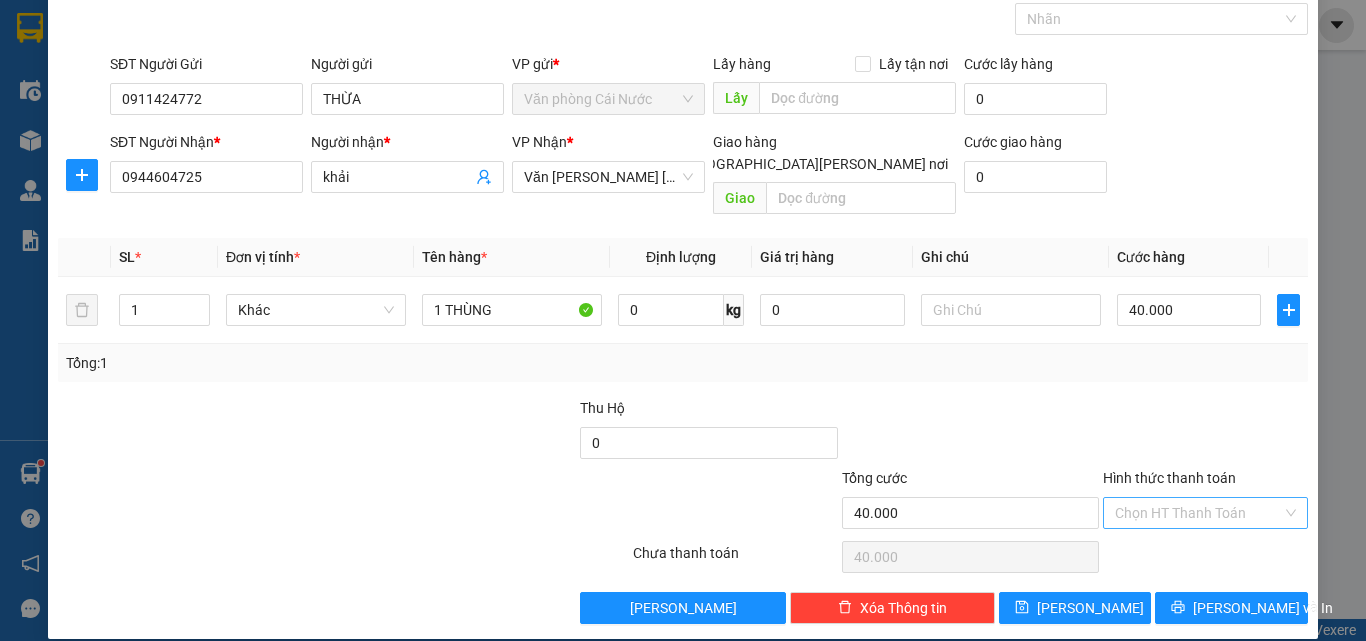 click on "Hình thức thanh toán" at bounding box center (1198, 513) 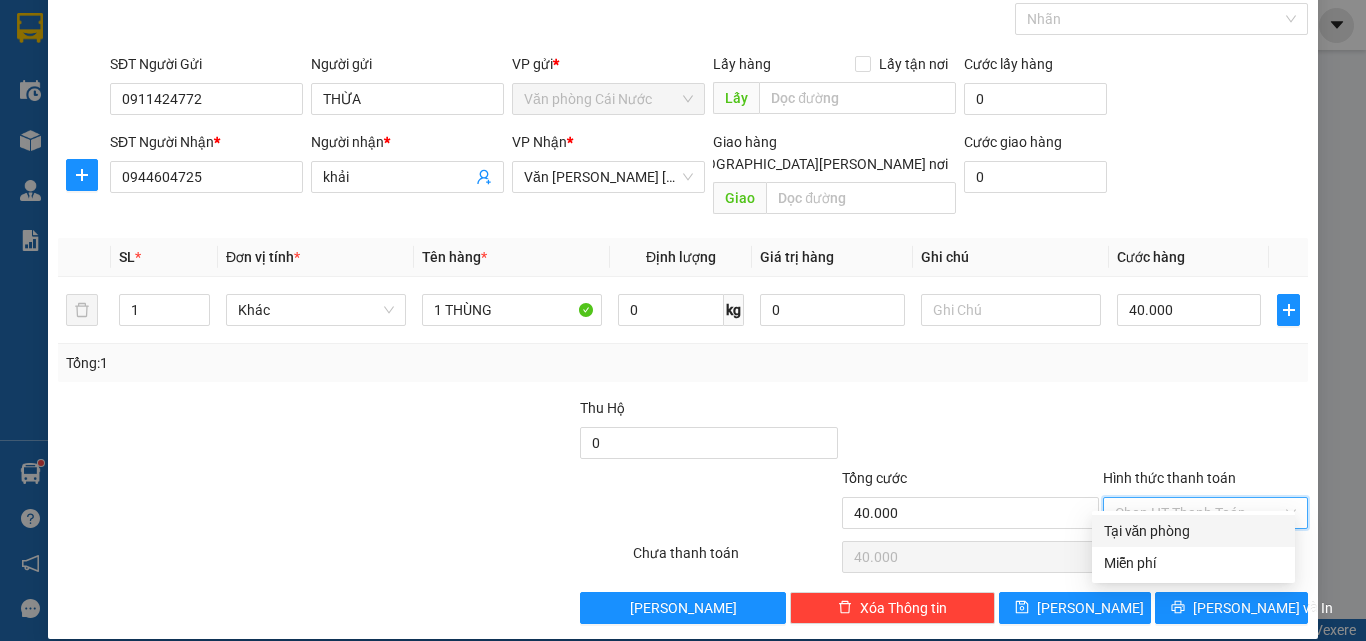 click on "Tại văn phòng" at bounding box center (1193, 531) 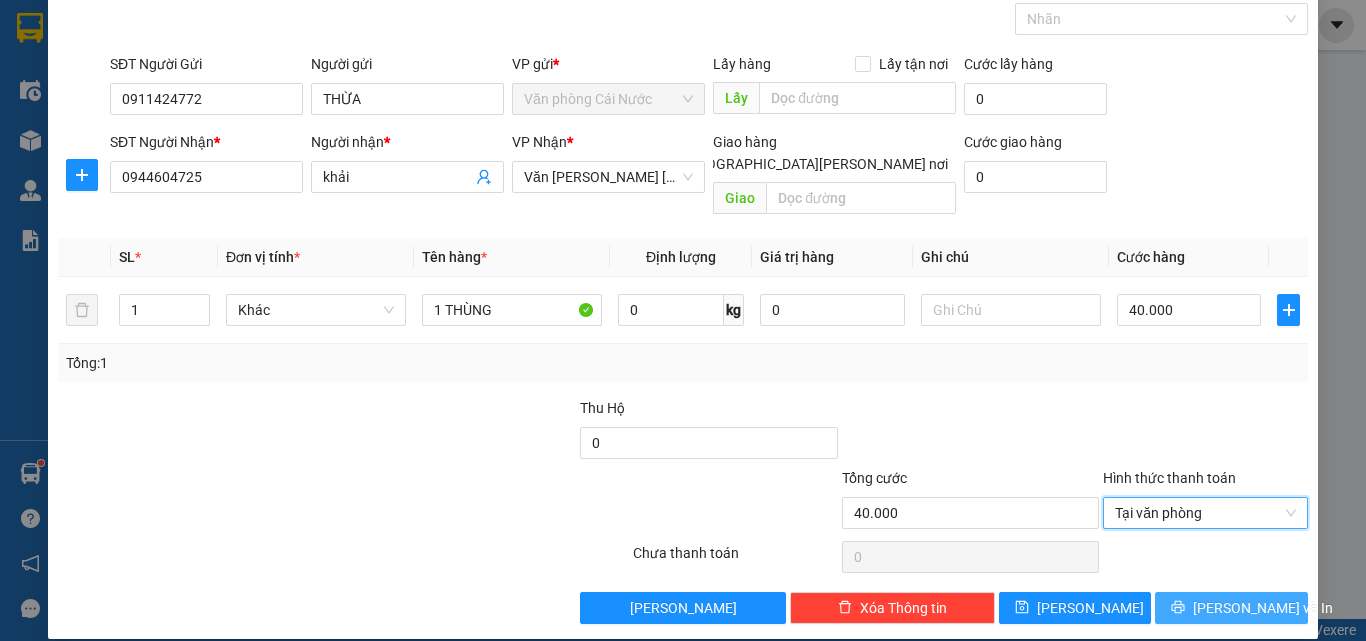 click on "Lưu và In" at bounding box center (1231, 608) 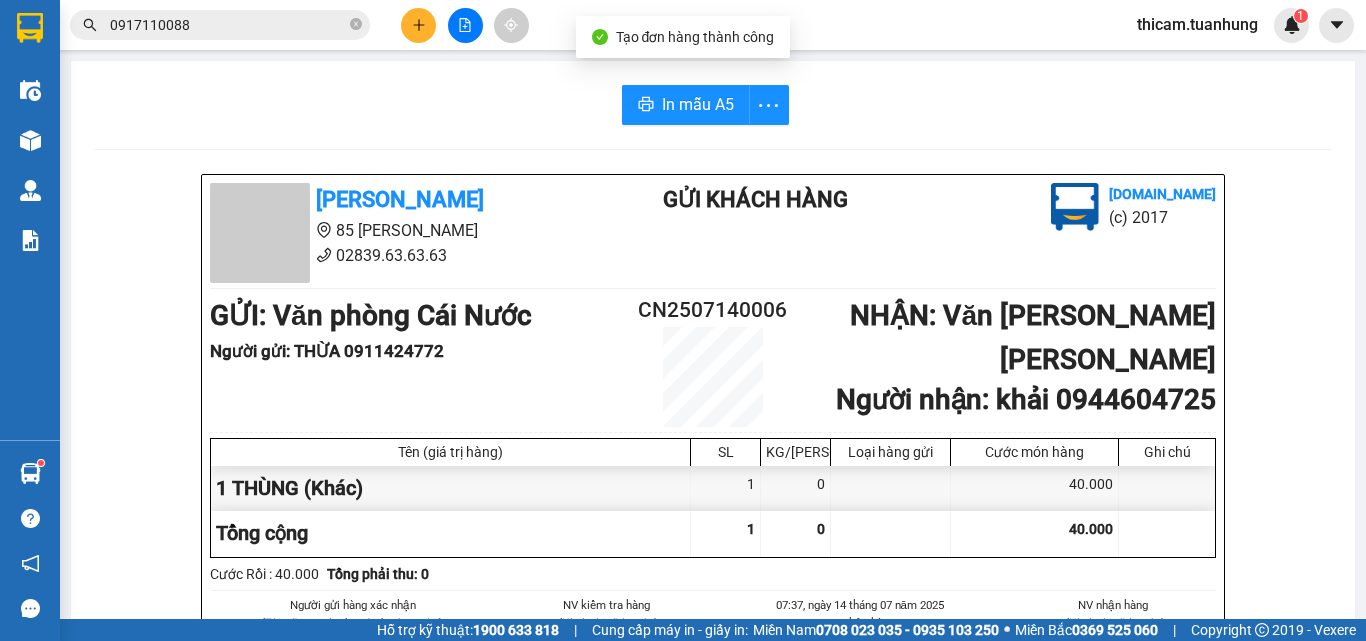 click on "In mẫu A5
Tuấn Hưng   85 Lý Chiêu Hoàng   02839.63.63.63 Gửi khách hàng Vexere.com (c) 2017 GỬI :   Văn phòng Cái Nước Người gửi :   THỪA 0911424772 CN2507140006 NHẬN :   Văn phòng Hồ Chí Minh Người nhận :   khải 0944604725 Tên (giá trị hàng) SL KG/Món Loại hàng gửi Cước món hàng Ghi chú 1 THÙNG (Khác) 1 0 40.000 Tổng cộng 1 0 40.000 Loading... Cước Rồi   : 40.000 Tổng phải thu: 0 Người gửi hàng xác nhận (Tôi đã đọc và đồng ý nộp dung phiếu gửi hàng) NV kiểm tra hàng (Kí và ghi rõ họ tên) 07:37, ngày 14 tháng 07 năm 2025 NV nhận hàng (Kí và ghi rõ họ tên) Nguyễn Thị Cẩm NV nhận hàng (Kí và ghi rõ họ tên) Quy định nhận/gửi hàng : -Phiếu này chỉ có giá trị 5 ngày tính từ ngày ngày gửi -Khi thất lạc, mất mát hàng hóa của quý khách, công ty sẽ chịu trách nhiệm bồi thường gấp 10 lần giá cước gửi hàng vexere.com" at bounding box center (713, 840) 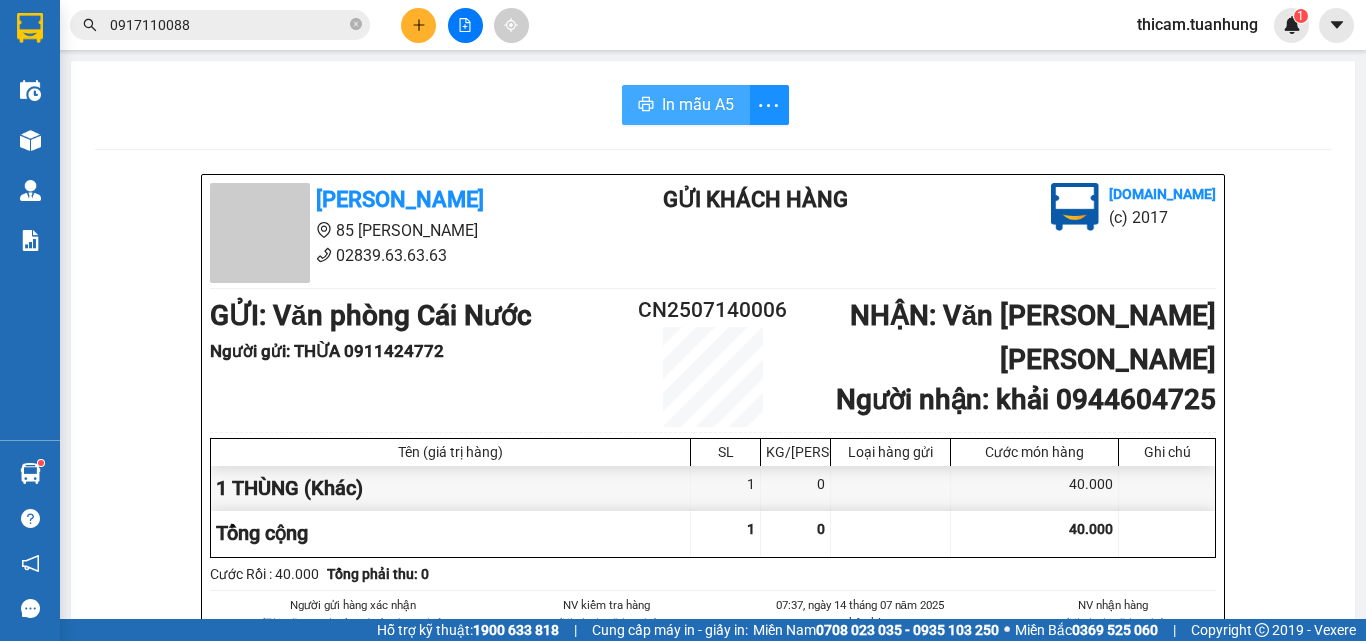 click on "In mẫu A5" at bounding box center (698, 104) 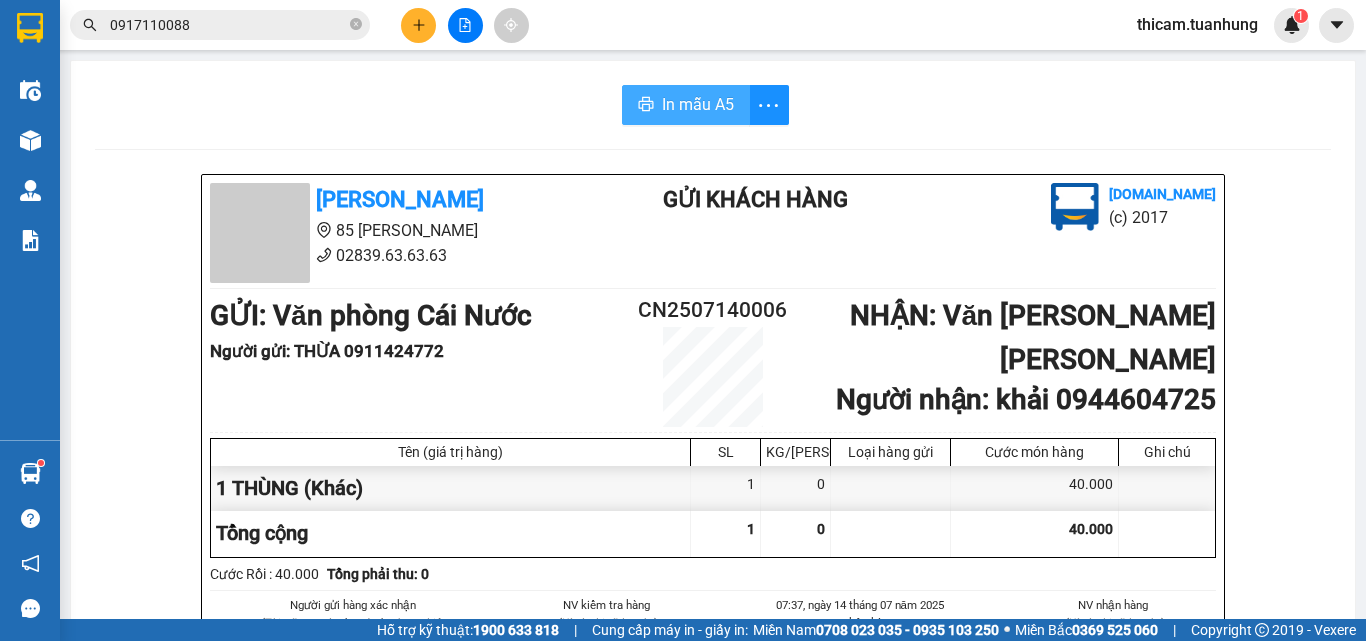 scroll, scrollTop: 0, scrollLeft: 0, axis: both 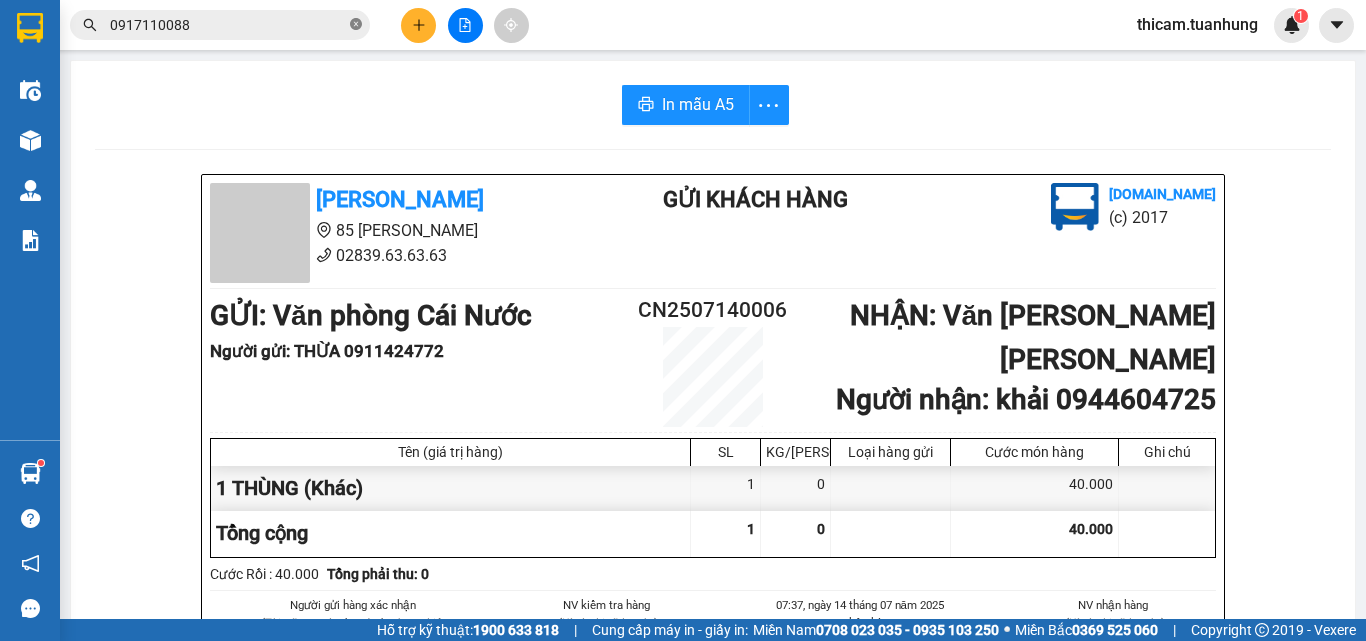 click 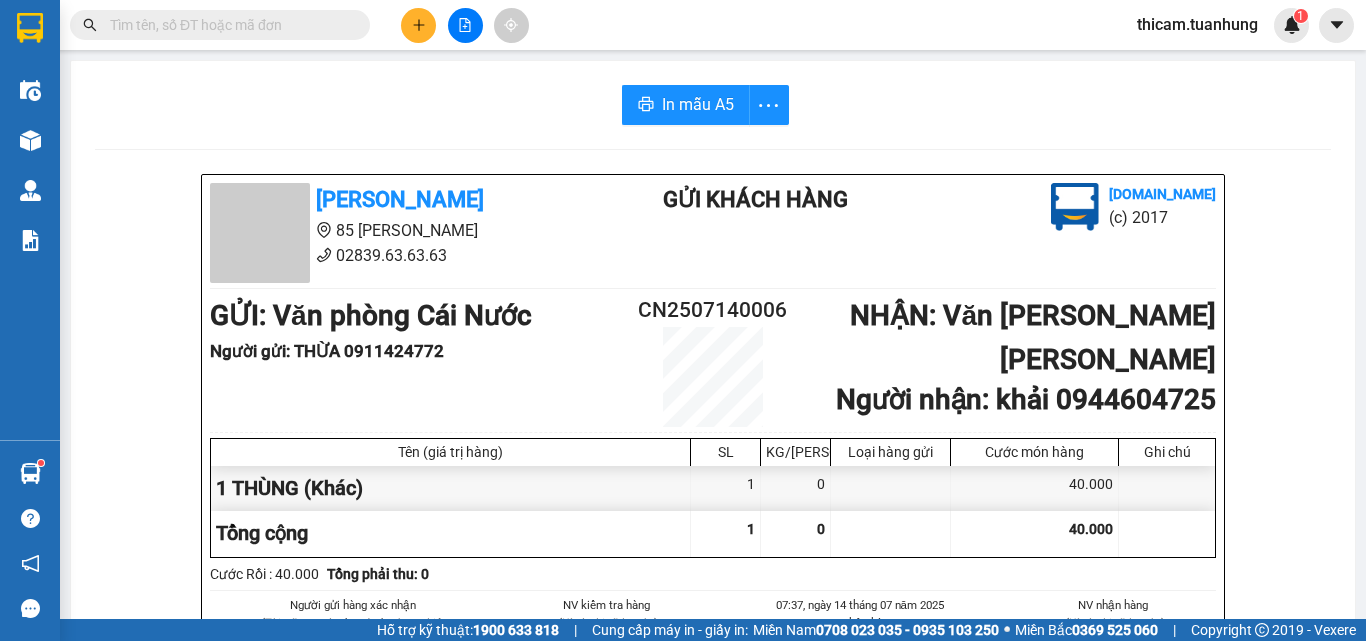 click at bounding box center (228, 25) 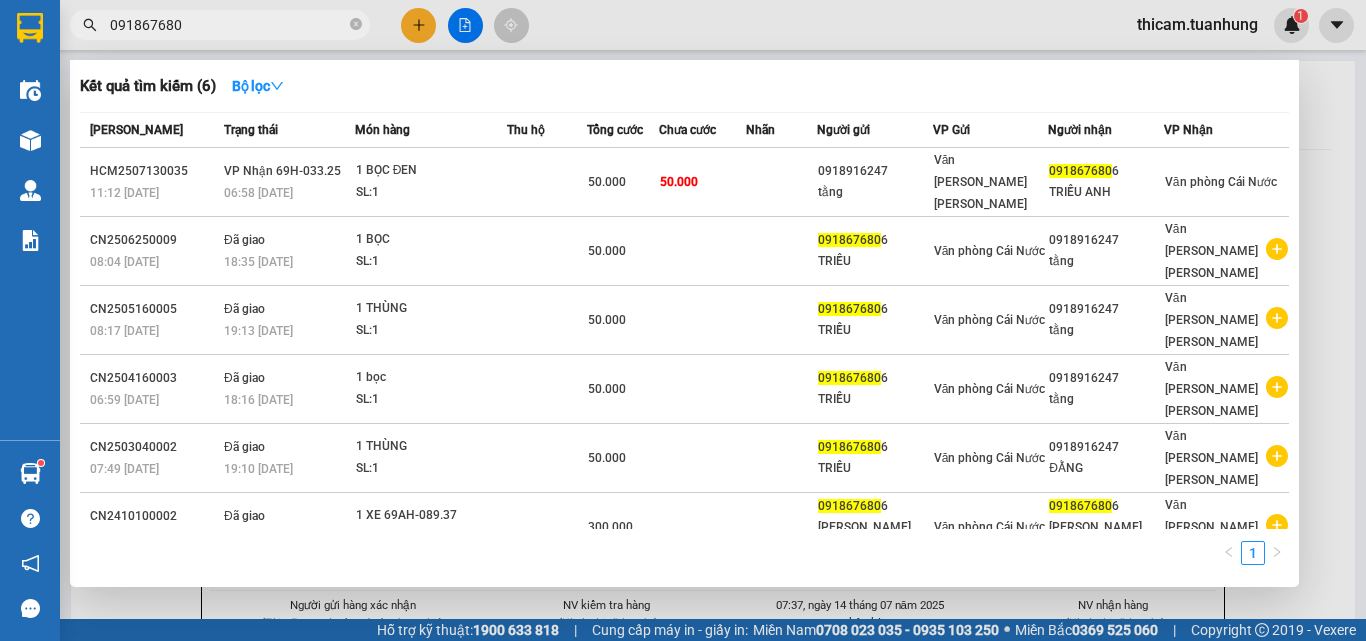 type on "0918676806" 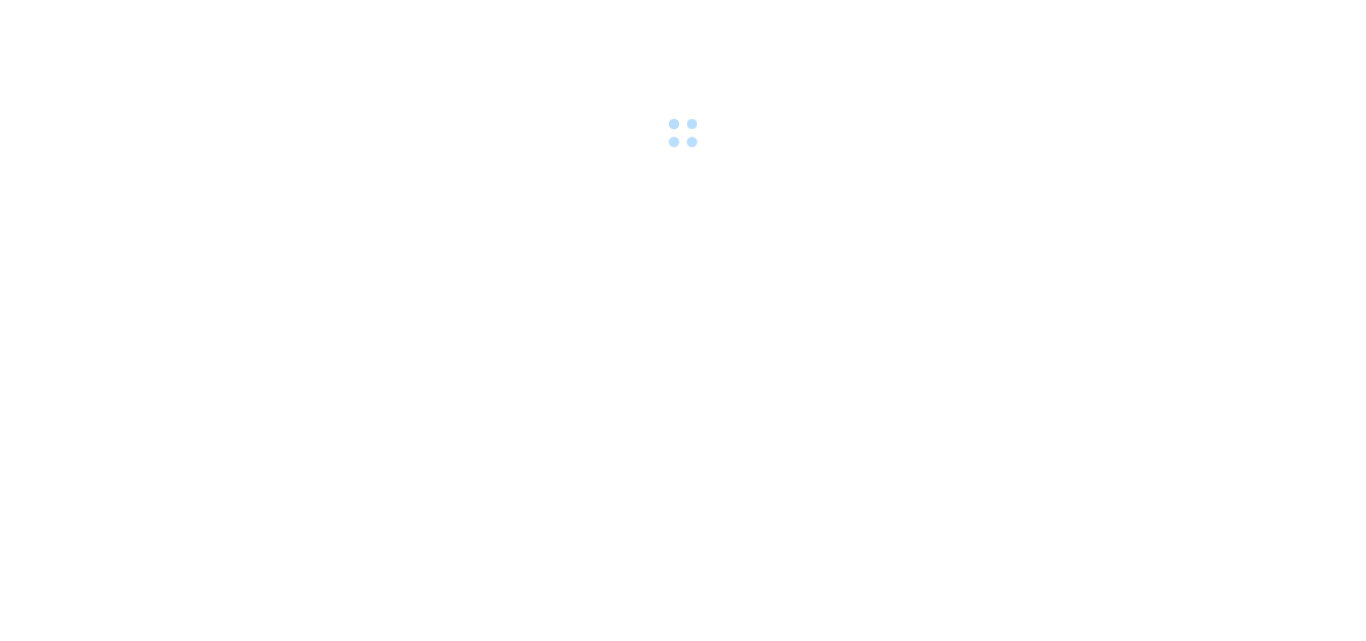 scroll, scrollTop: 0, scrollLeft: 0, axis: both 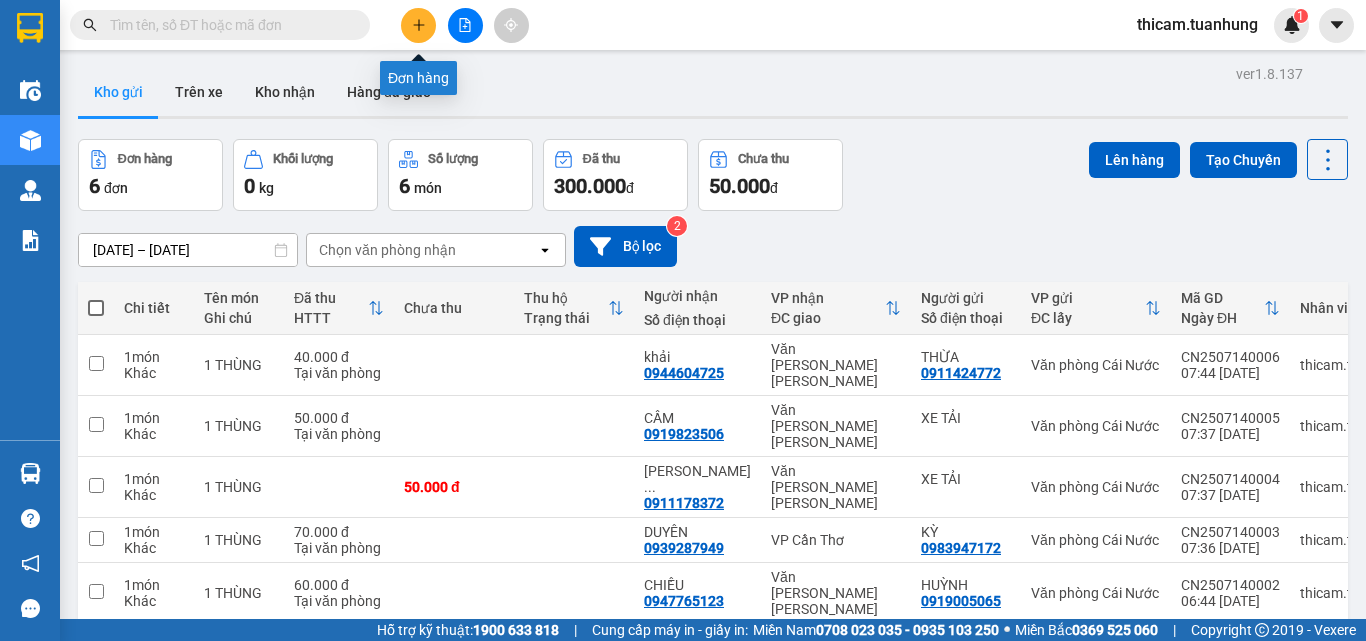click 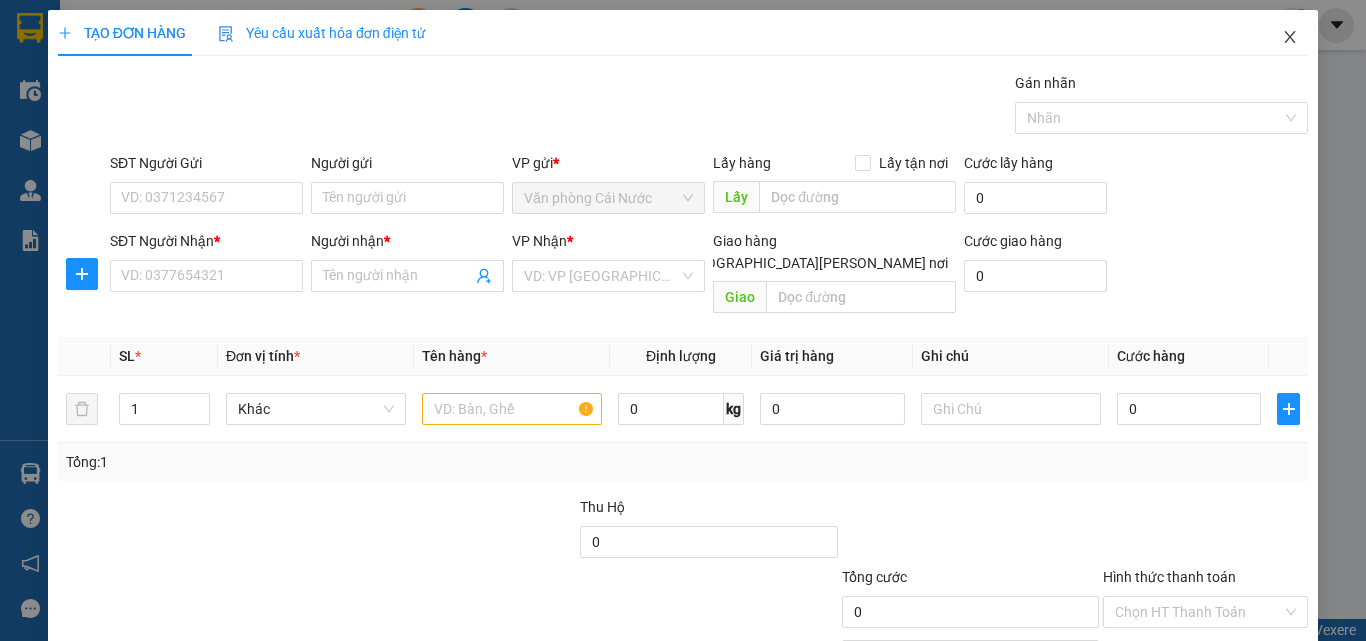 click 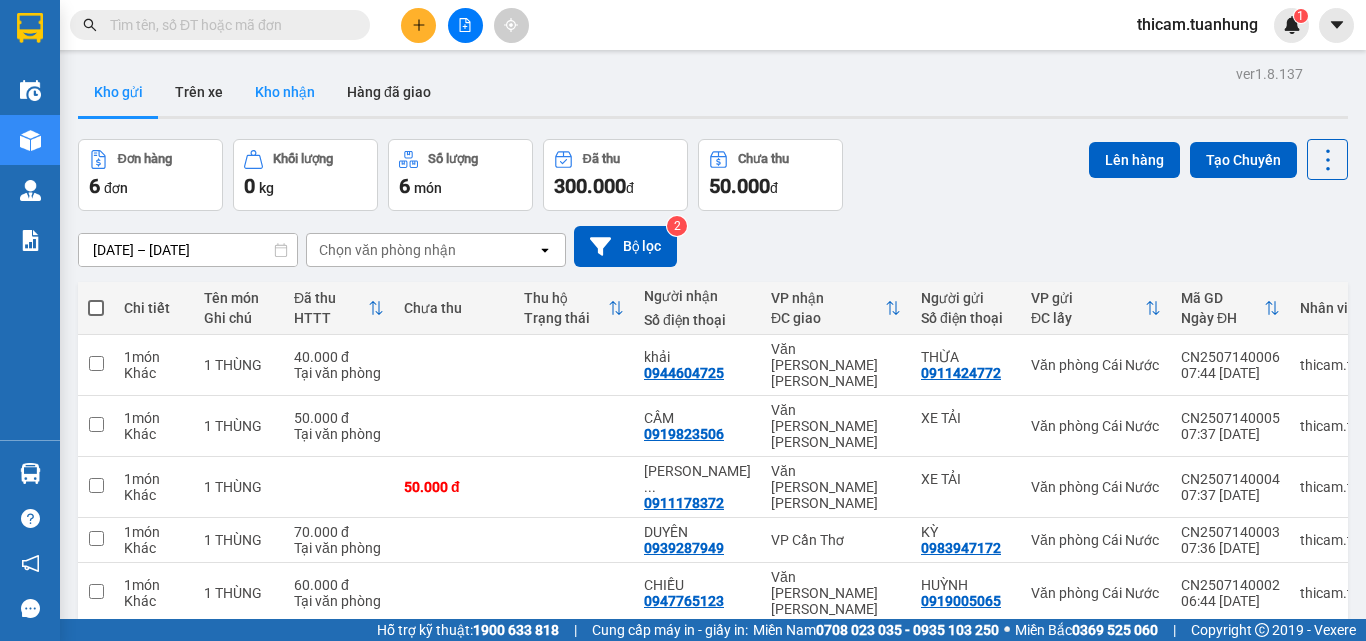 click on "Kho nhận" at bounding box center [285, 92] 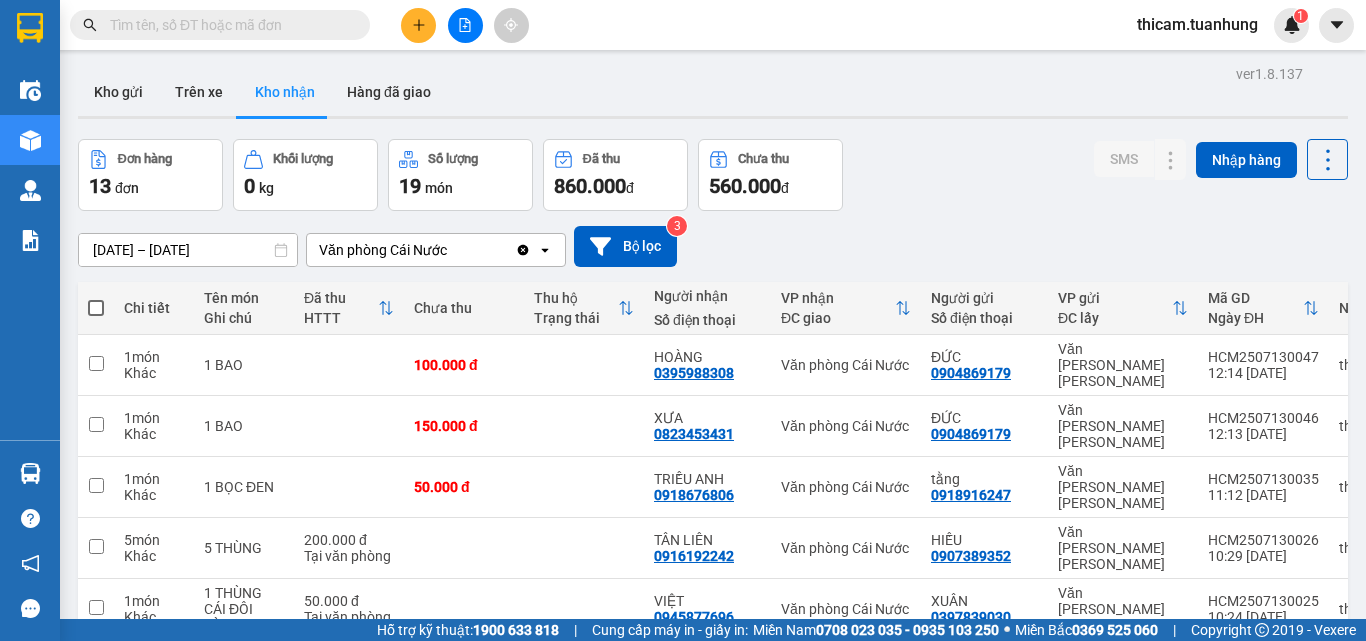 scroll, scrollTop: 200, scrollLeft: 0, axis: vertical 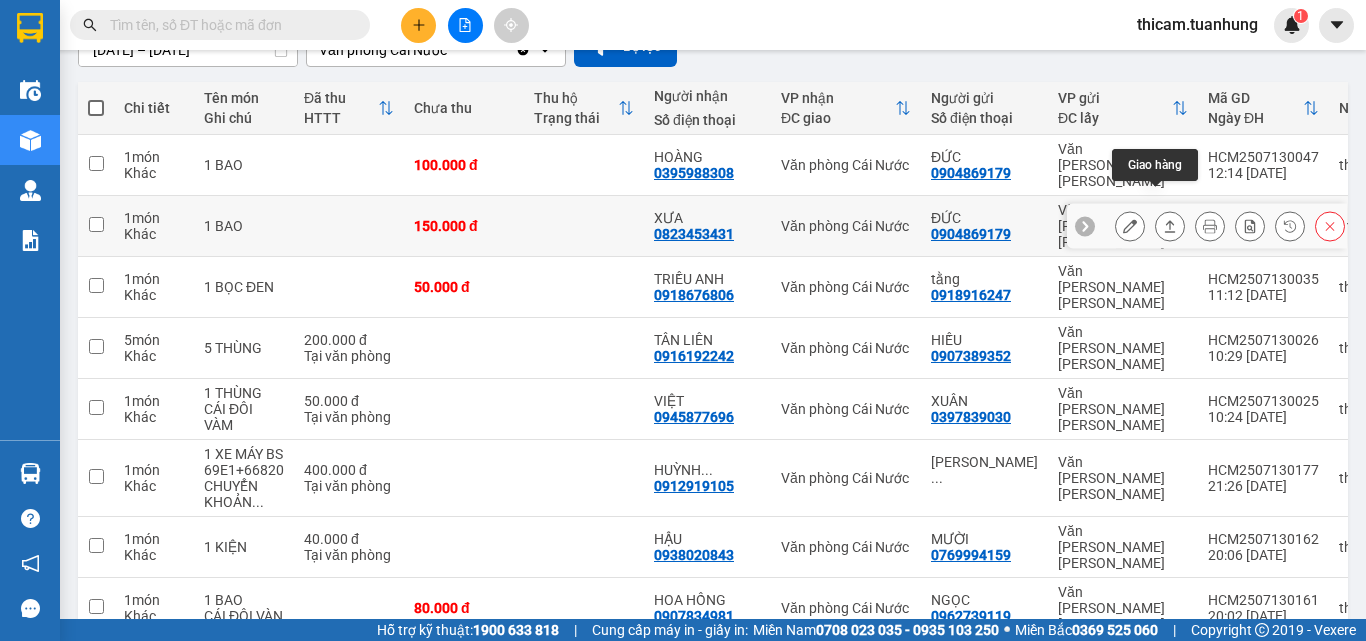 click 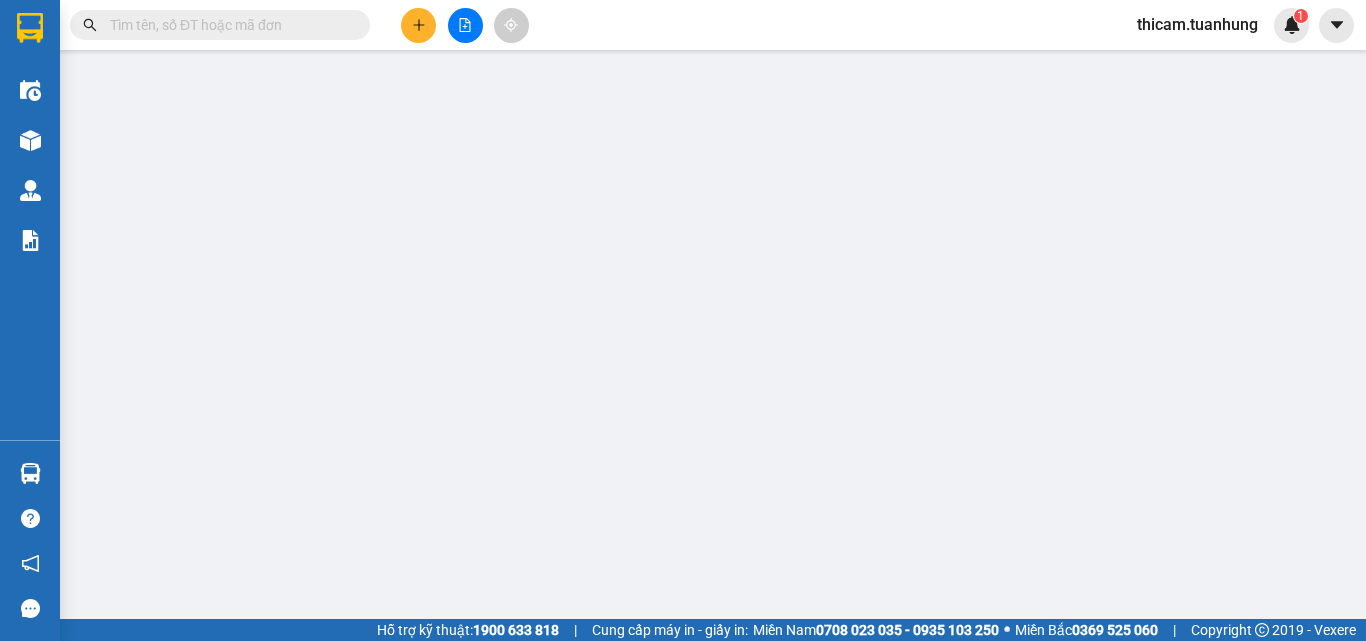 type on "0904869179" 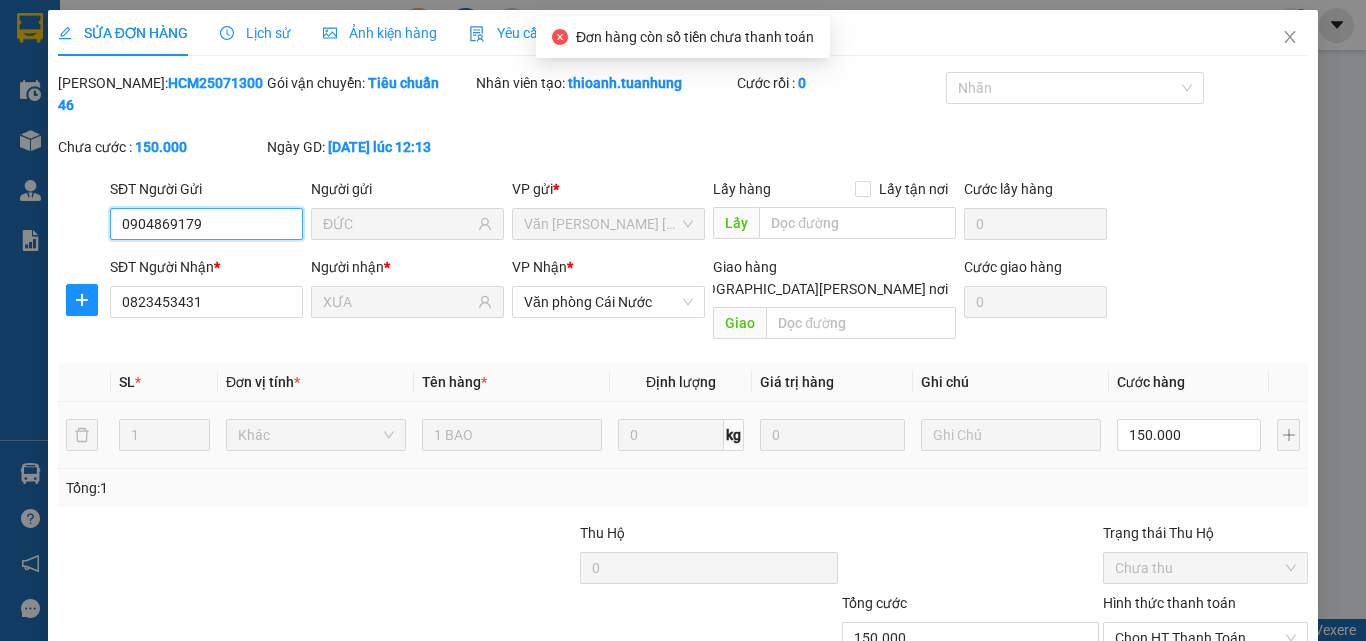 scroll, scrollTop: 103, scrollLeft: 0, axis: vertical 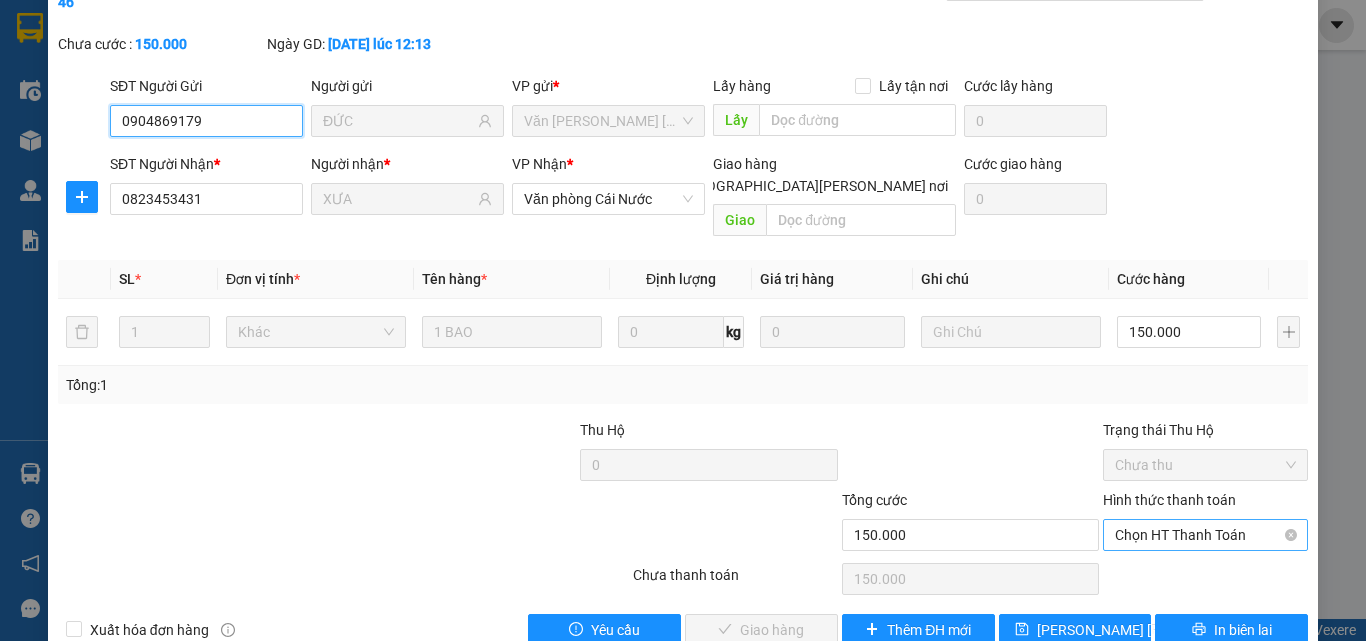 click on "Chọn HT Thanh Toán" at bounding box center [1205, 535] 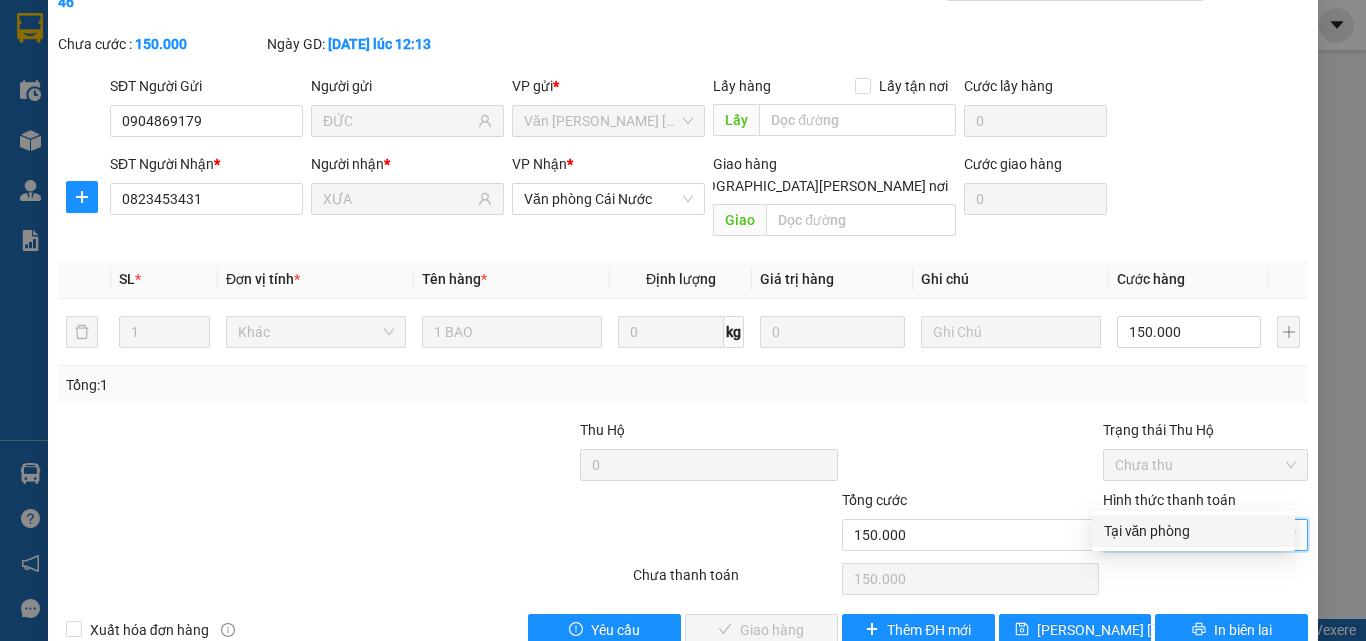 click on "Tại văn phòng" at bounding box center [1193, 531] 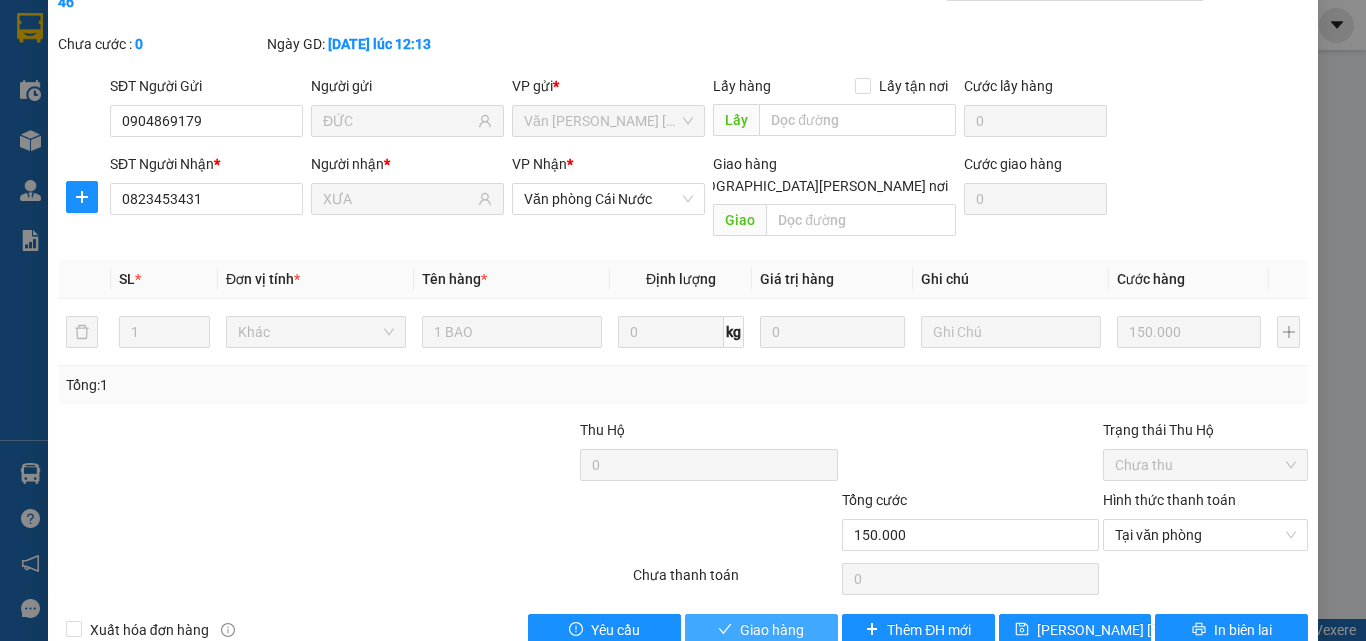 click on "Giao hàng" at bounding box center [772, 630] 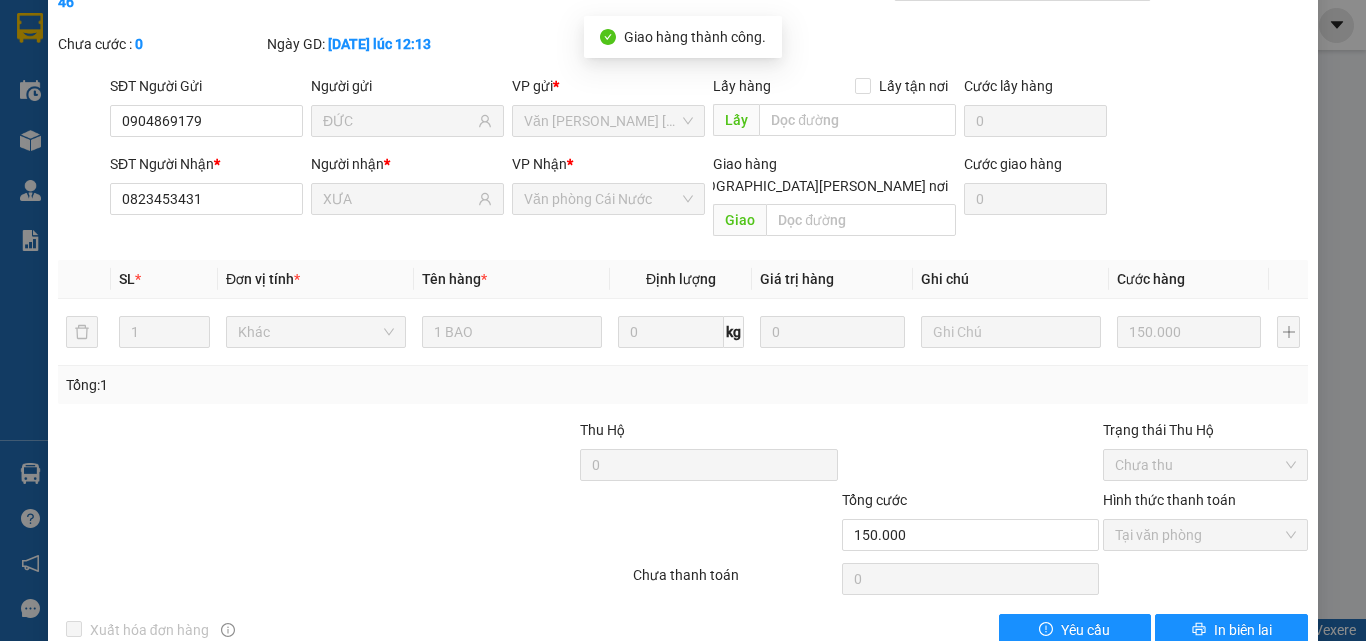 scroll, scrollTop: 0, scrollLeft: 0, axis: both 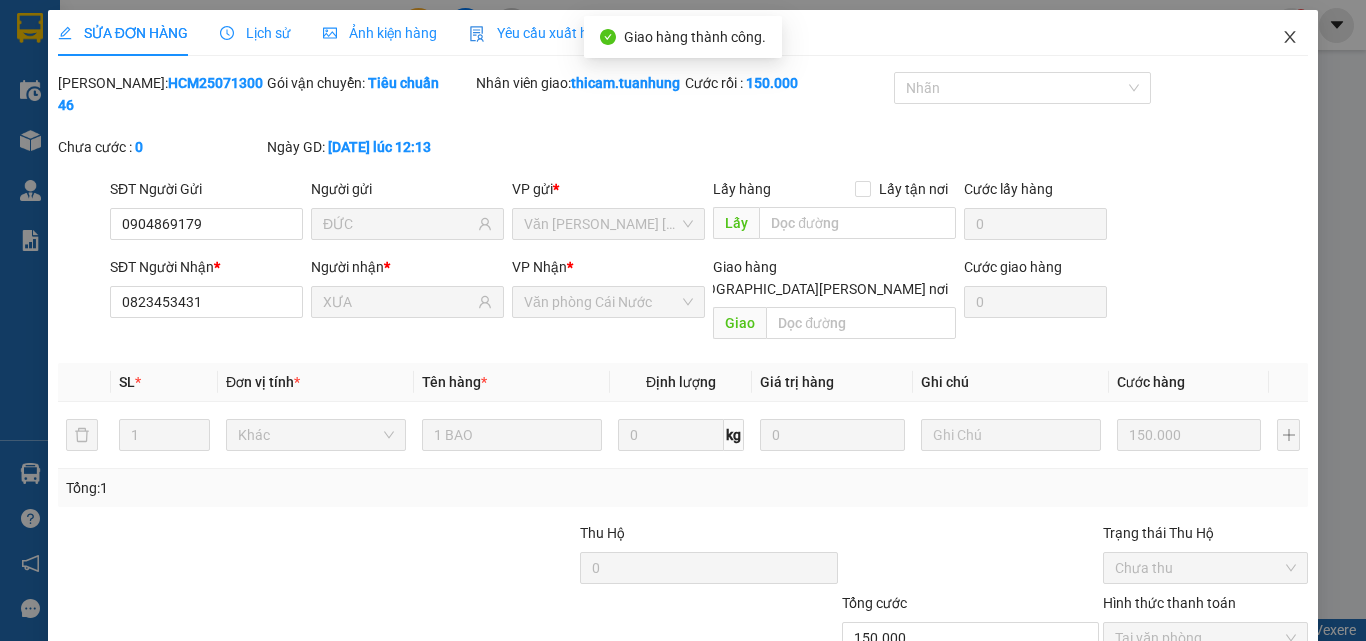 click 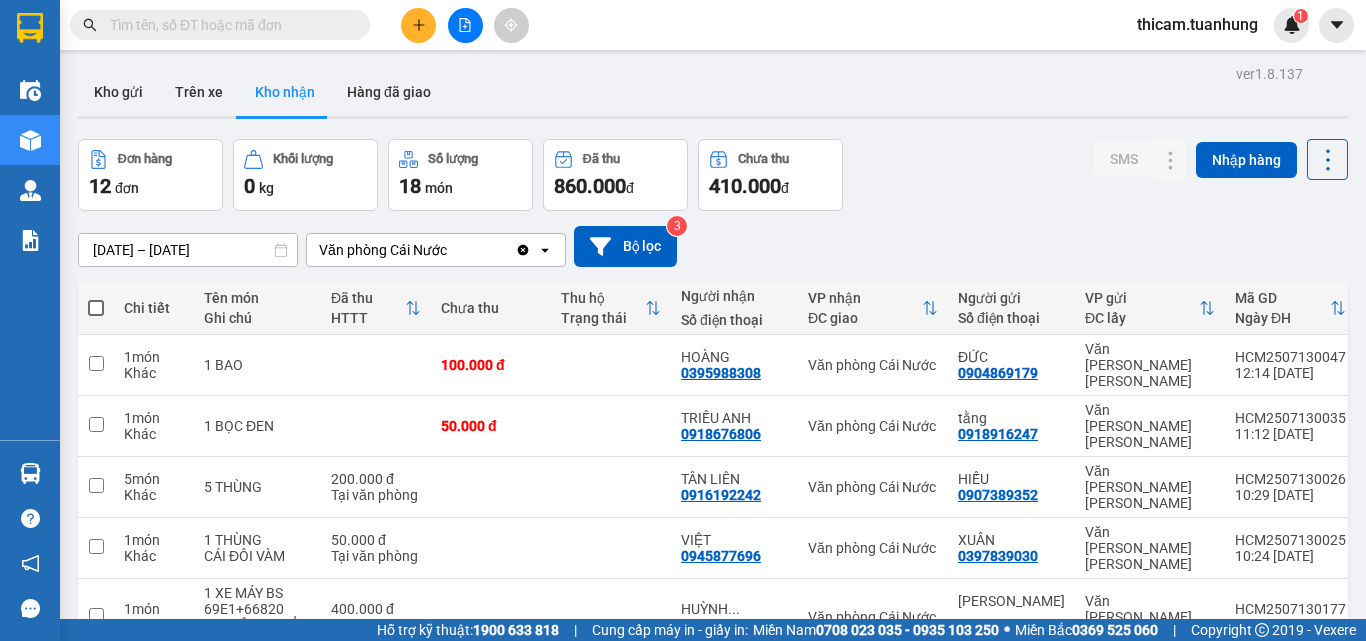 scroll, scrollTop: 100, scrollLeft: 0, axis: vertical 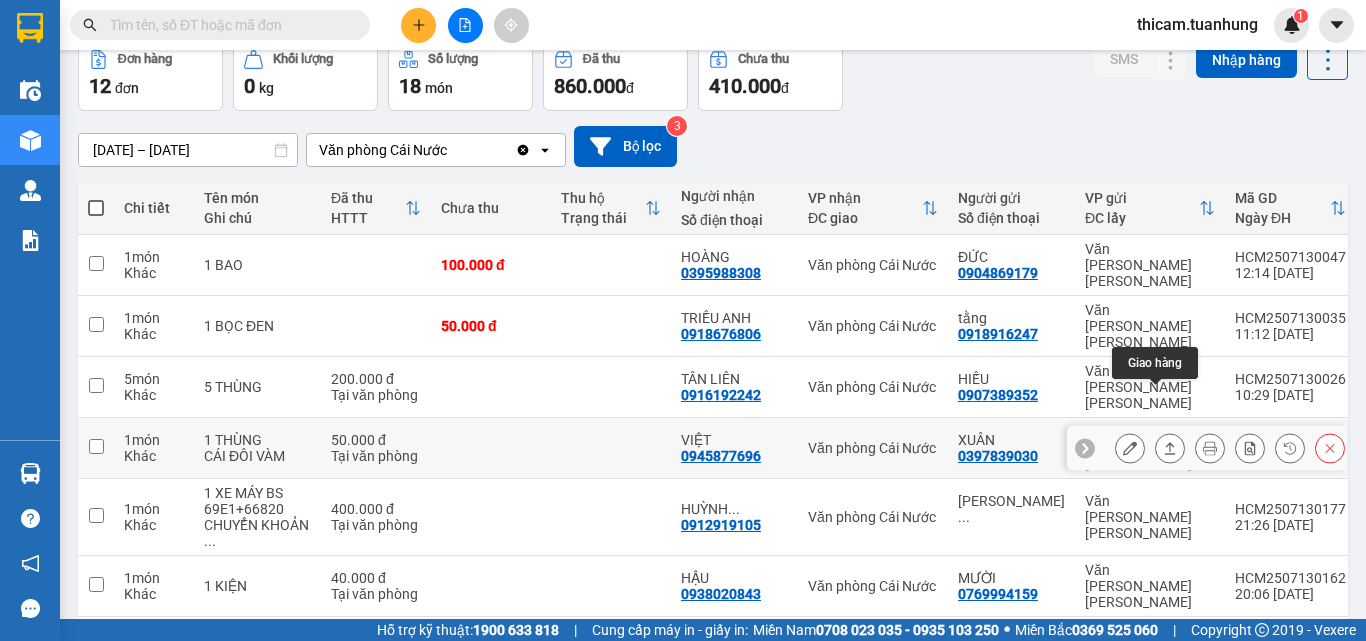 click 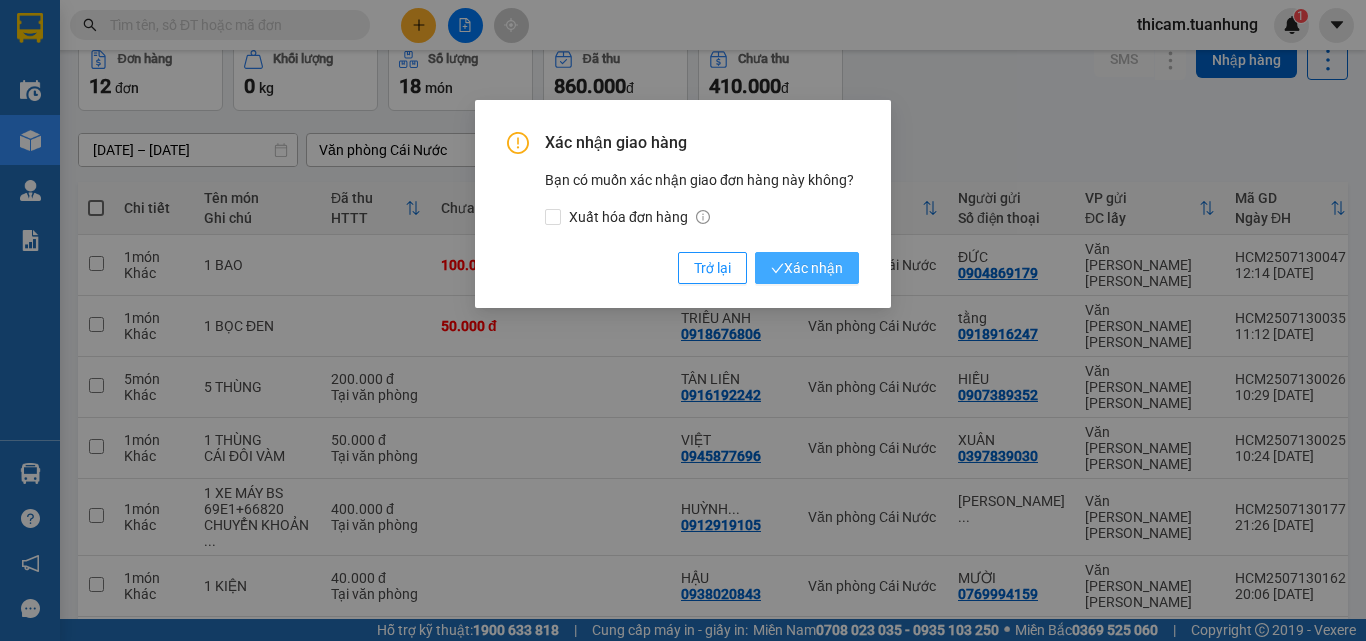 click on "Xác nhận" at bounding box center (807, 268) 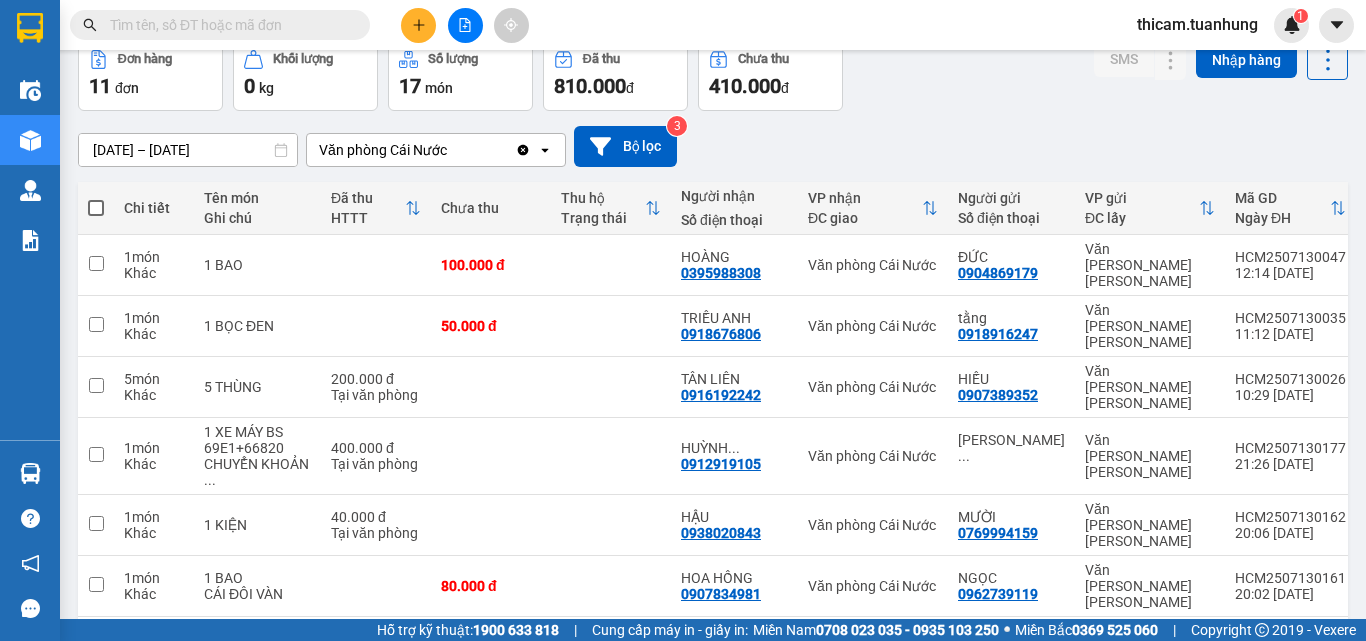 scroll, scrollTop: 200, scrollLeft: 0, axis: vertical 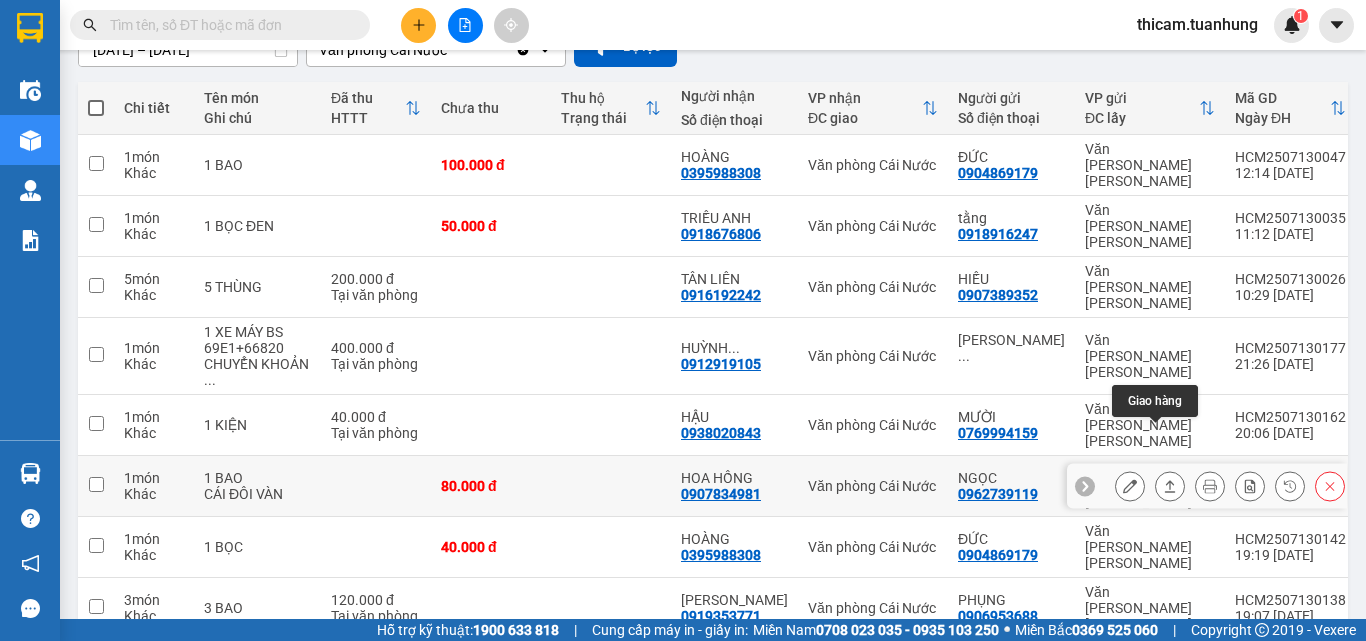 click 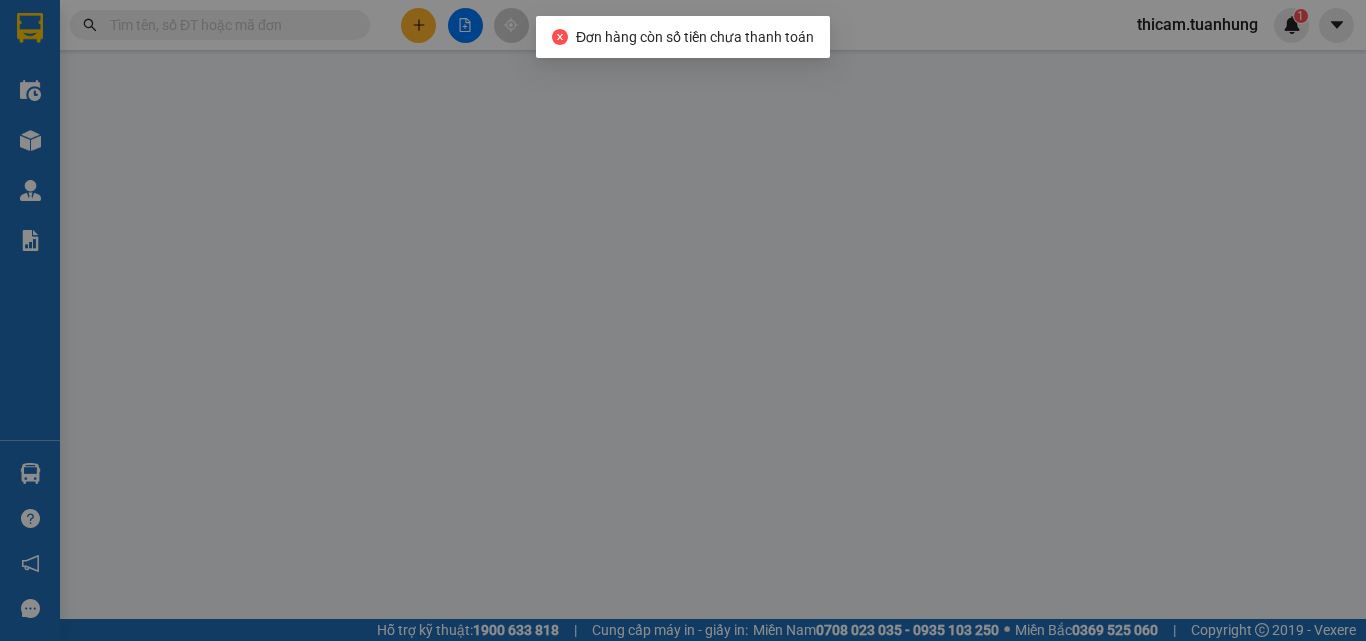 type on "0962739119" 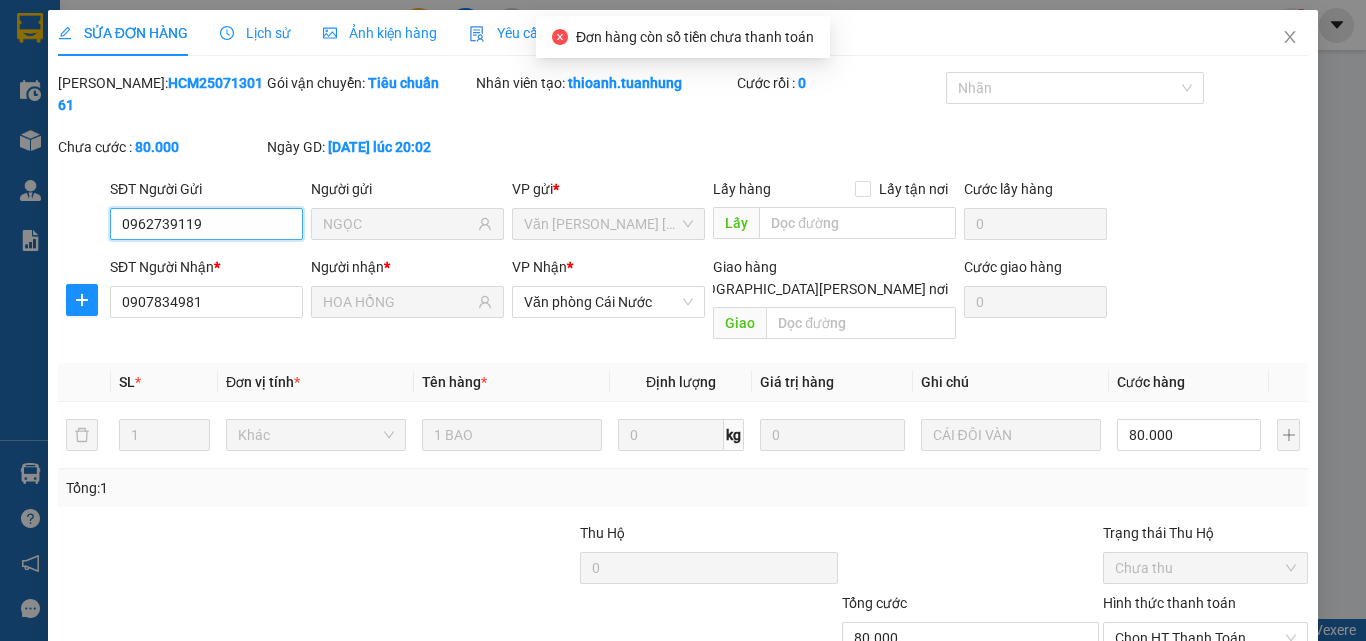scroll, scrollTop: 103, scrollLeft: 0, axis: vertical 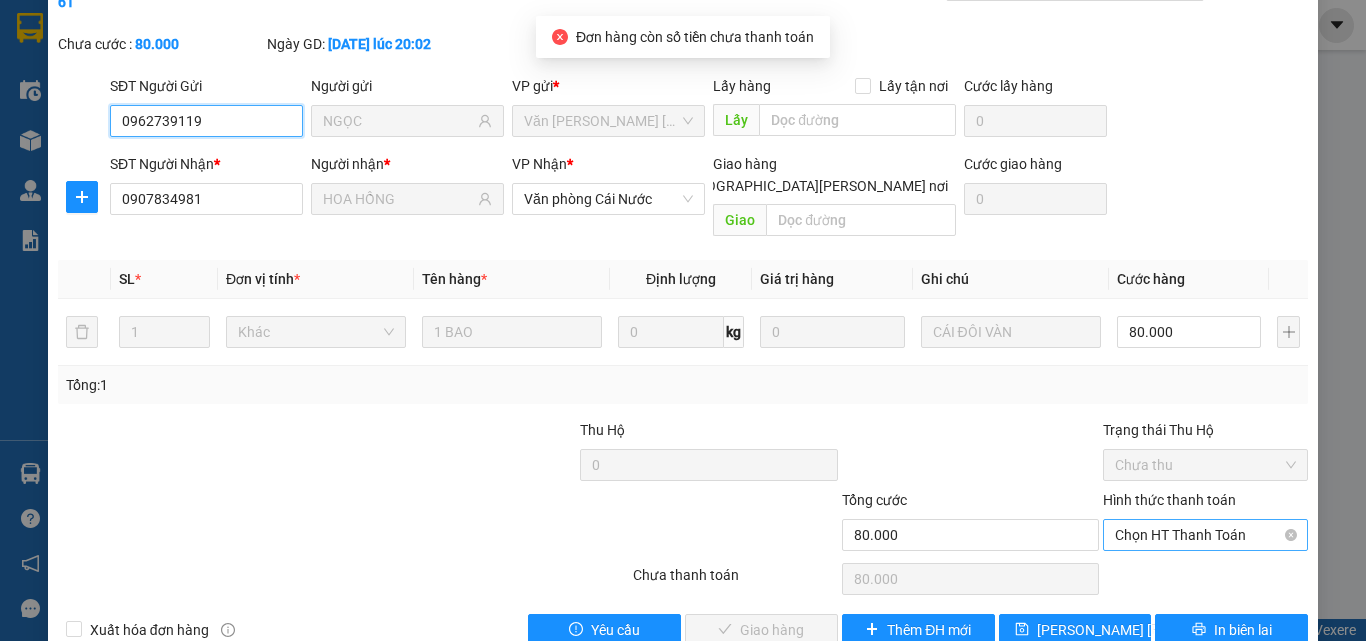 click on "Chọn HT Thanh Toán" at bounding box center [1205, 535] 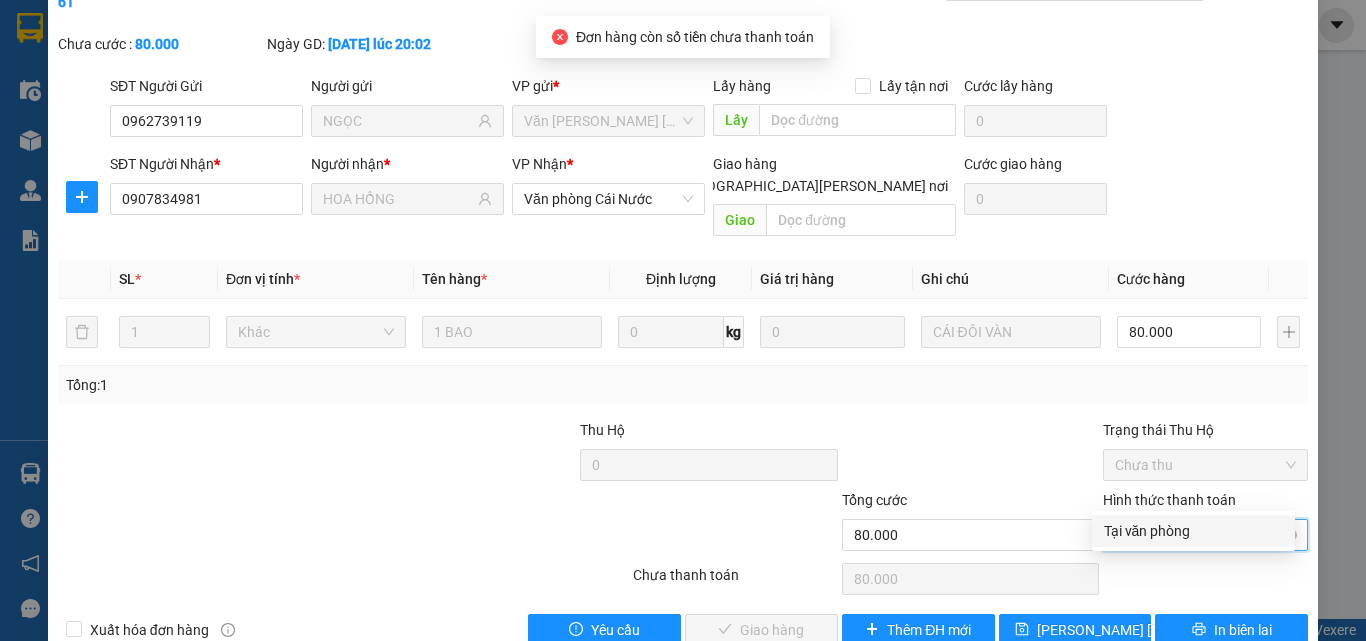 click on "Tại văn phòng" at bounding box center (1193, 531) 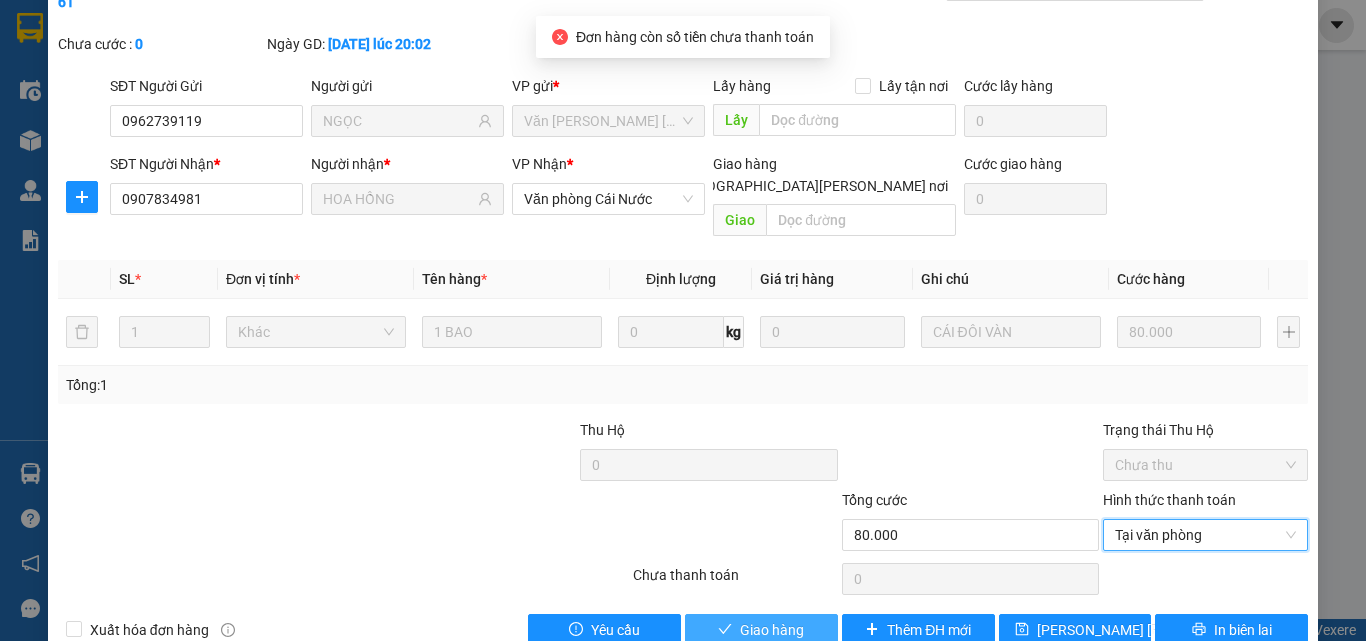 click on "Giao hàng" at bounding box center [772, 630] 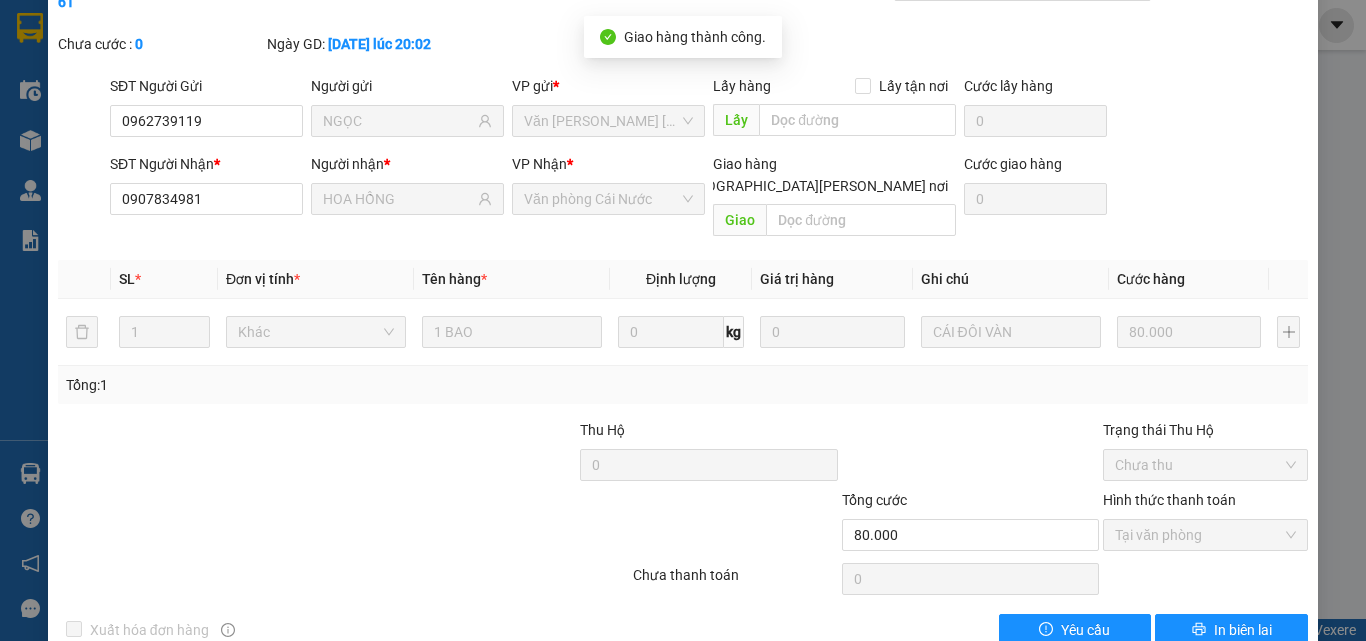 scroll, scrollTop: 0, scrollLeft: 0, axis: both 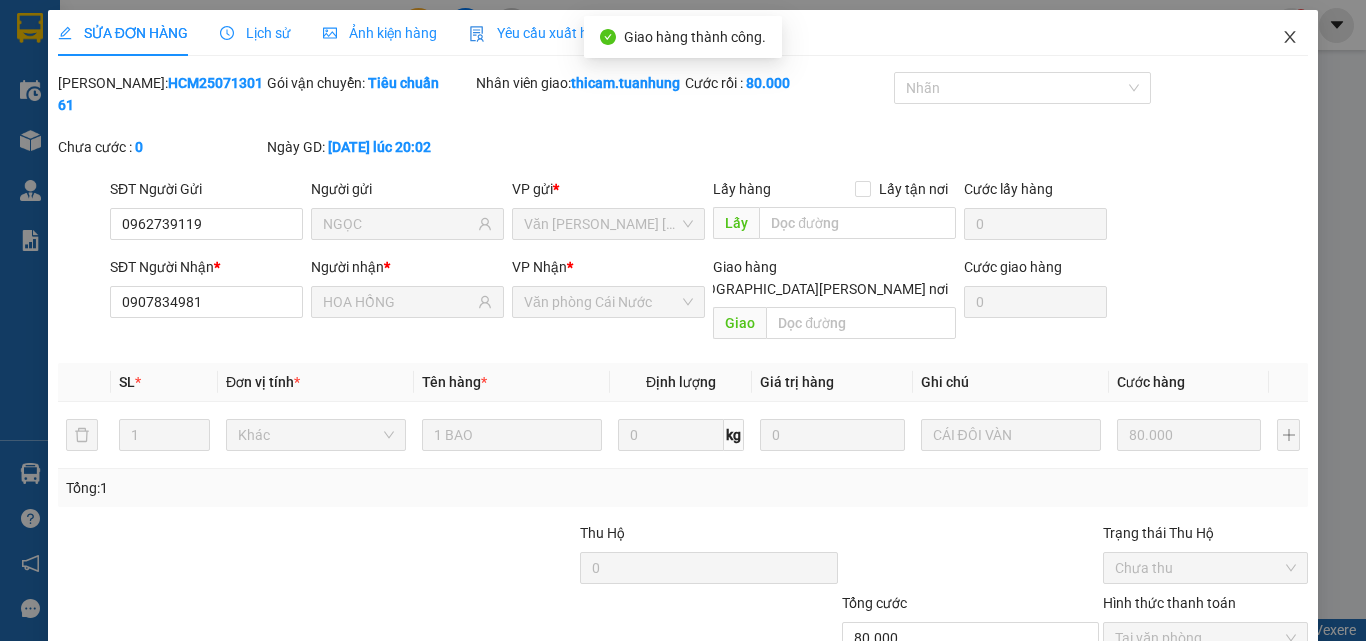 click at bounding box center [1290, 38] 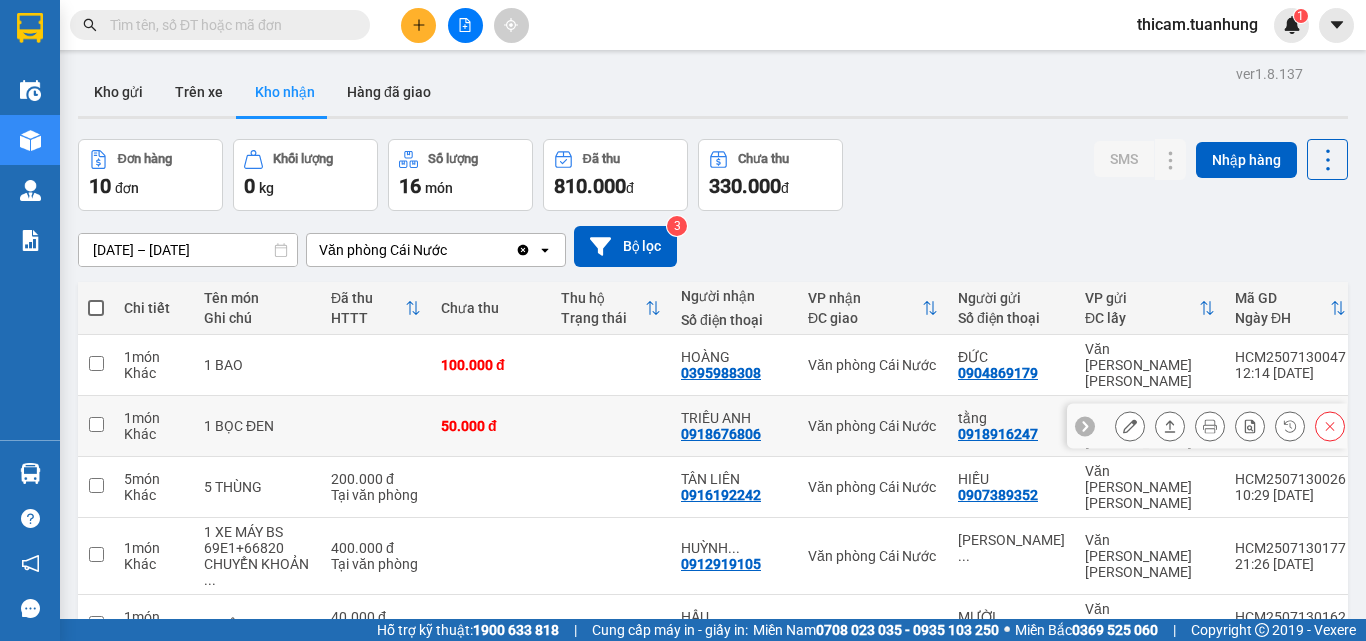 scroll, scrollTop: 100, scrollLeft: 0, axis: vertical 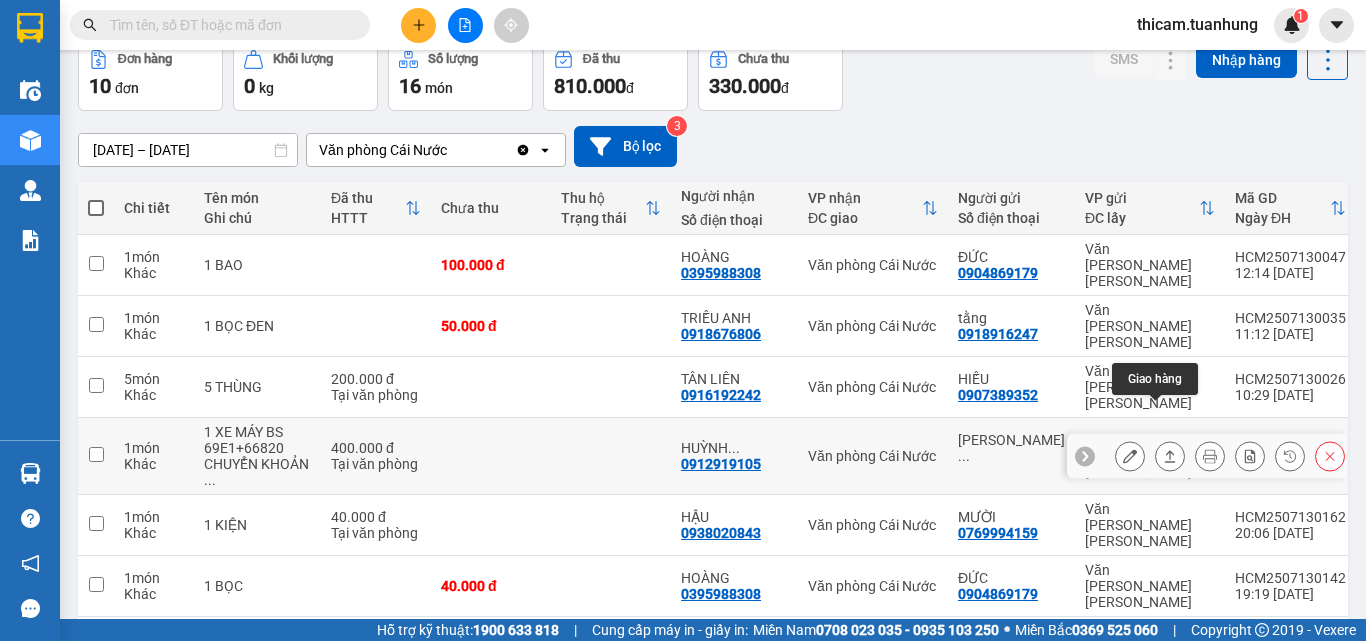 click 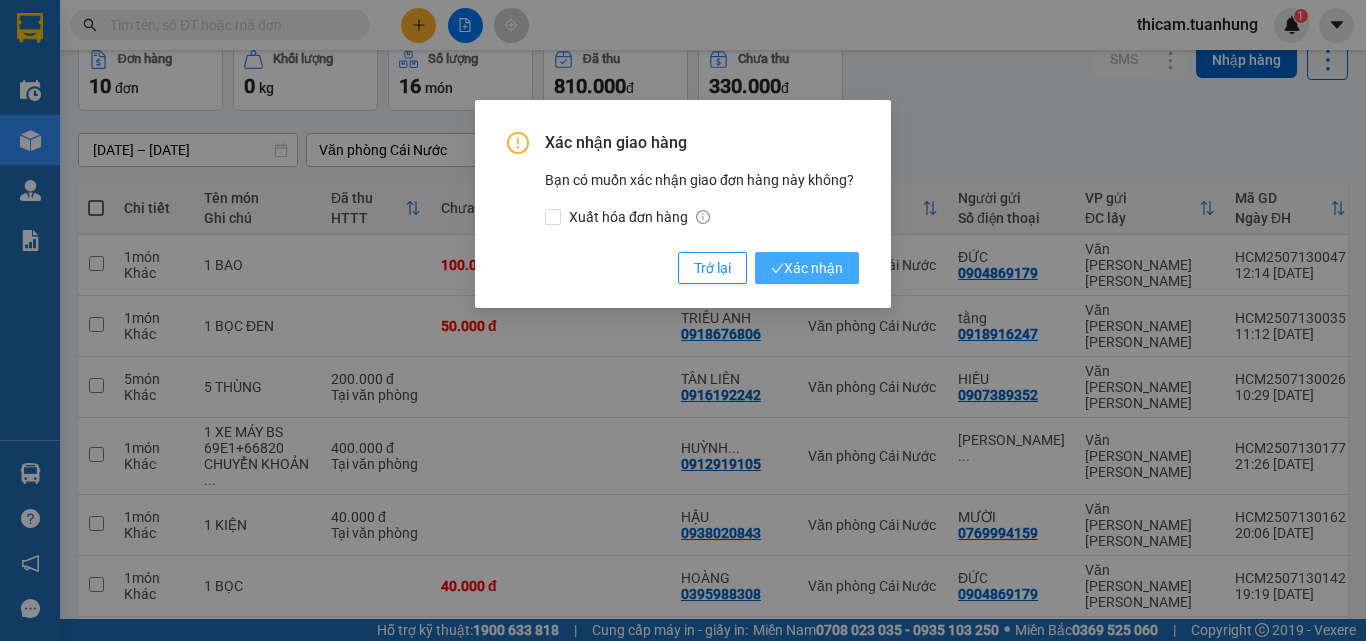 click on "Xác nhận" at bounding box center [807, 268] 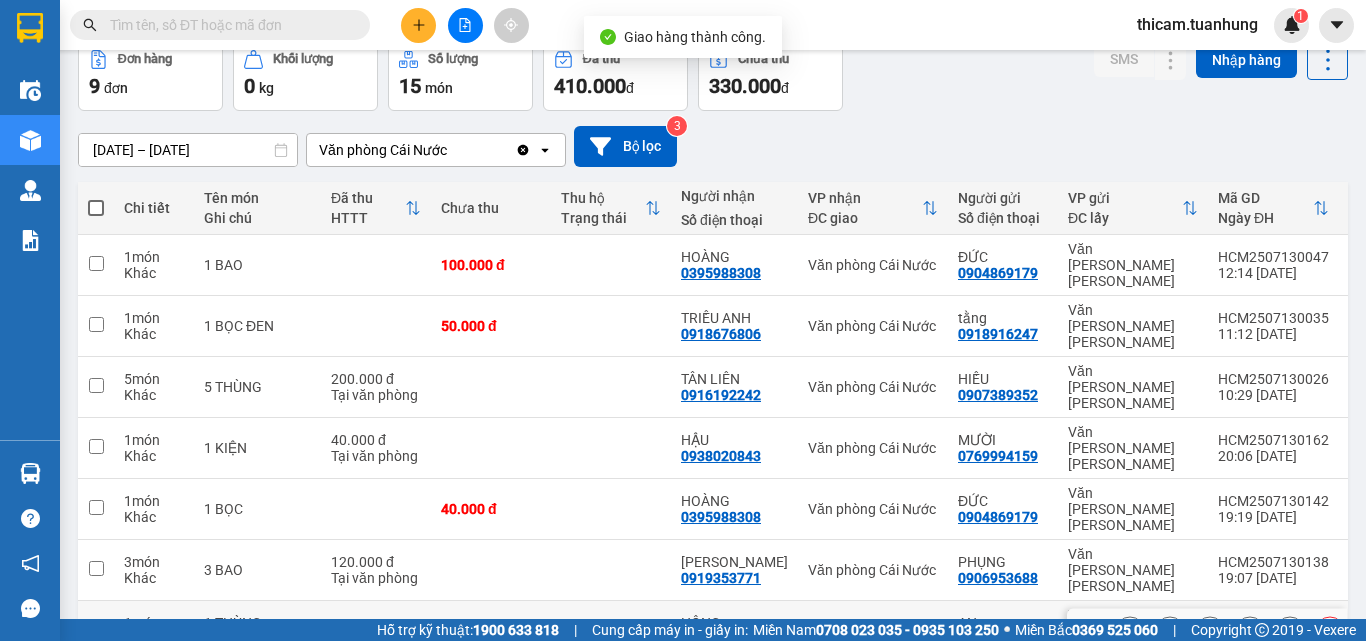 scroll, scrollTop: 200, scrollLeft: 0, axis: vertical 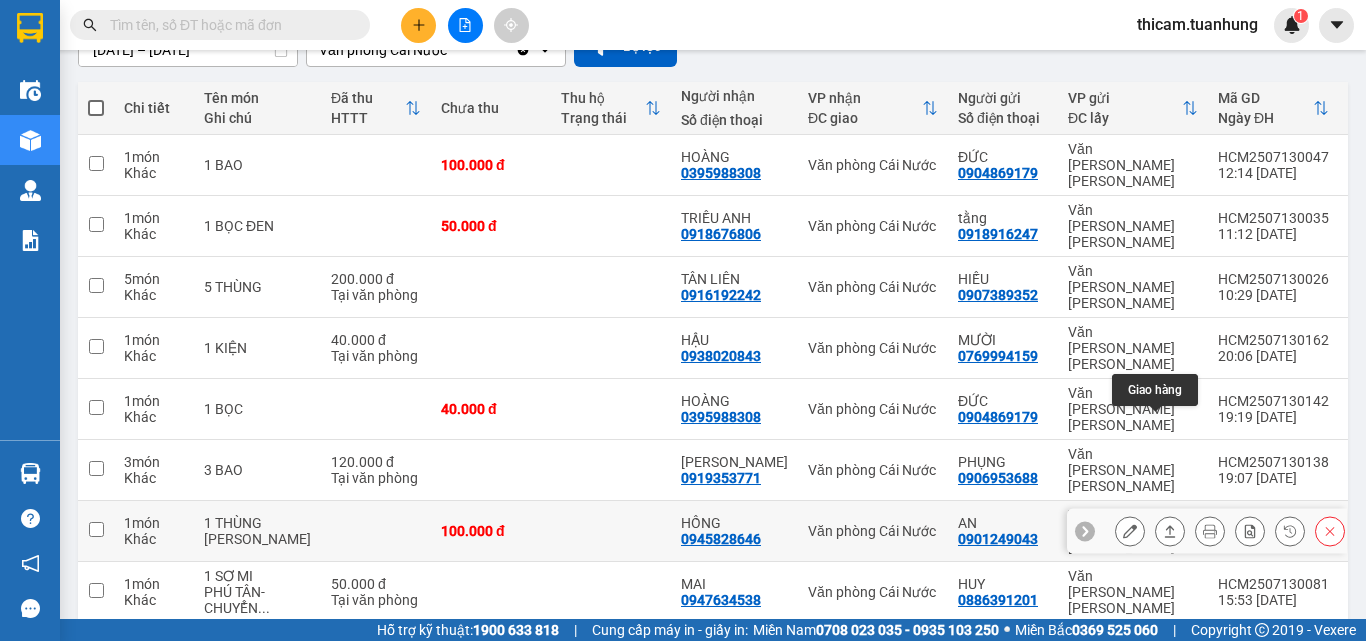 click 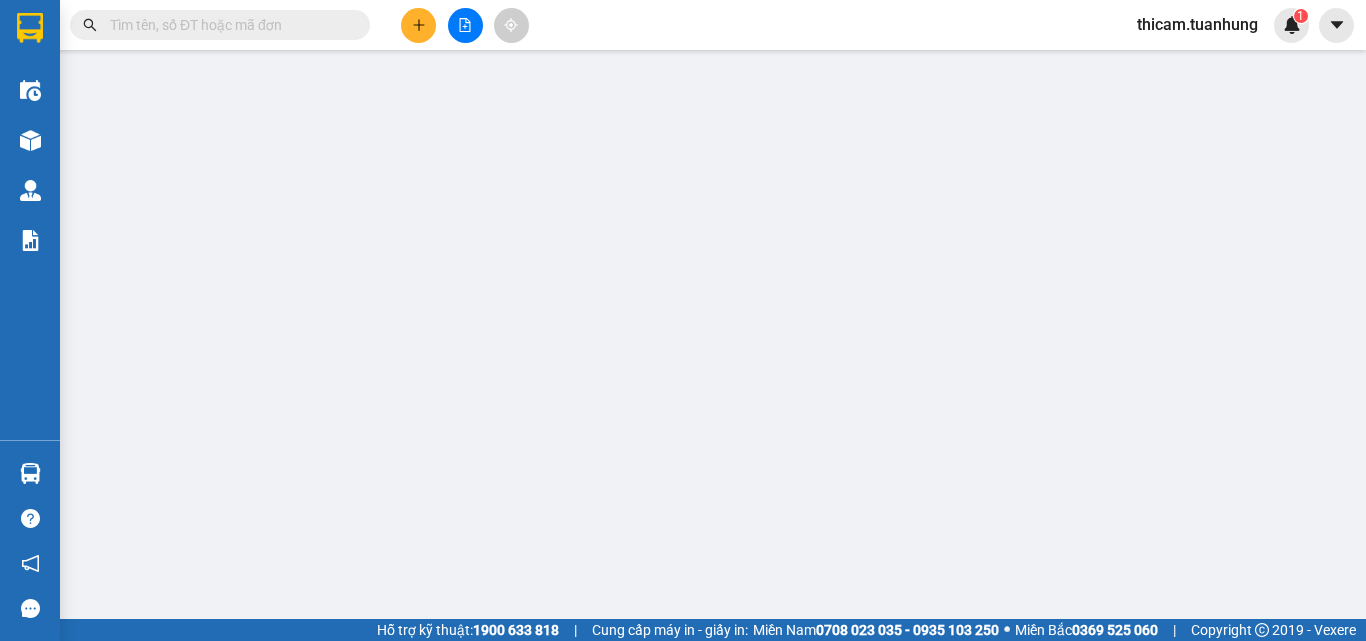 scroll, scrollTop: 0, scrollLeft: 0, axis: both 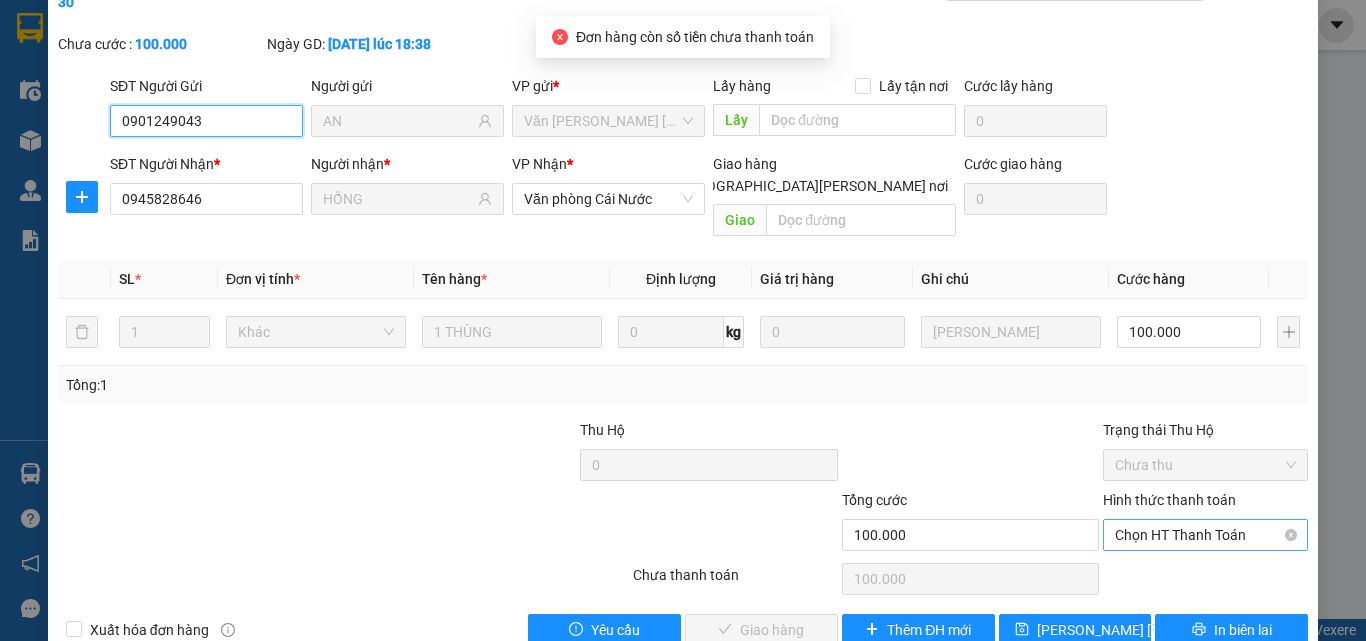 click on "Chọn HT Thanh Toán" at bounding box center (1205, 535) 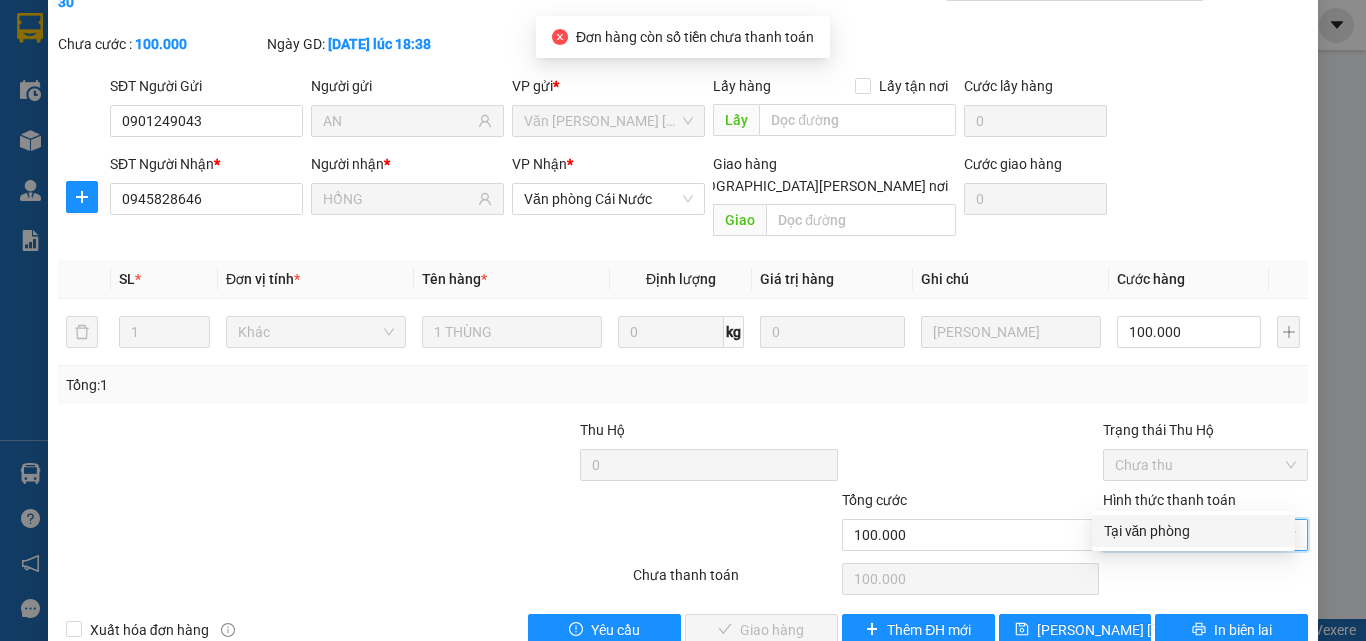 click on "Tại văn phòng" at bounding box center [1193, 531] 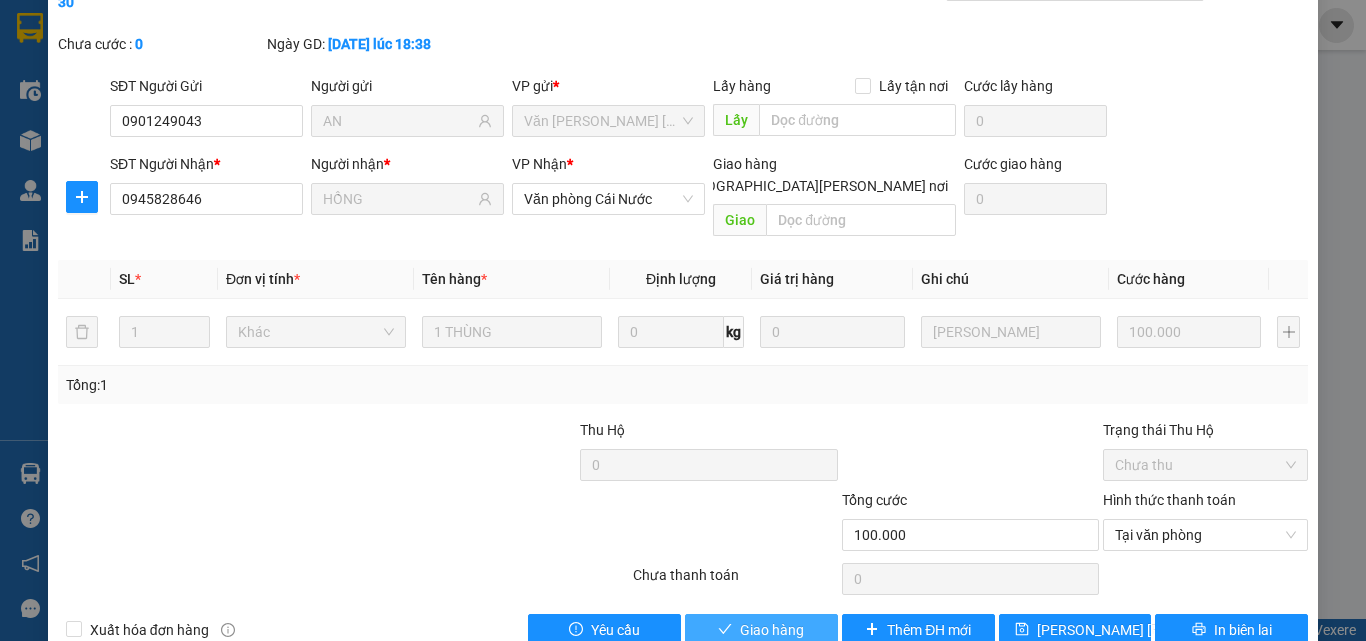 click on "Giao hàng" at bounding box center [772, 630] 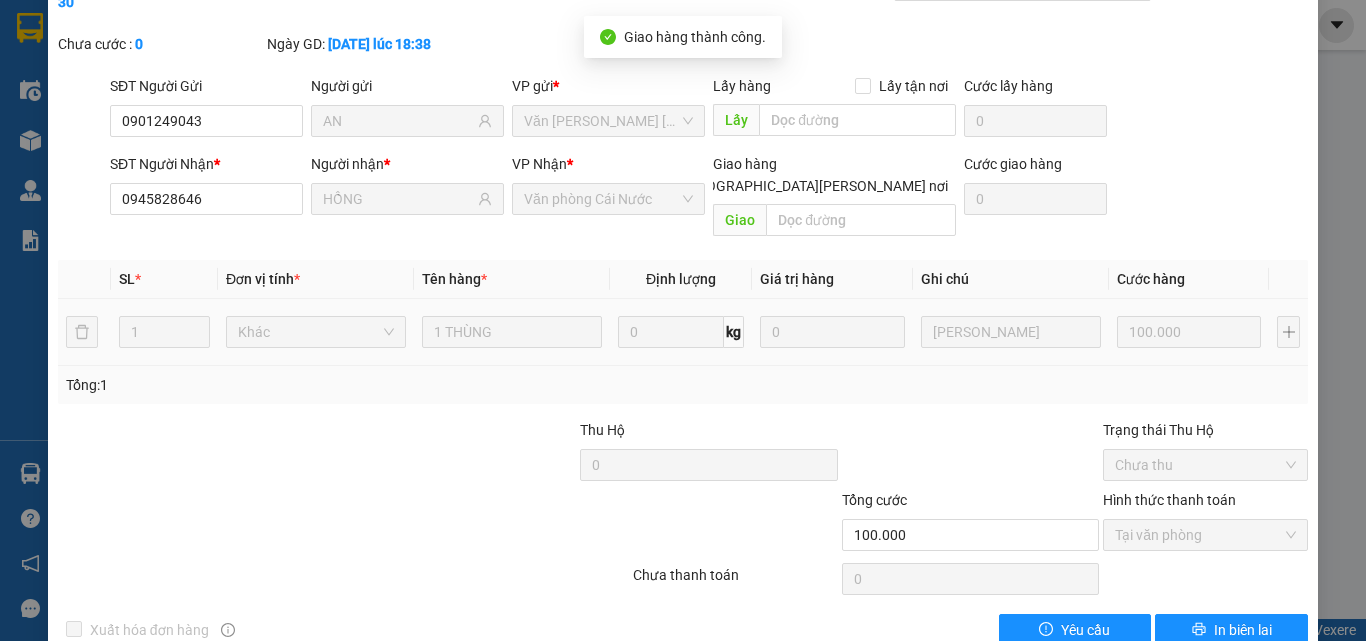 scroll, scrollTop: 0, scrollLeft: 0, axis: both 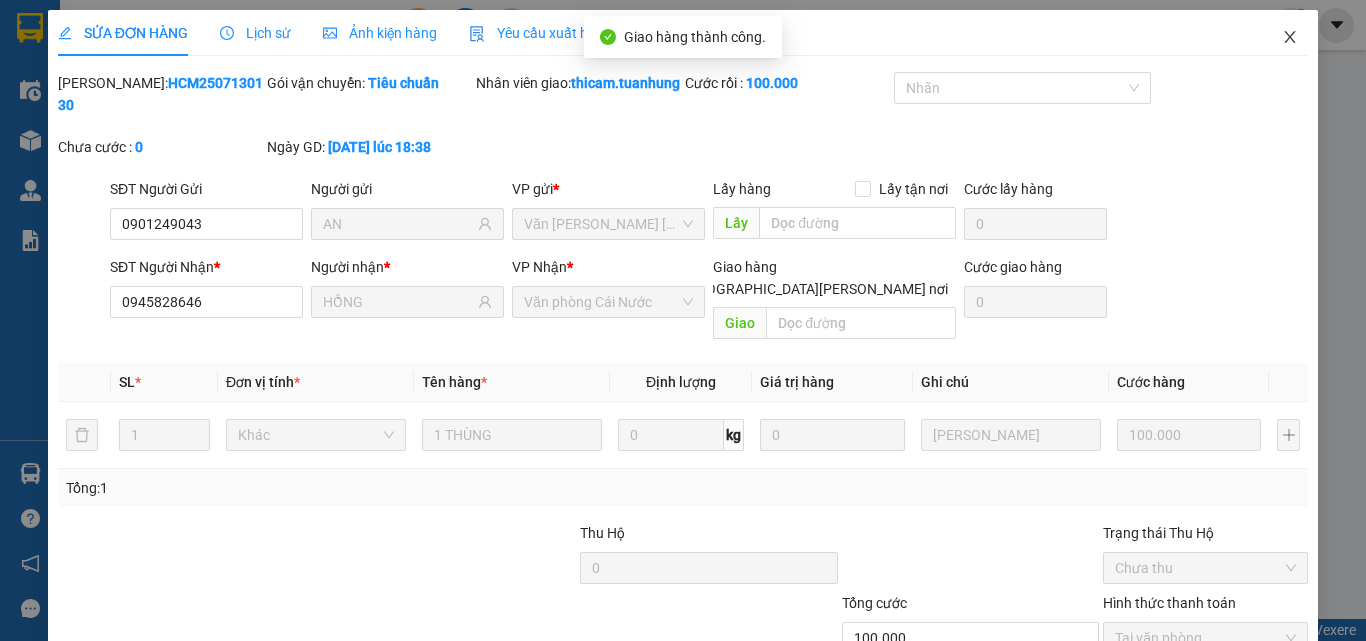 click 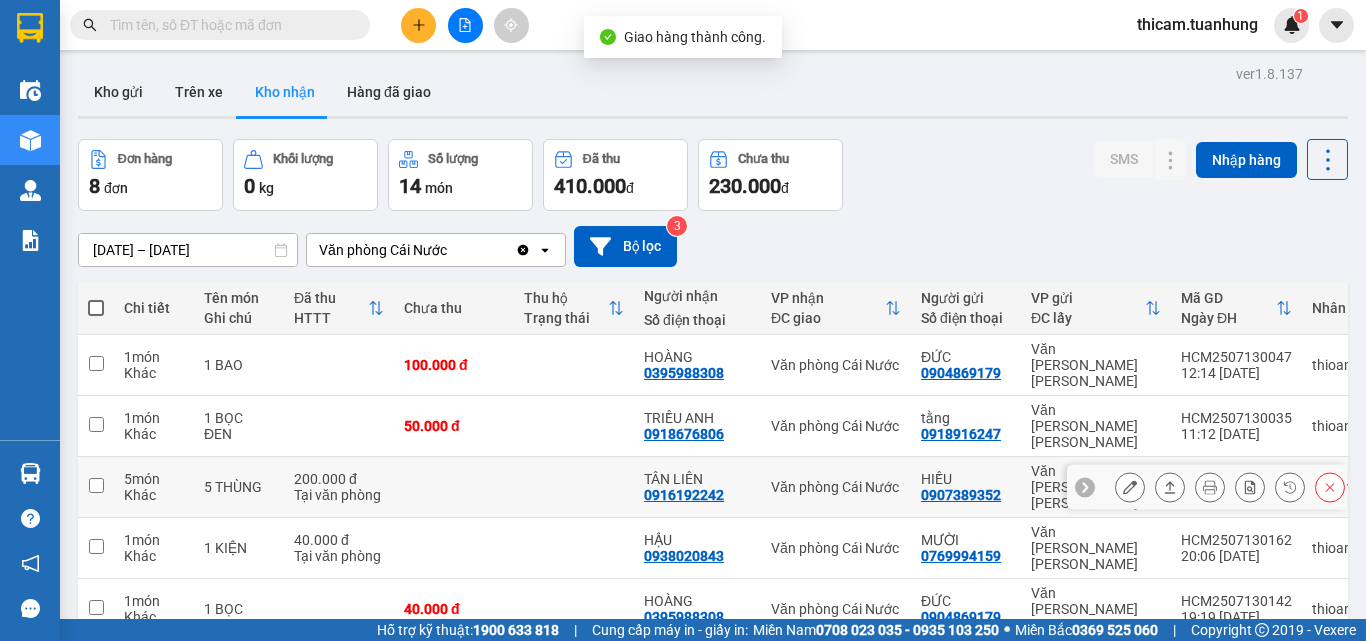 scroll, scrollTop: 182, scrollLeft: 0, axis: vertical 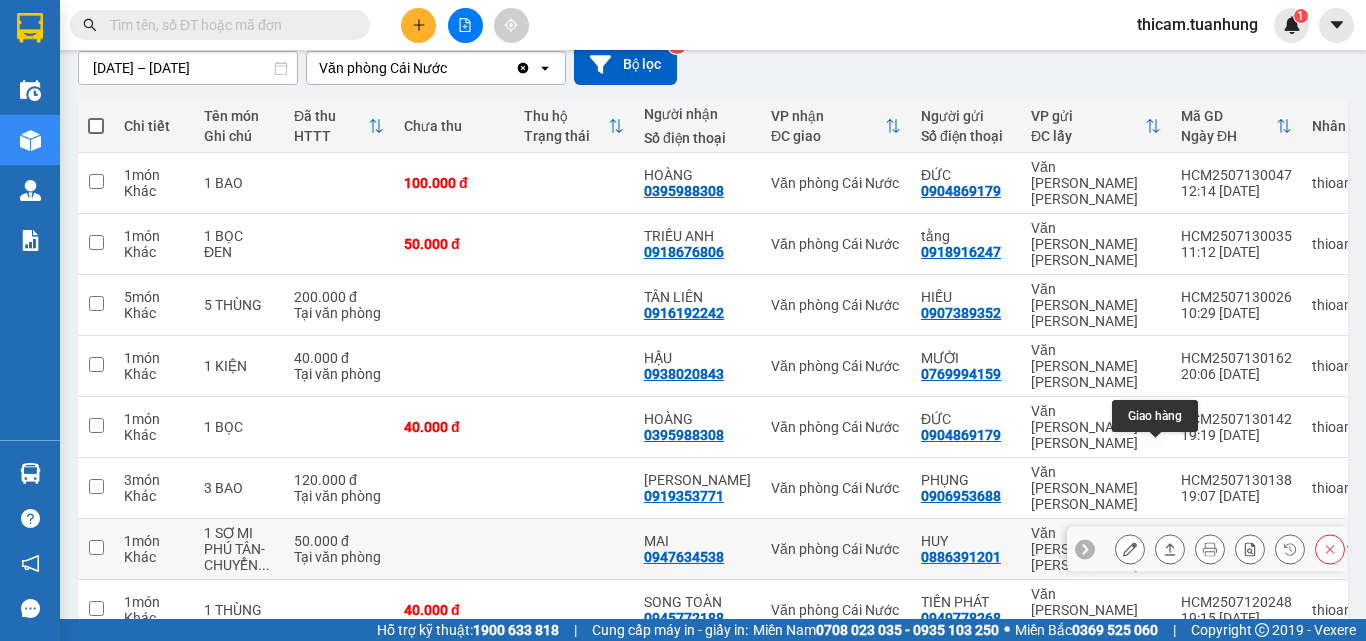 click 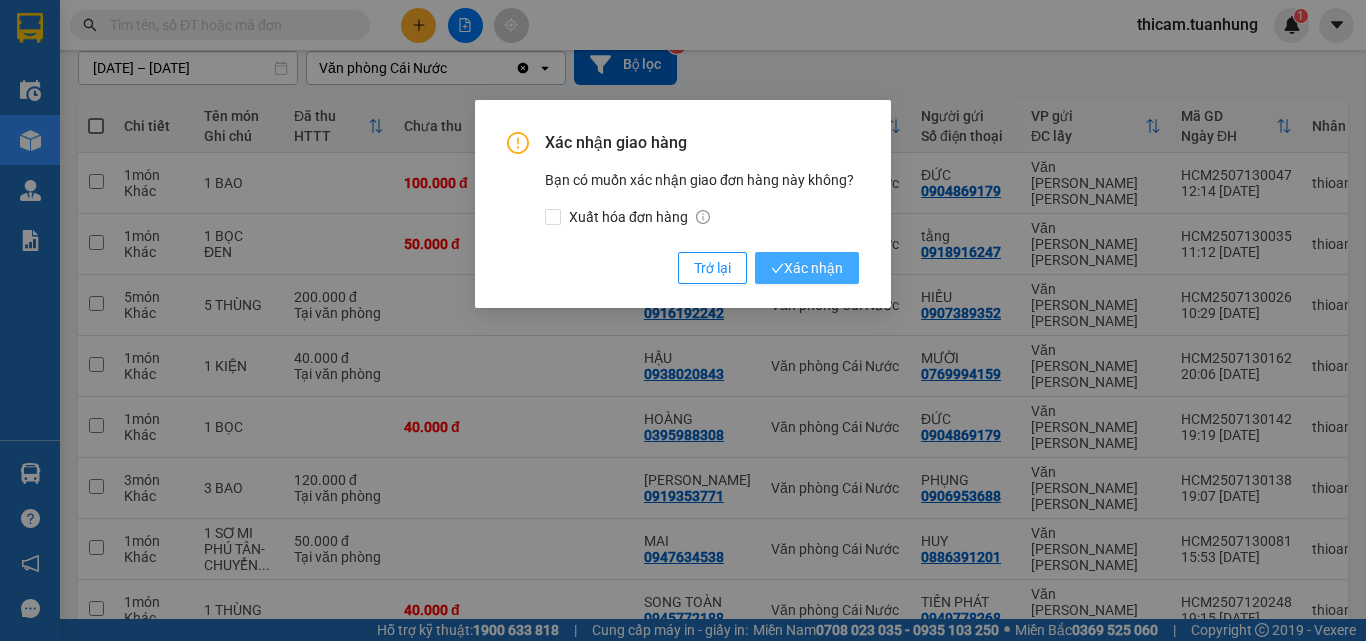 click on "Xác nhận" at bounding box center (807, 268) 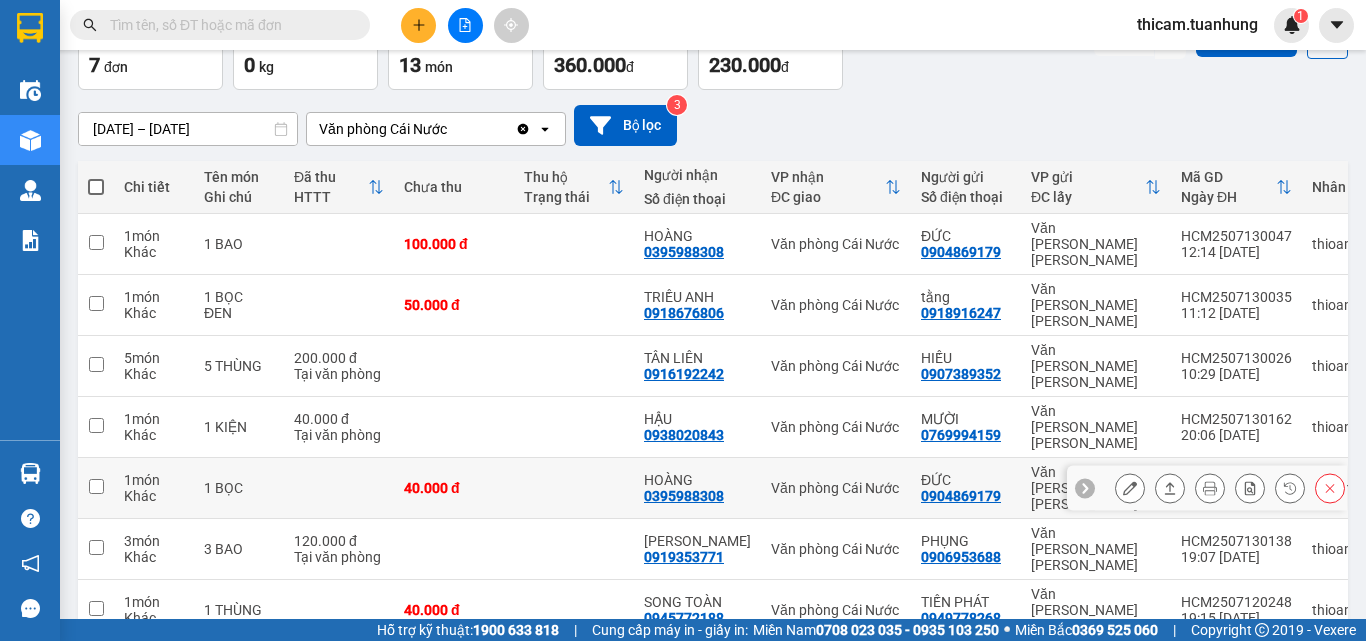 scroll, scrollTop: 0, scrollLeft: 0, axis: both 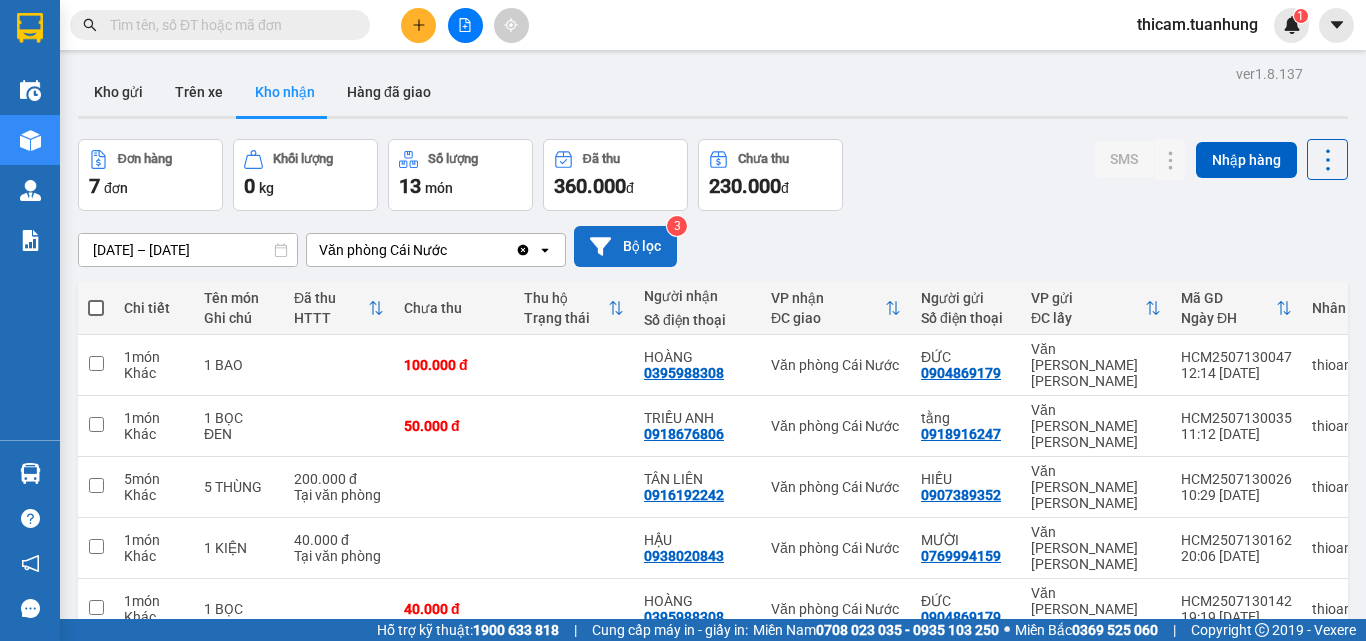 click on "Bộ lọc" at bounding box center (625, 246) 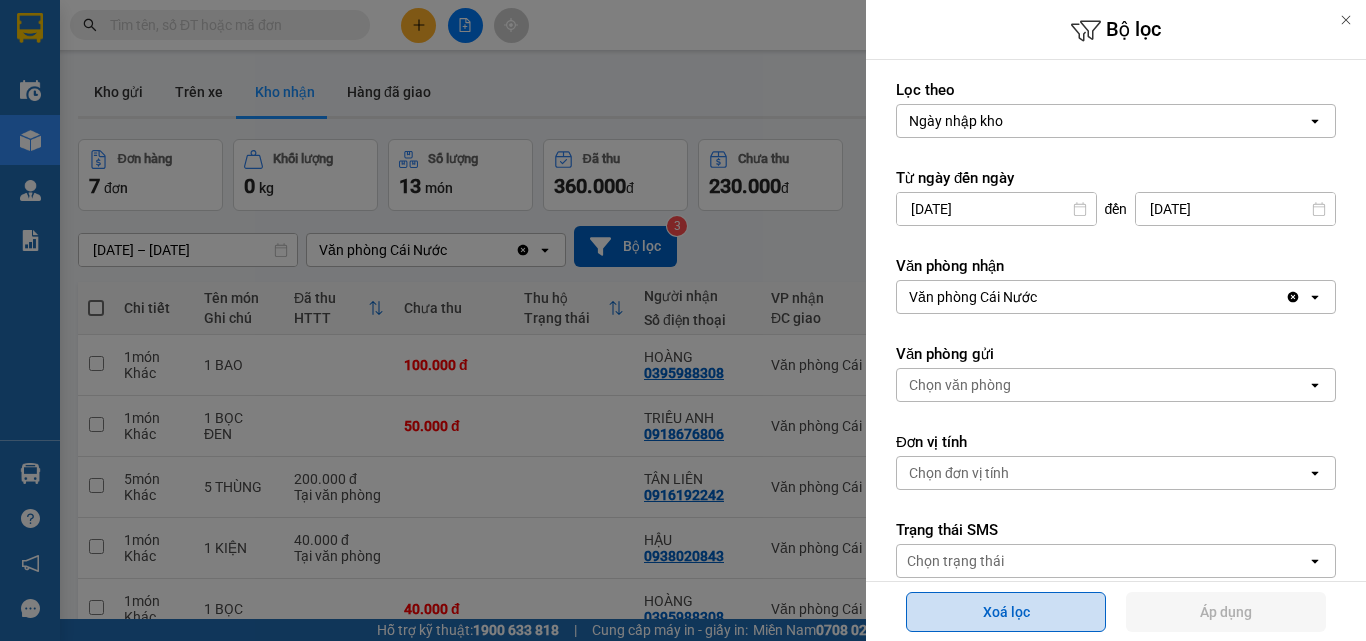 click on "Xoá lọc" at bounding box center (1006, 612) 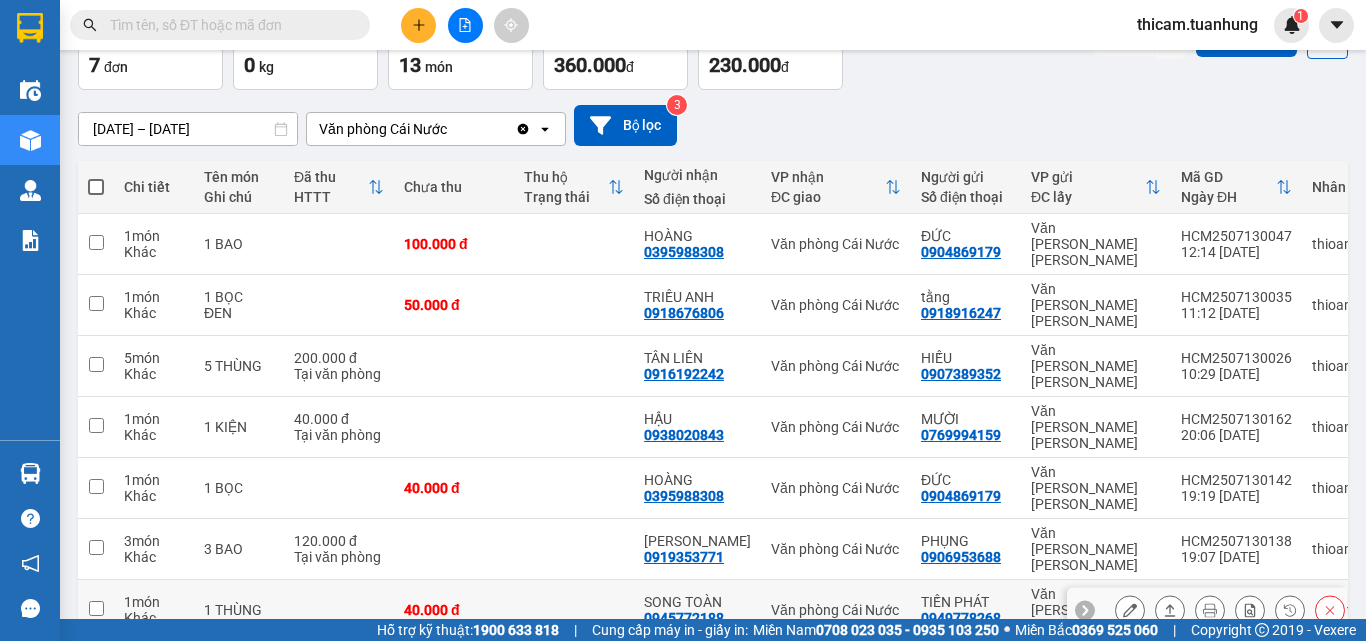 scroll, scrollTop: 0, scrollLeft: 0, axis: both 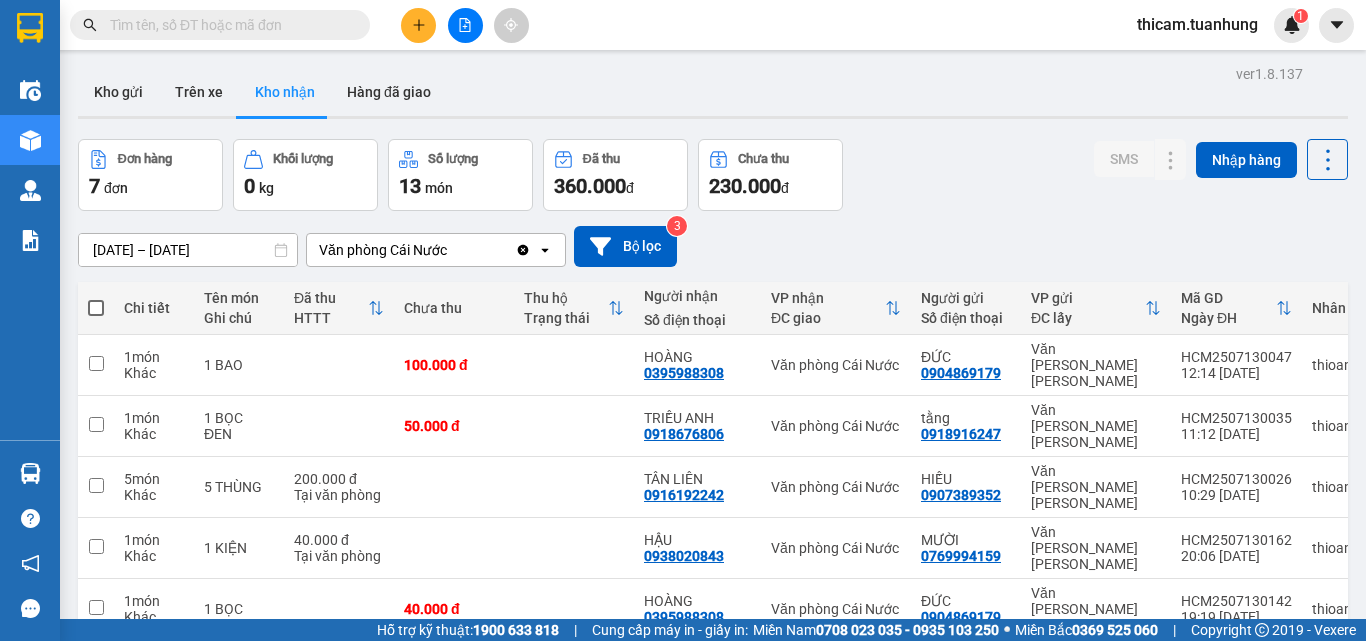 click on "[DATE] – [DATE]" at bounding box center [188, 250] 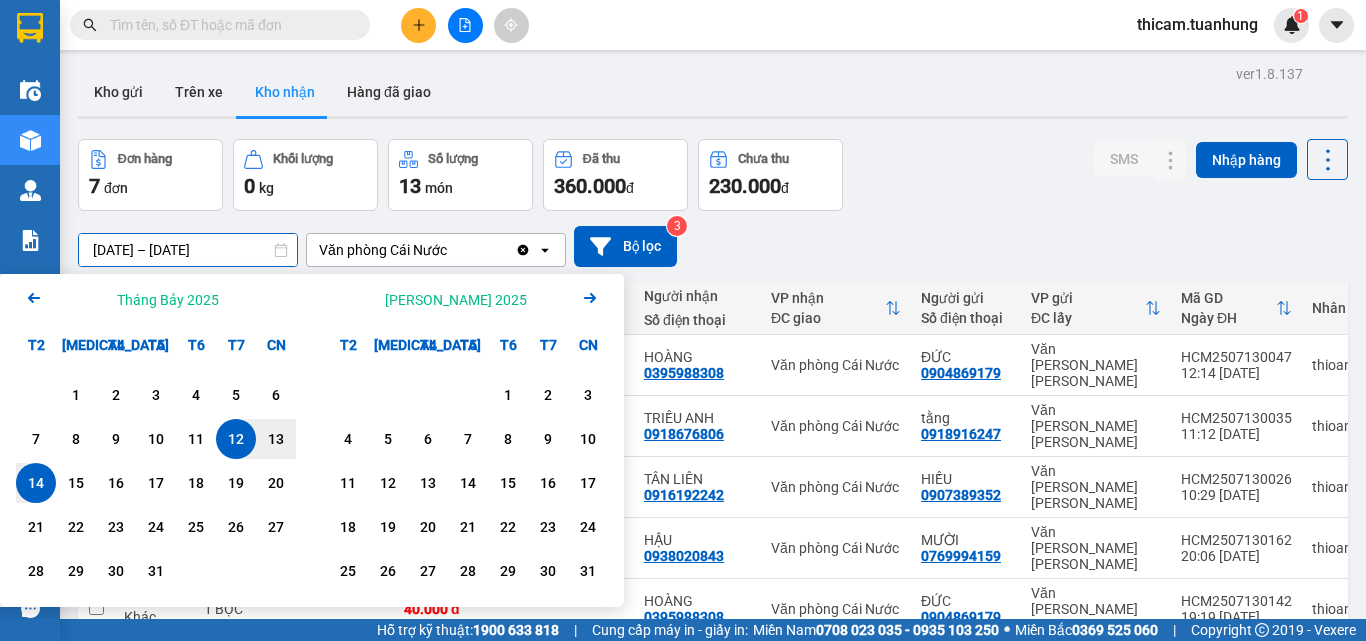 click 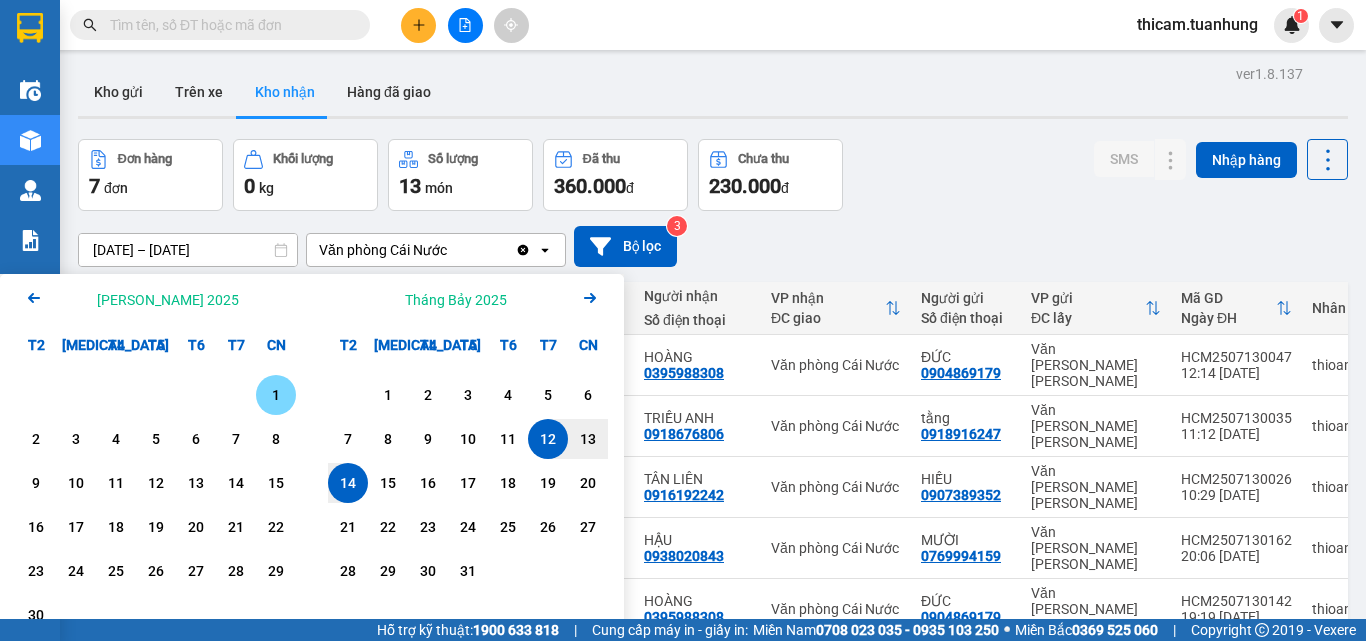 click on "1" at bounding box center [276, 395] 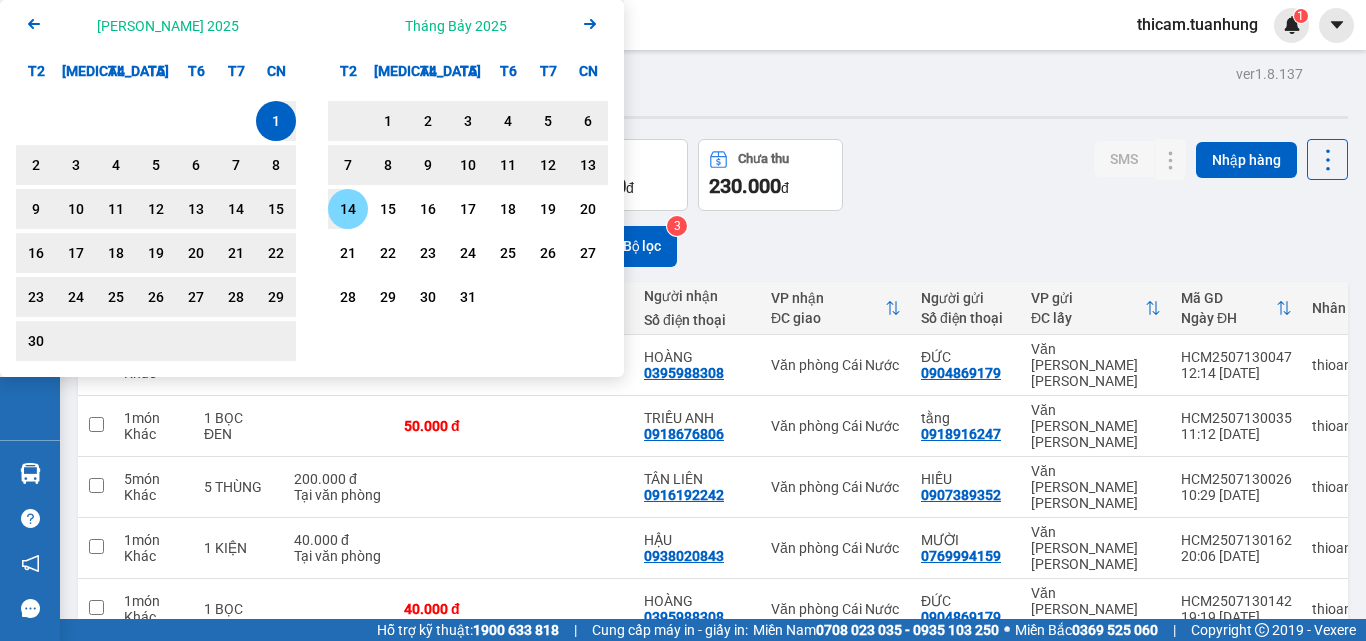 click on "14" at bounding box center [348, 209] 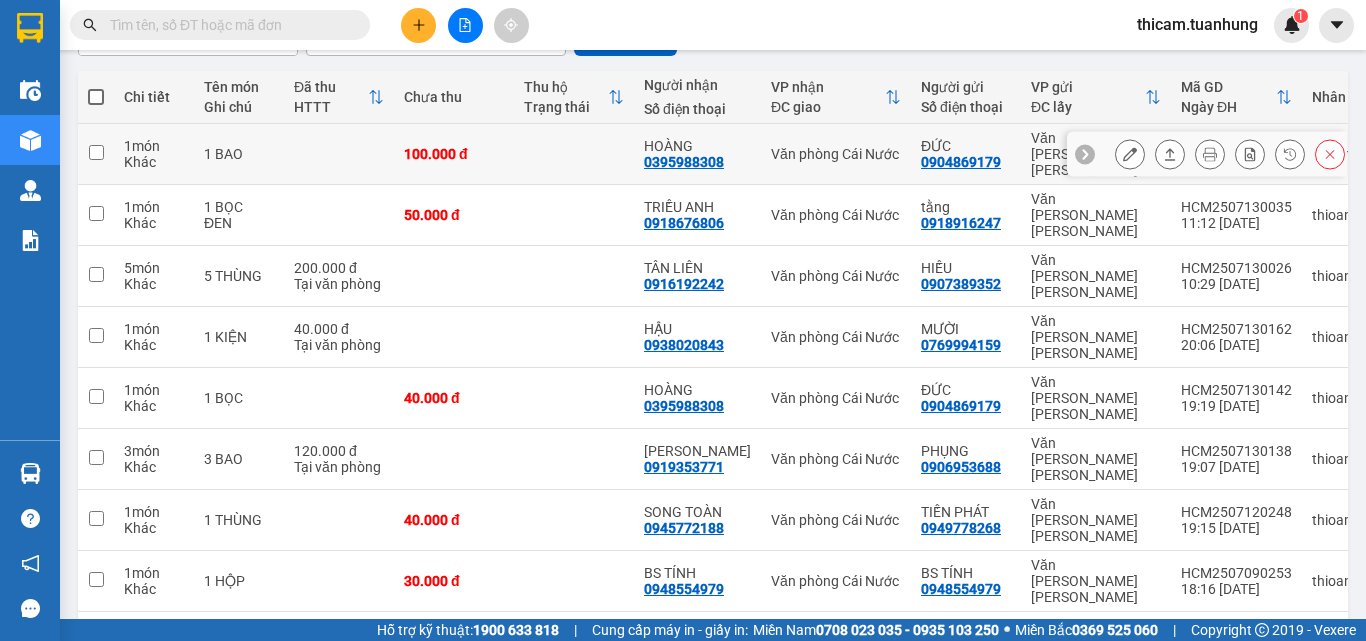 scroll, scrollTop: 0, scrollLeft: 0, axis: both 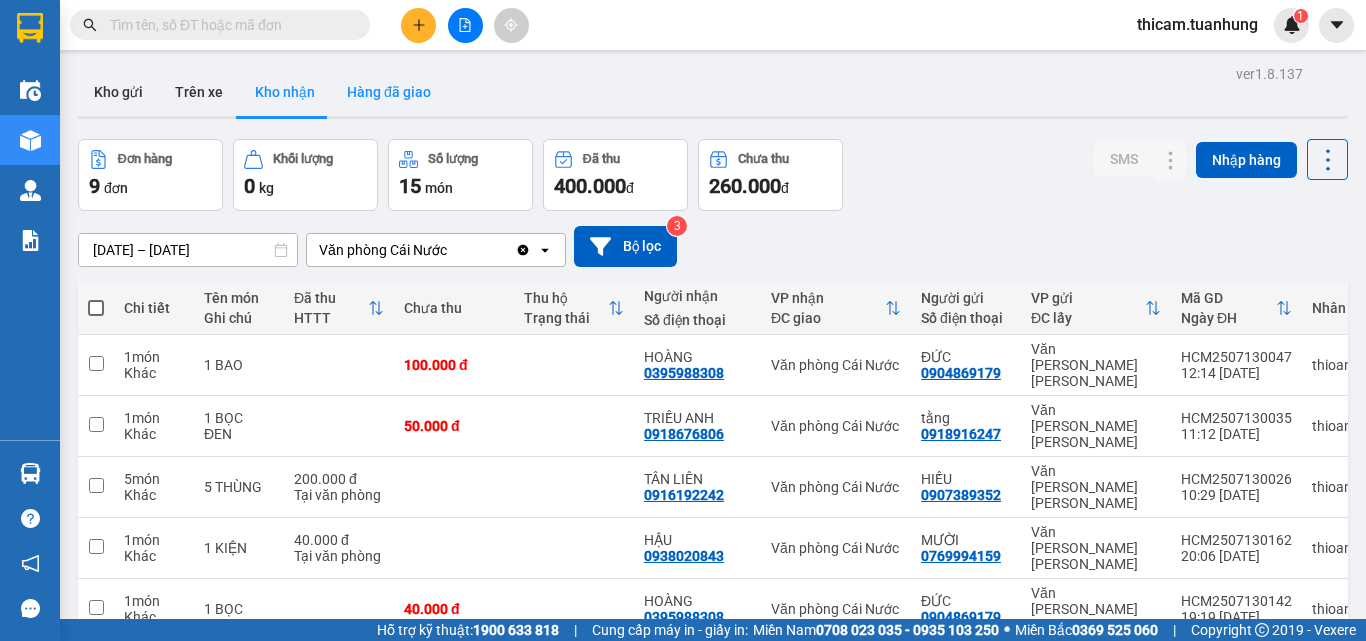 click on "Hàng đã giao" at bounding box center [389, 92] 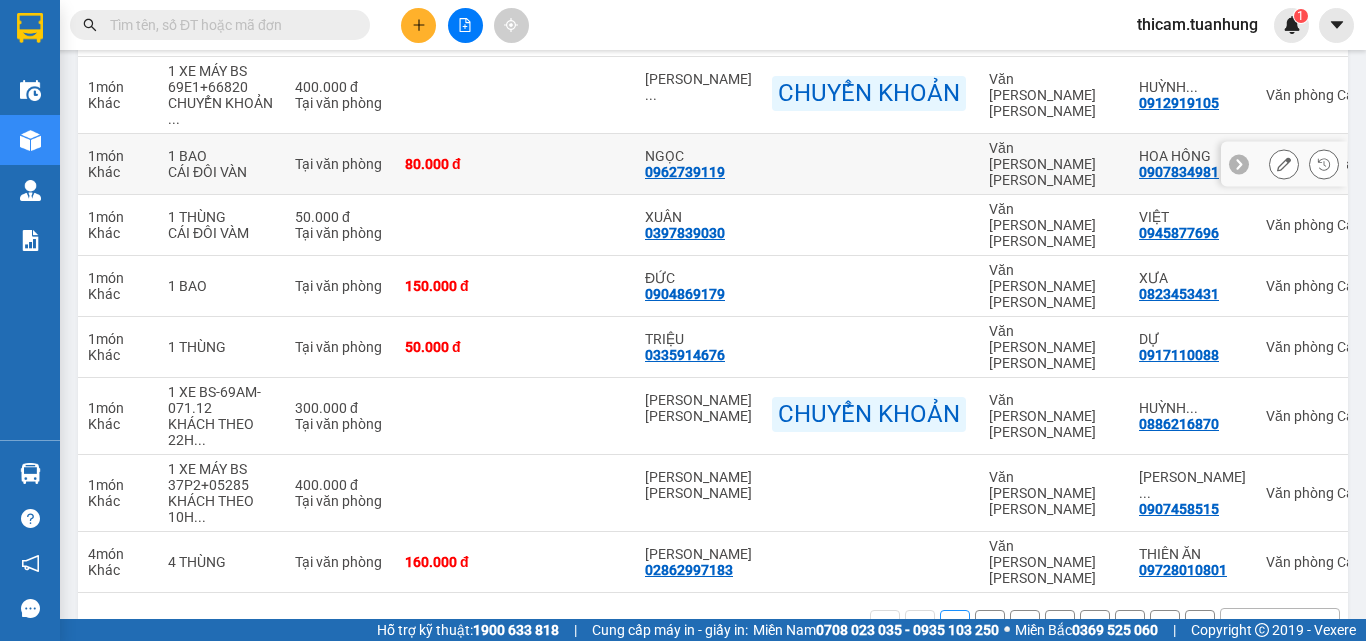 scroll, scrollTop: 448, scrollLeft: 0, axis: vertical 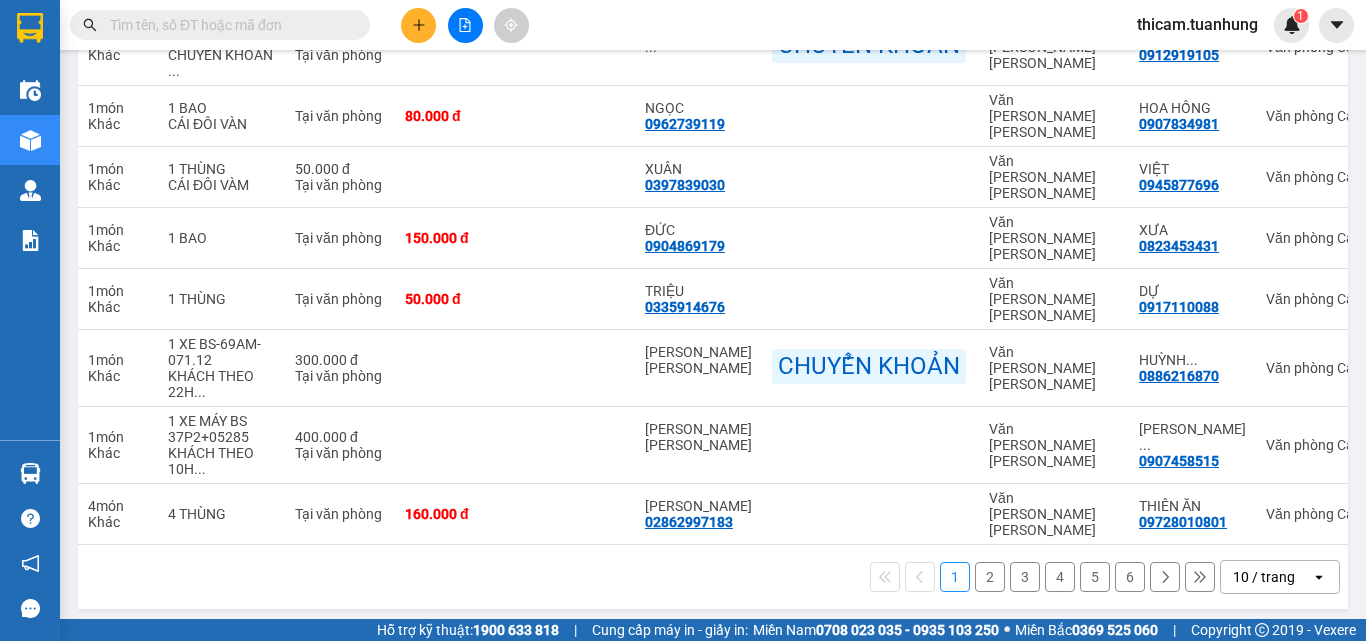 click on "2" at bounding box center (990, 577) 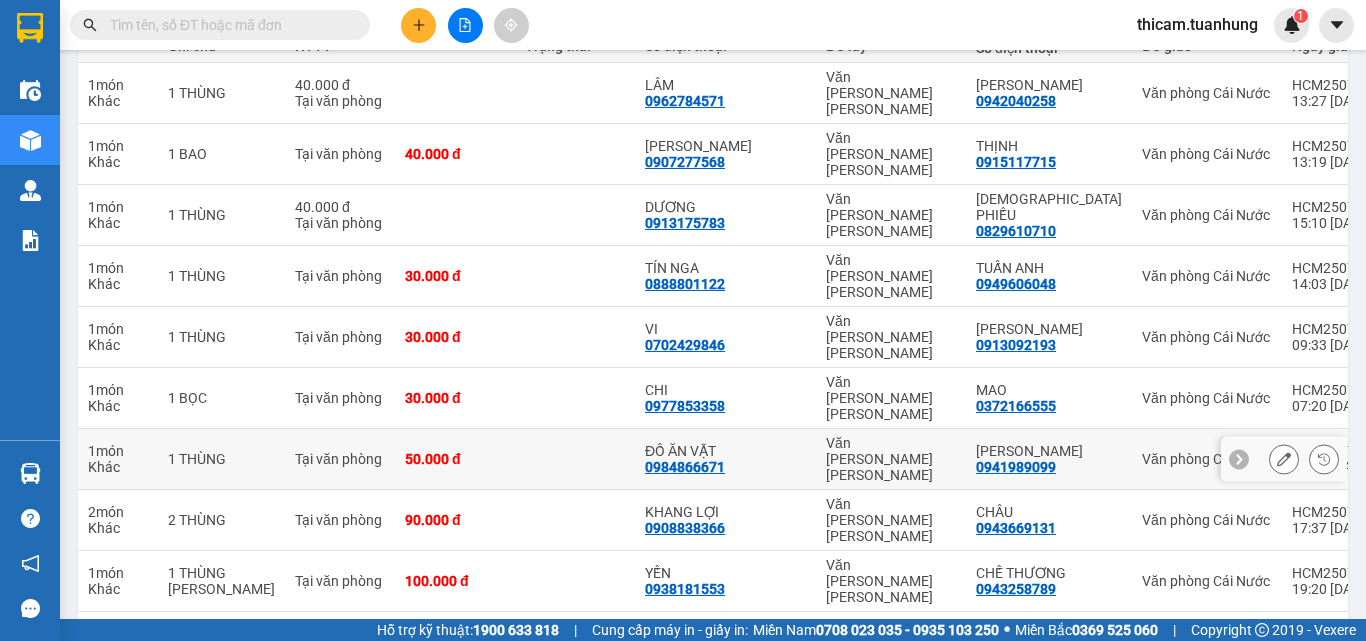 scroll, scrollTop: 0, scrollLeft: 0, axis: both 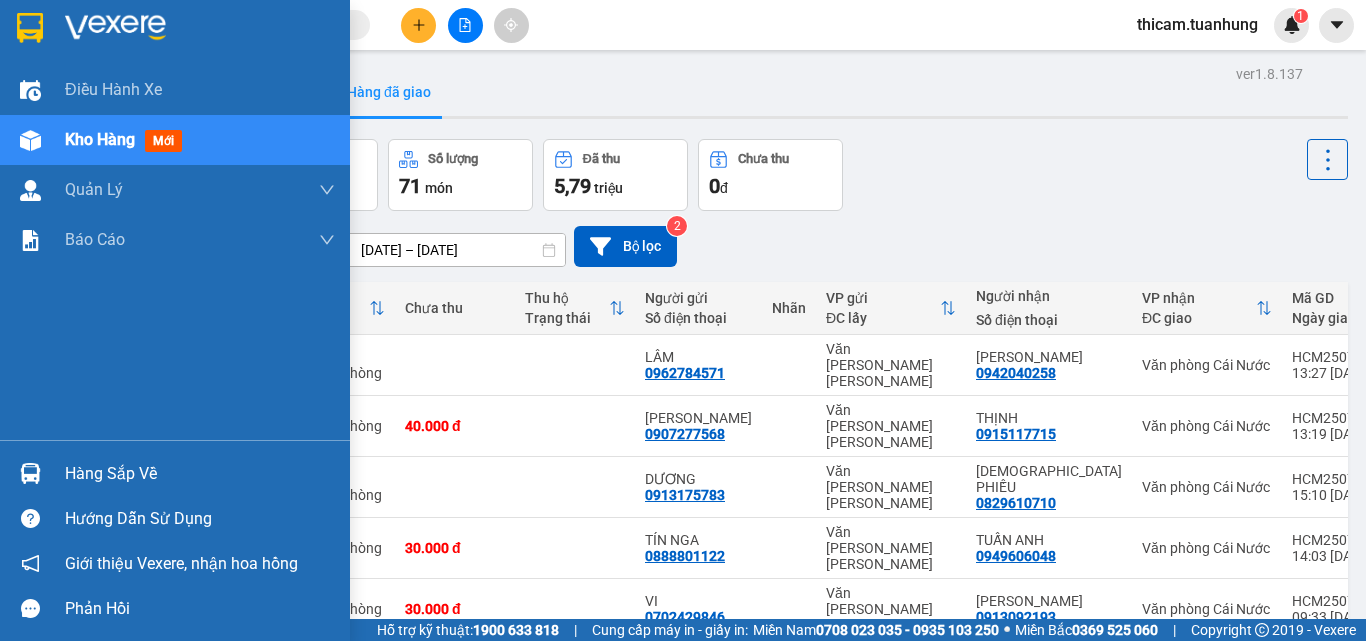 click on "Hàng sắp về" at bounding box center (200, 474) 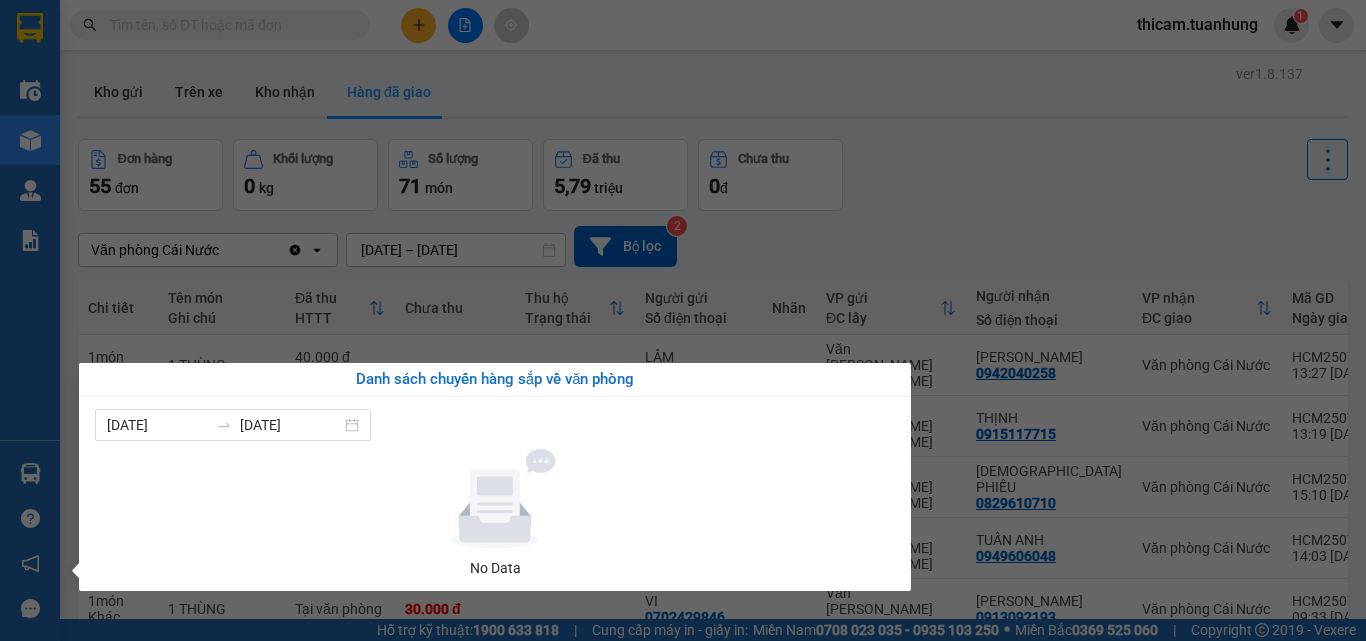 click on "Kết quả tìm kiếm ( 0 )  Bộ lọc  No Data thicam.tuanhung 1     Điều hành xe     Kho hàng mới     Quản Lý Quản lý chuyến Quản lý khách hàng Quản lý khách hàng mới Quản lý giao nhận mới Quản lý kiểm kho     Báo cáo Báo cáo dòng tiền (nhân viên) Báo cáo dòng tiền (trạm) Hàng sắp về Hướng dẫn sử dụng Giới thiệu Vexere, nhận hoa hồng Phản hồi Phần mềm hỗ trợ bạn tốt chứ? ver  1.8.137 Kho gửi Trên xe Kho nhận Hàng đã giao Đơn hàng 55 đơn Khối lượng 0 kg Số lượng 71 món Đã thu 5,79   triệu Chưa thu 0  đ Văn phòng Cái Nước Clear value open 12/07/2025 – 14/07/2025 Press the down arrow key to interact with the calendar and select a date. Press the escape button to close the calendar. Selected date range is from 12/07/2025 to 14/07/2025. Bộ lọc 2 Chi tiết Tên món Ghi chú Đã thu HTTT Chưa thu Thu hộ Trạng thái Người gửi Số điện thoại Nhãn VP gửi SMS" at bounding box center (683, 320) 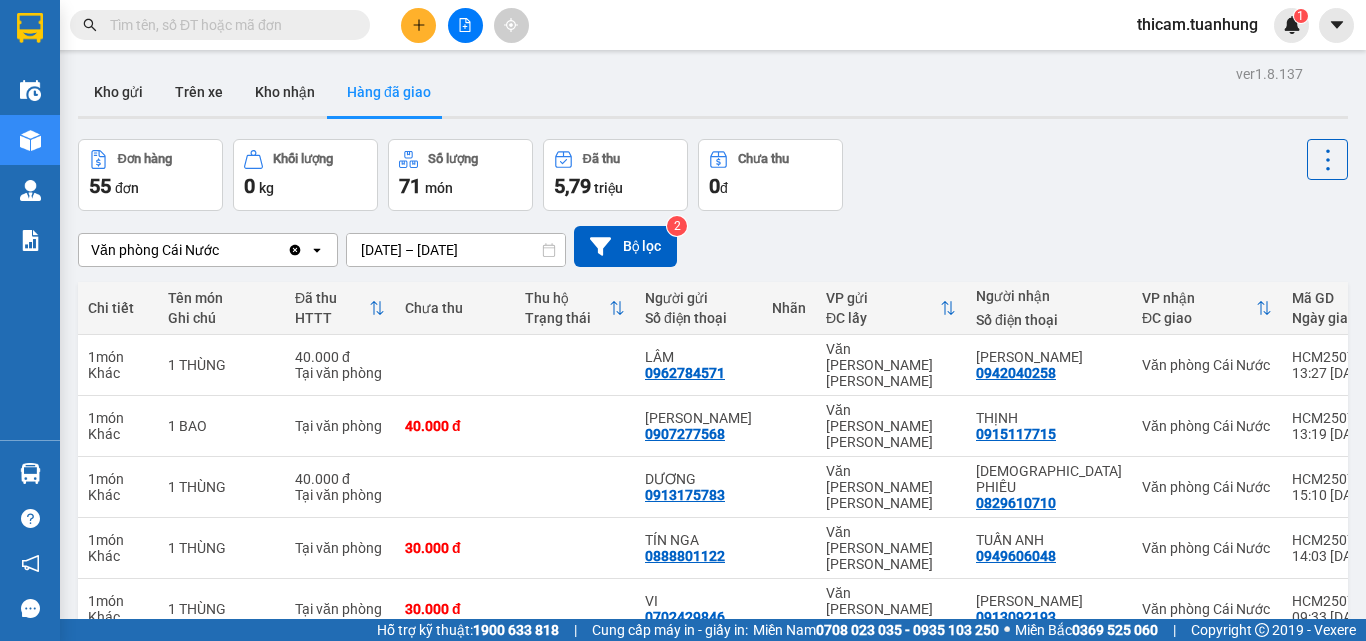 click at bounding box center (228, 25) 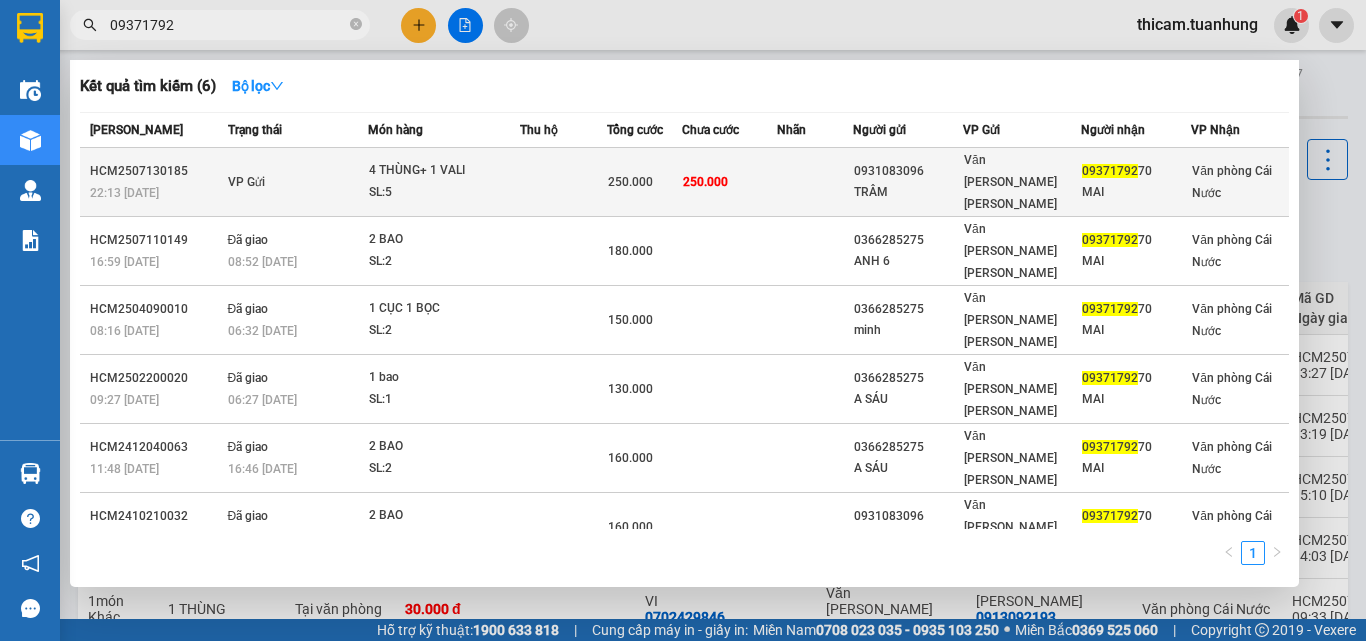 type on "09371792" 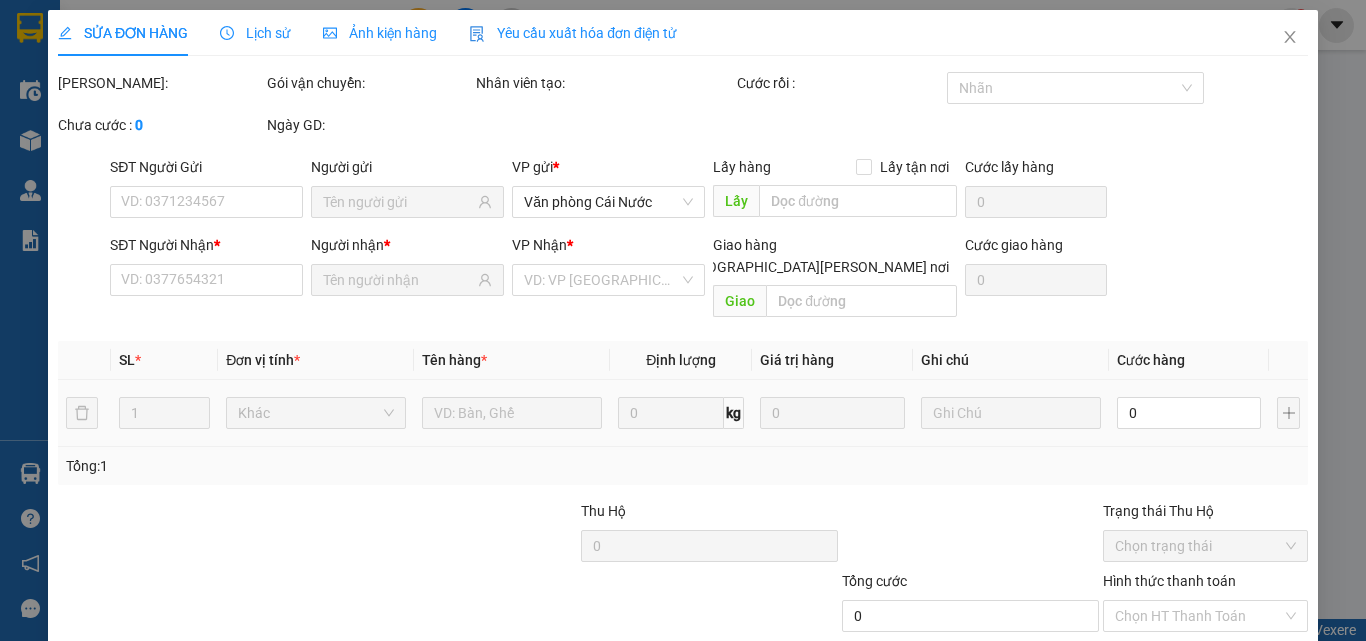 type on "0931083096" 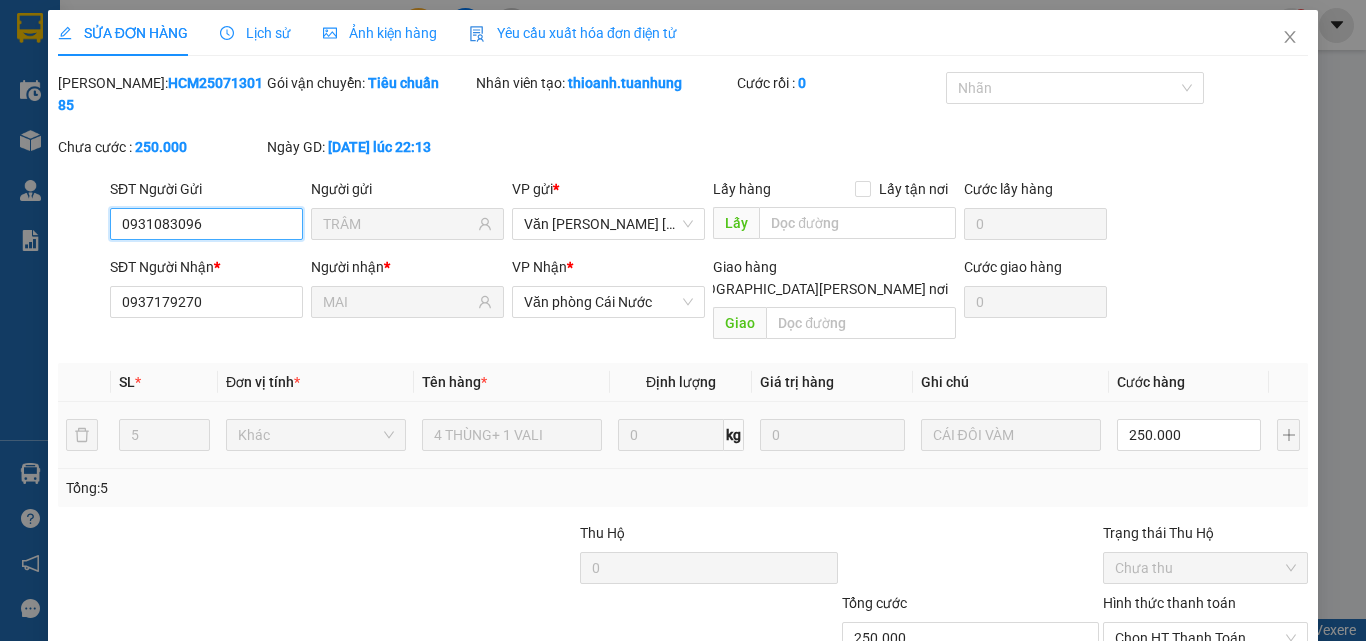 scroll, scrollTop: 103, scrollLeft: 0, axis: vertical 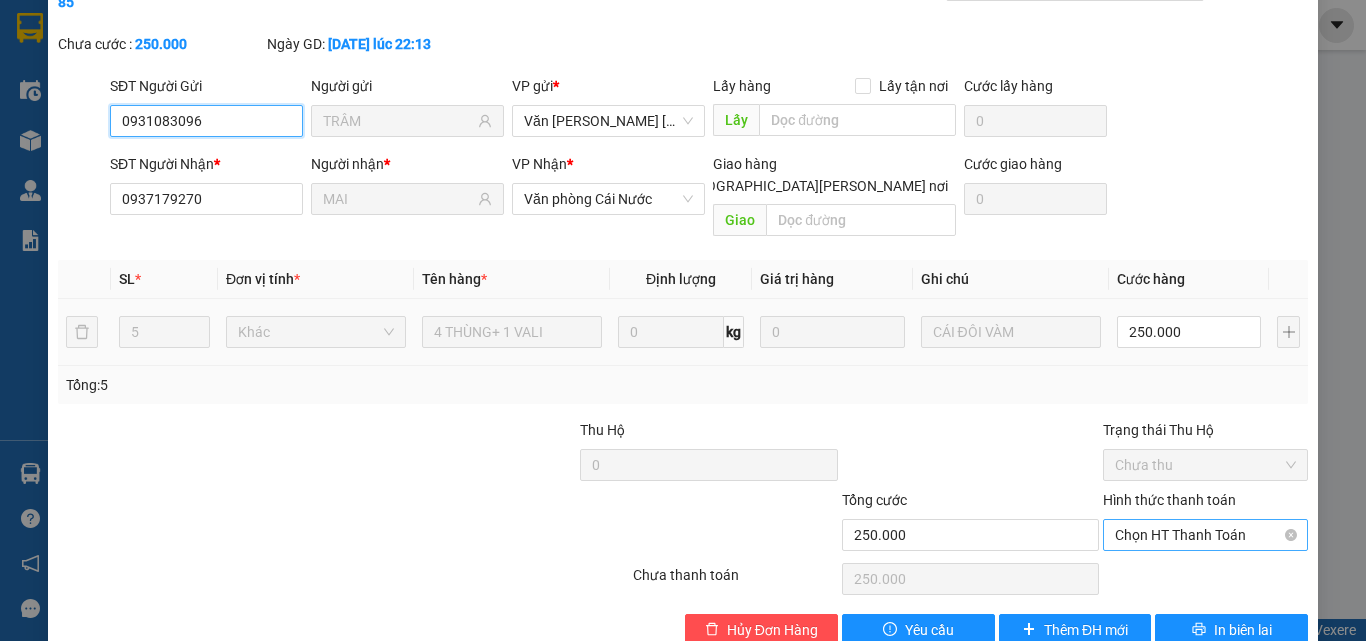 click on "Chọn HT Thanh Toán" at bounding box center (1205, 535) 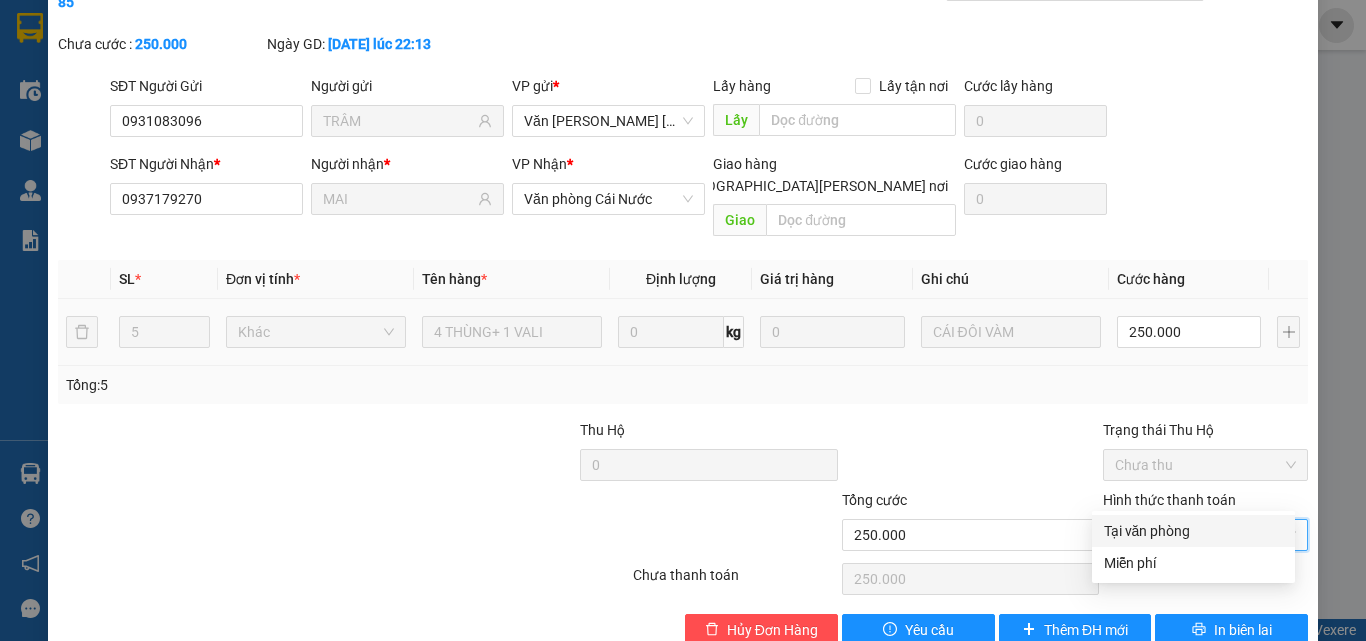 click on "Tại văn phòng" at bounding box center (1193, 531) 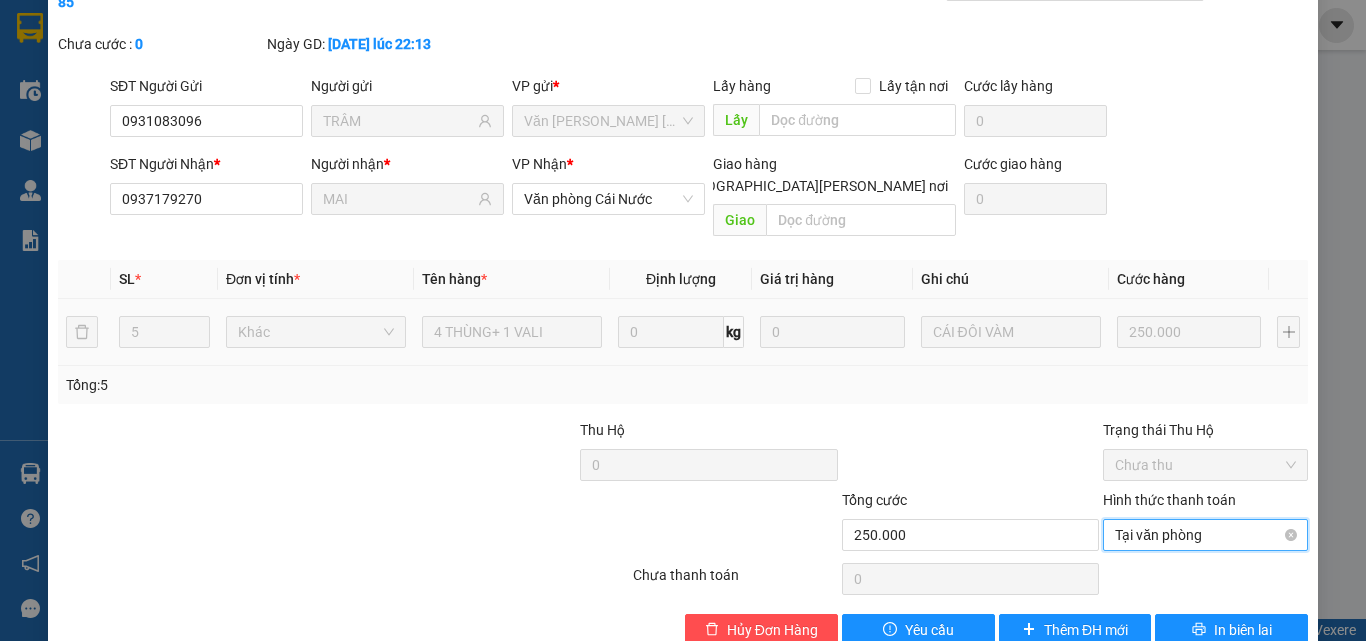 click on "Tại văn phòng" at bounding box center (1205, 535) 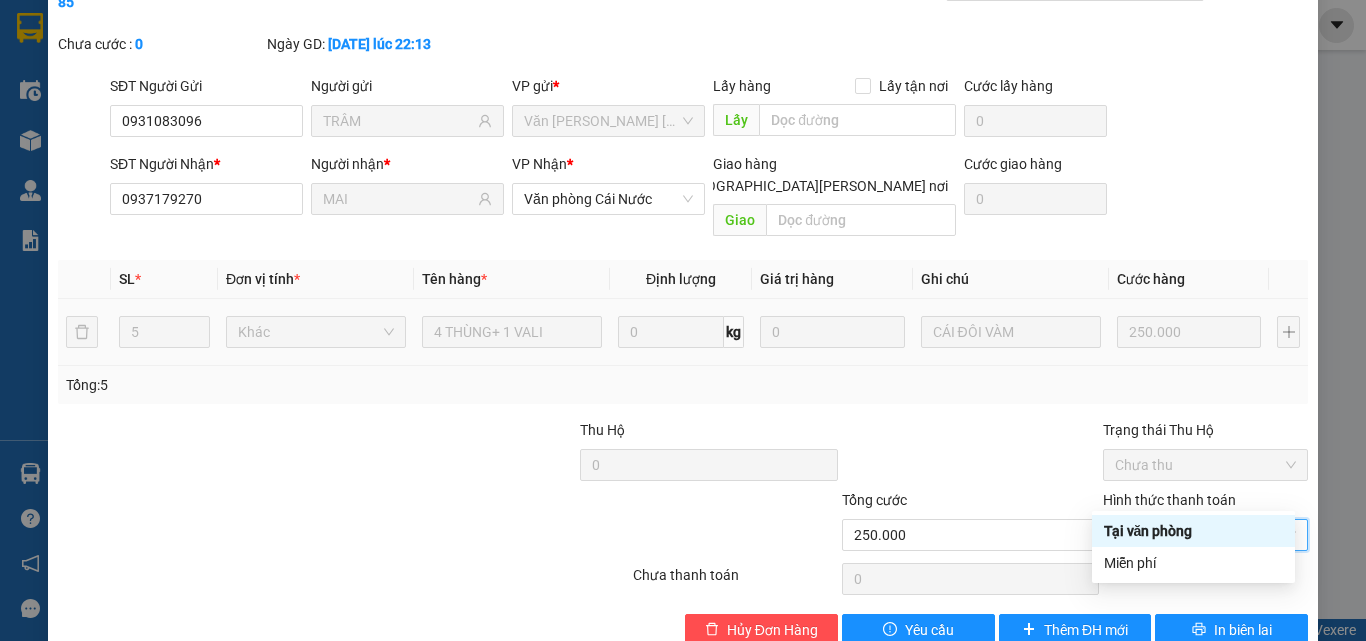click on "Tại văn phòng" at bounding box center (1193, 531) 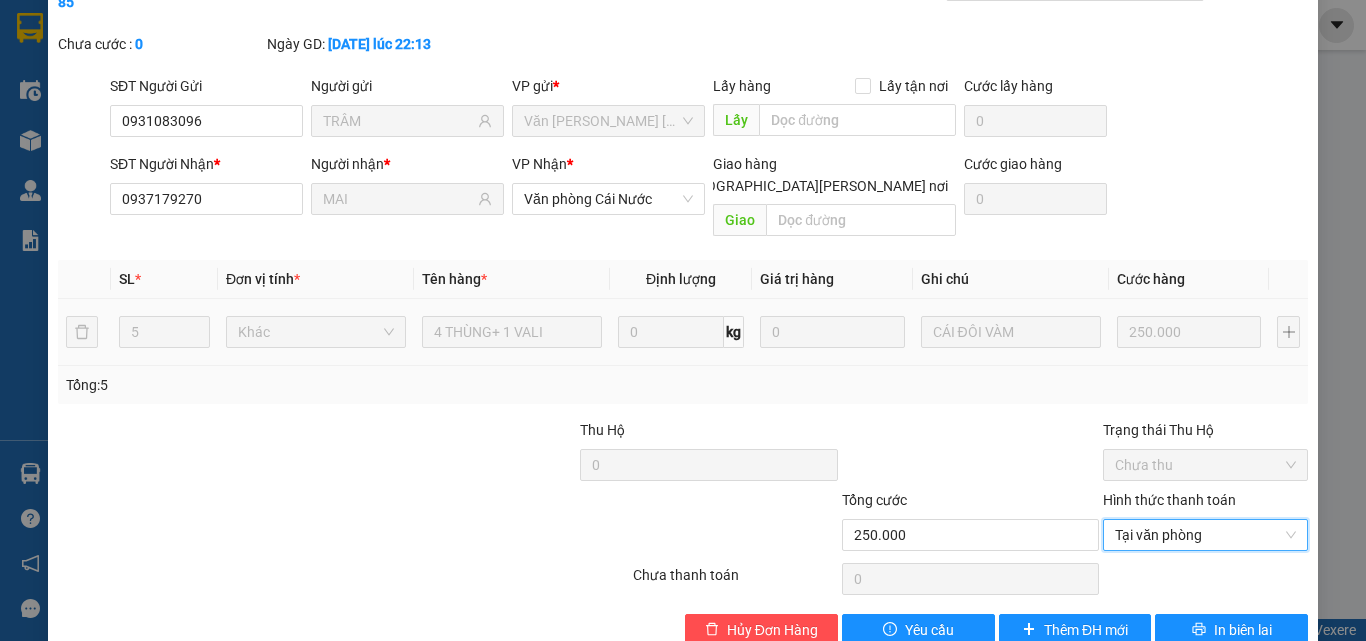 scroll, scrollTop: 0, scrollLeft: 0, axis: both 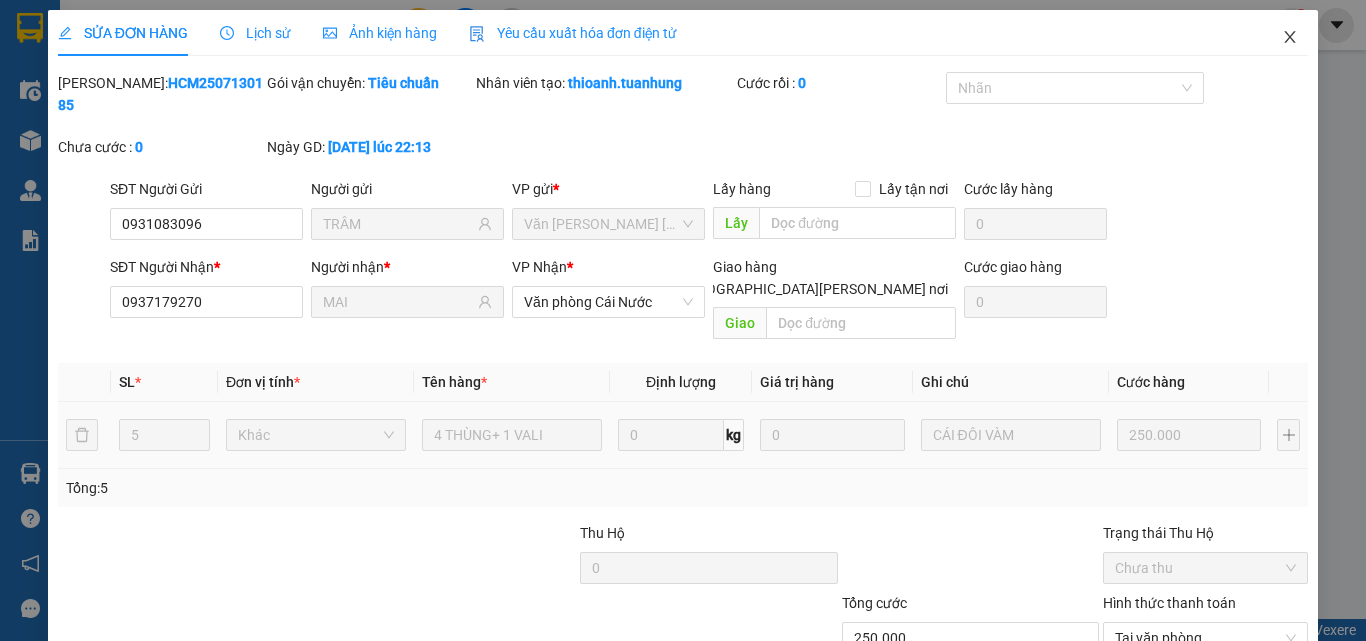 click 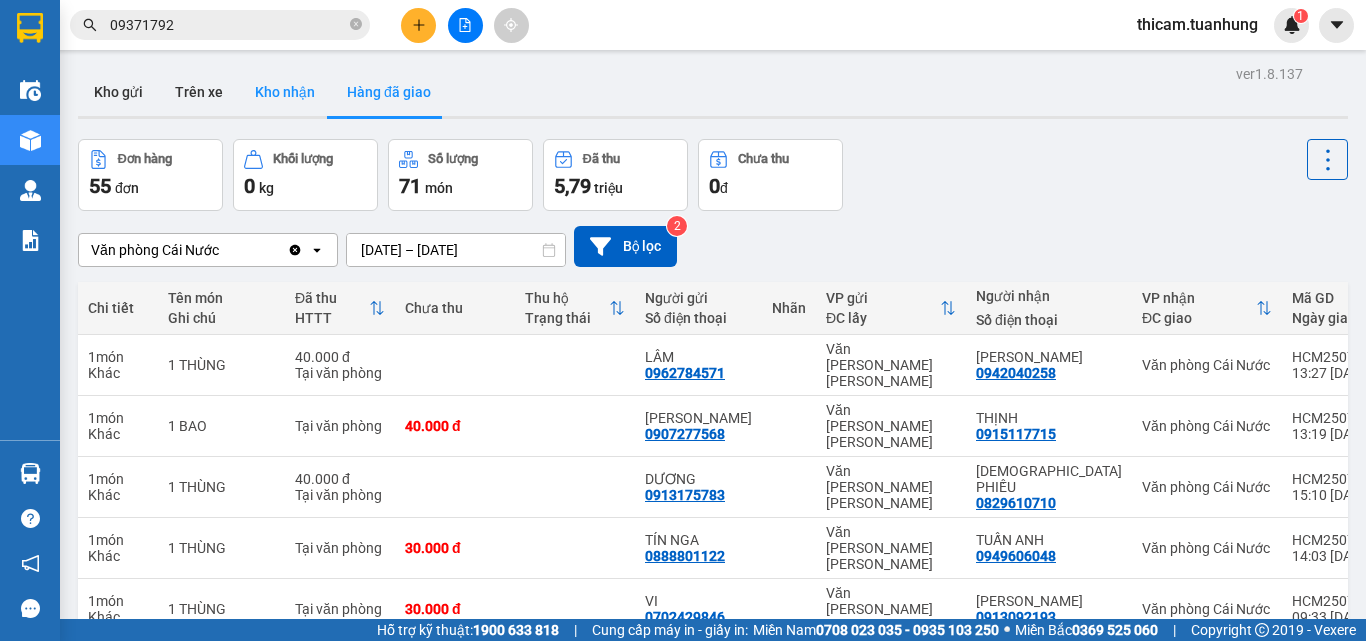 click on "Kho nhận" at bounding box center (285, 92) 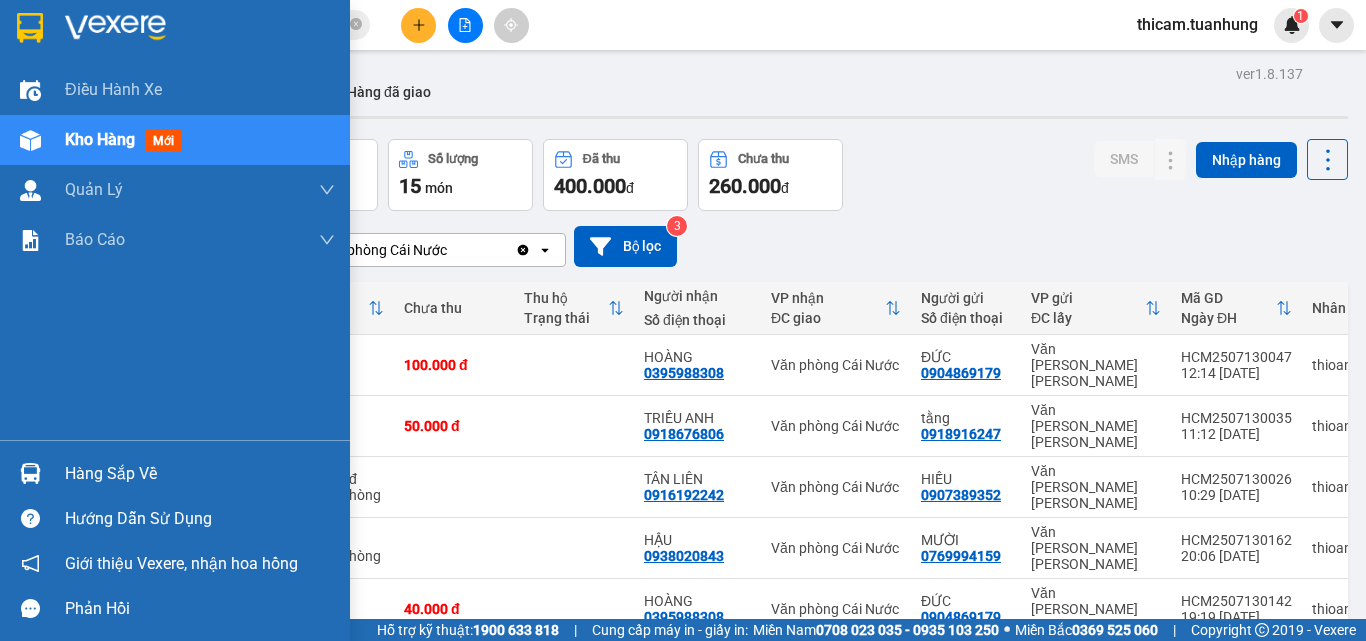 click on "Hàng sắp về" at bounding box center (200, 474) 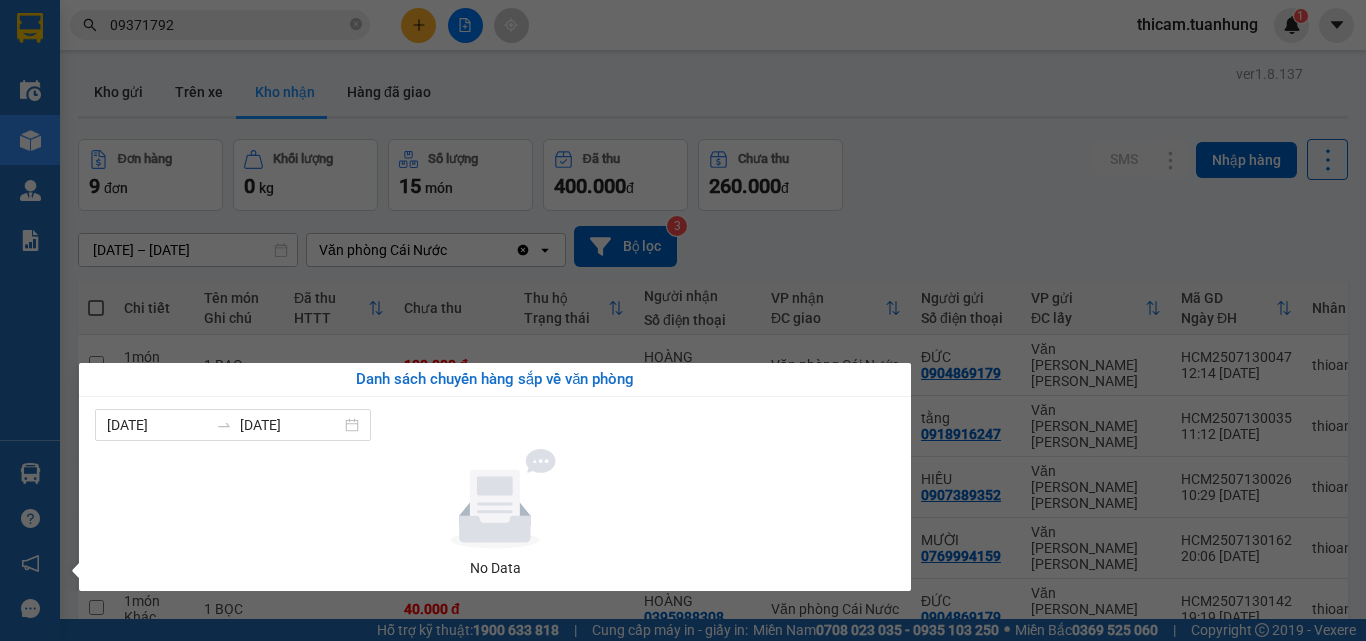click on "Kết quả tìm kiếm ( 6 )  Bộ lọc  Mã ĐH Trạng thái Món hàng Thu hộ Tổng cước Chưa cước Nhãn Người gửi VP Gửi Người nhận VP Nhận HCM2507130185 22:13 - 13/07 VP Gửi   4 THÙNG+ 1 VALI SL:  5 250.000 250.000 0931083096 TRÂM Văn phòng Hồ Chí Minh 09371792 70 MAI Văn phòng Cái Nước HCM2507110149 16:59 - 11/07 Đã giao   08:52 - 12/07 2 BAO SL:  2 180.000 0366285275 ANH 6 Văn phòng Hồ Chí Minh 09371792 70 MAI Văn phòng Cái Nước HCM2504090010 08:16 - 09/04 Đã giao   06:32 - 12/04 1 CỤC 1 BỌC SL:  2 150.000 0366285275 minh Văn phòng Hồ Chí Minh 09371792 70 MAI Văn phòng Cái Nước HCM2502200020 09:27 - 20/02 Đã giao   06:27 - 22/02 1 bao SL:  1 130.000 0366285275 A SÁU Văn phòng Hồ Chí Minh 09371792 70 MAI Văn phòng Cái Nước HCM2412040063 11:48 - 04/12 Đã giao   16:46 - 05/12 2 BAO SL:  2 160.000 0366285275 A SÁU Văn phòng Hồ Chí Minh 09371792 70 MAI Văn phòng Cái Nước HCM2410210032 10:44 - 21/10 Đã giao" at bounding box center [683, 320] 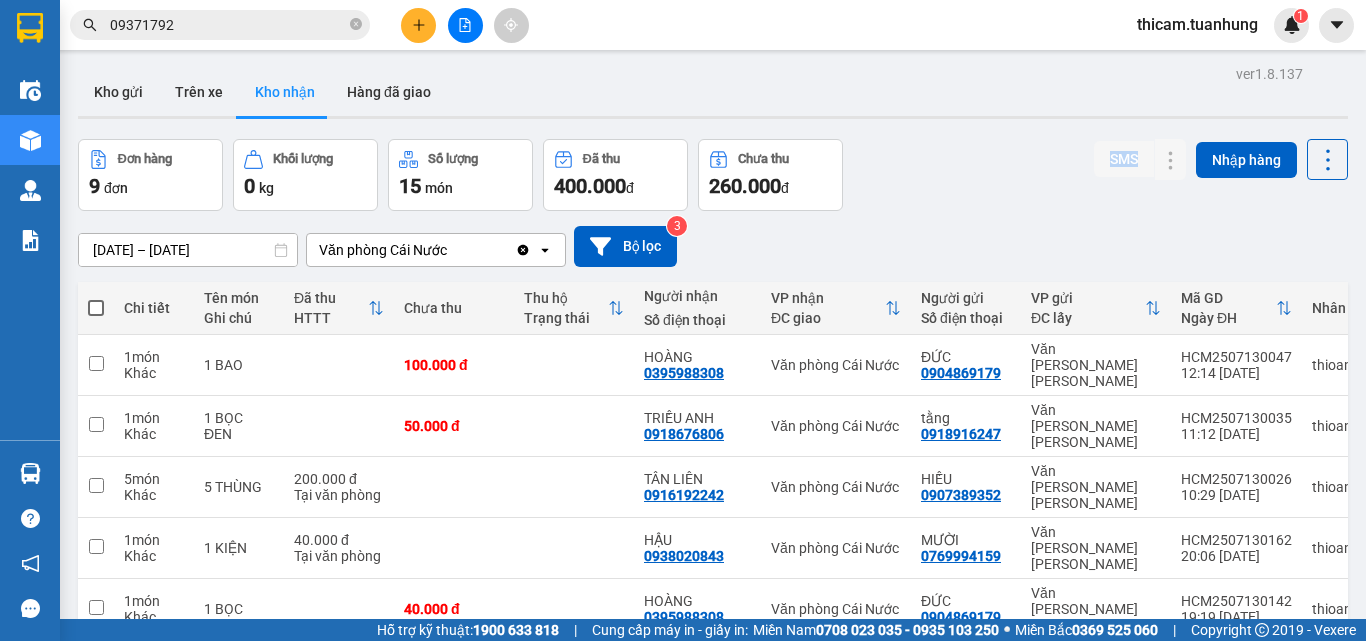 click on "Đơn hàng 9 đơn Khối lượng 0 kg Số lượng 15 món Đã thu 400.000  đ Chưa thu 260.000  đ SMS Nhập hàng" at bounding box center (713, 175) 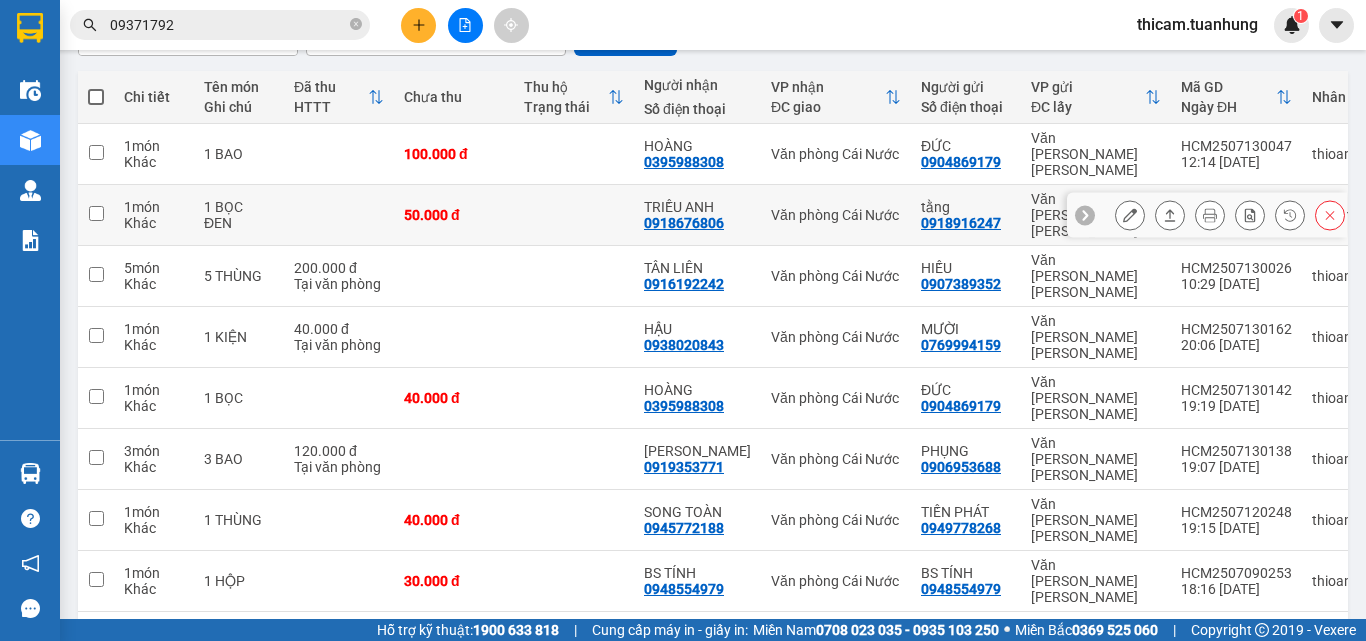scroll, scrollTop: 0, scrollLeft: 0, axis: both 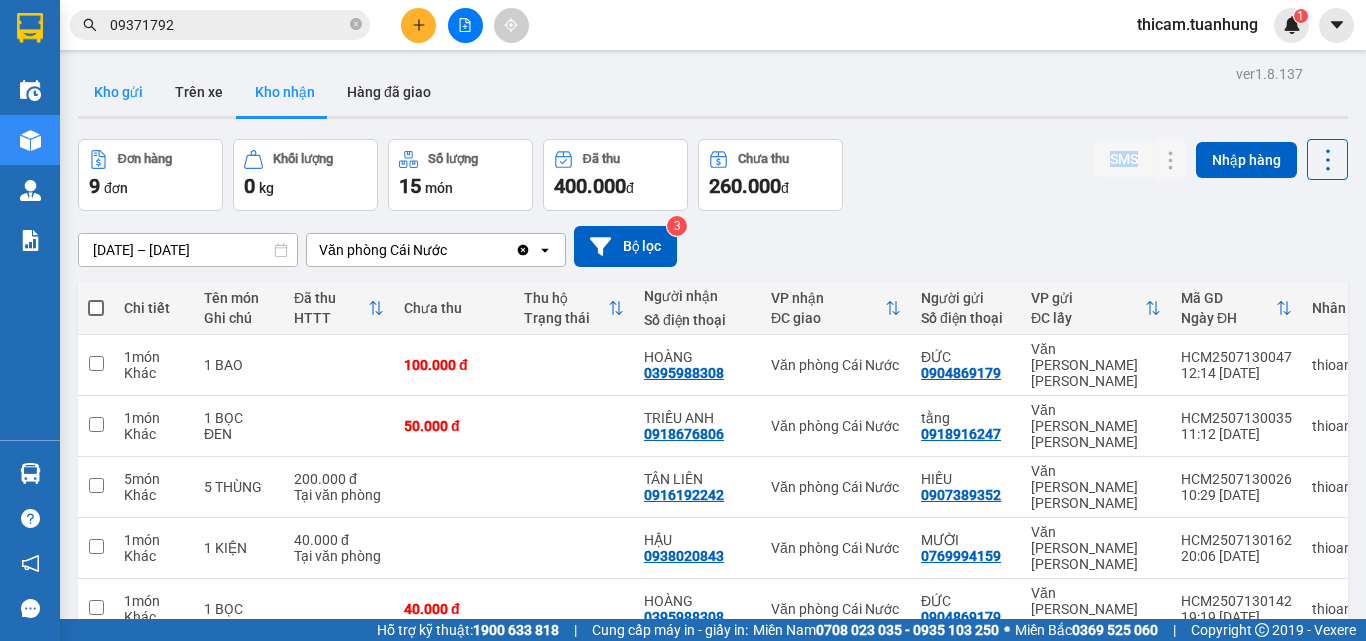 click on "Kho gửi" at bounding box center [118, 92] 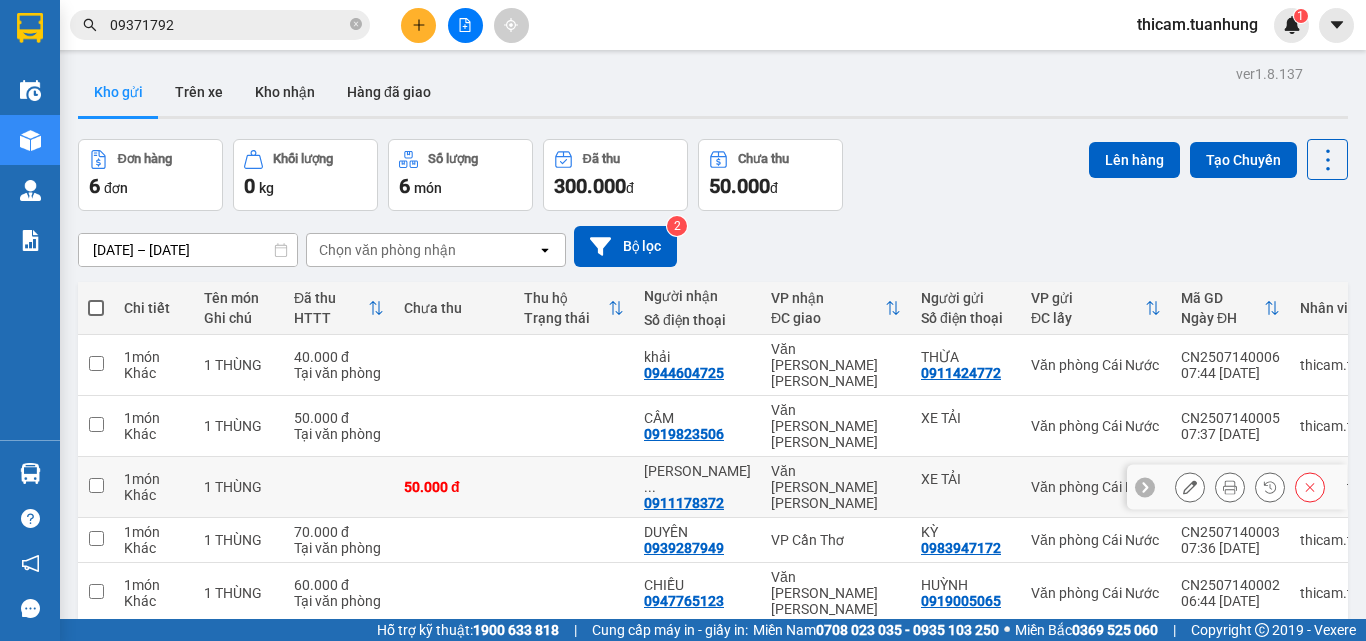 scroll, scrollTop: 92, scrollLeft: 0, axis: vertical 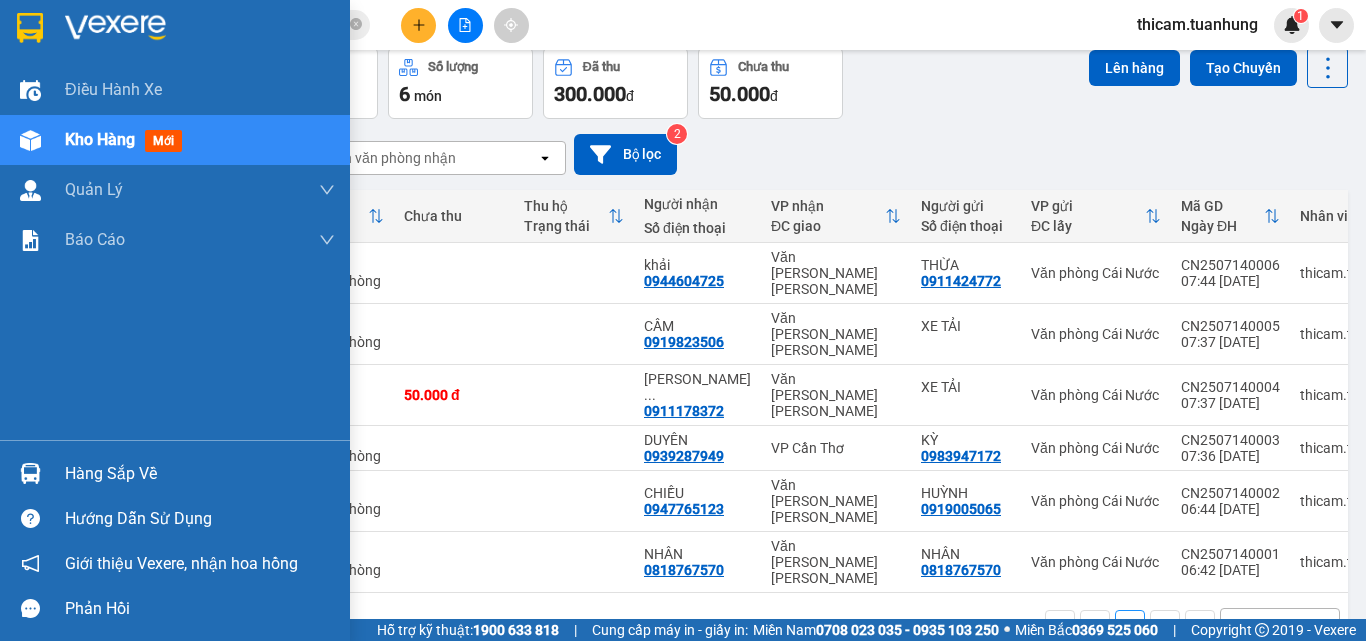click on "Hàng sắp về" at bounding box center (200, 474) 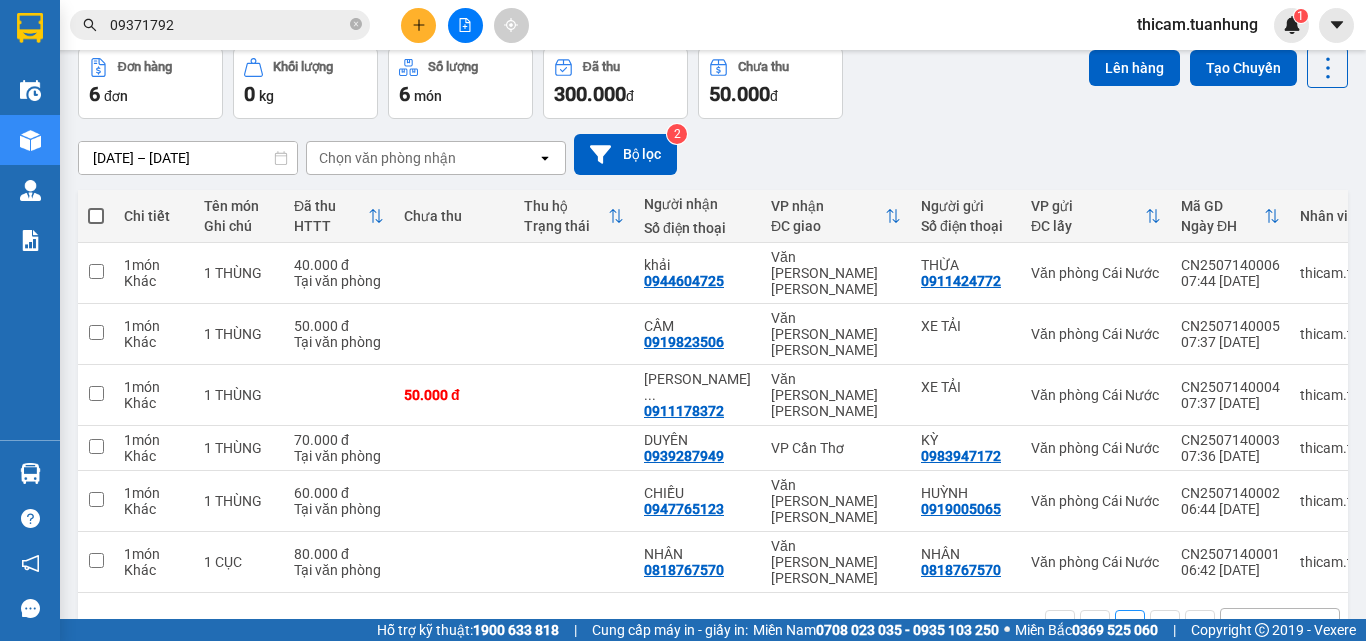 click on "Kết quả tìm kiếm ( 6 )  Bộ lọc  Mã ĐH Trạng thái Món hàng Thu hộ Tổng cước Chưa cước Nhãn Người gửi VP Gửi Người nhận VP Nhận HCM2507130185 22:13 - 13/07 VP Gửi   4 THÙNG+ 1 VALI SL:  5 250.000 250.000 0931083096 TRÂM Văn phòng Hồ Chí Minh 09371792 70 MAI Văn phòng Cái Nước HCM2507110149 16:59 - 11/07 Đã giao   08:52 - 12/07 2 BAO SL:  2 180.000 0366285275 ANH 6 Văn phòng Hồ Chí Minh 09371792 70 MAI Văn phòng Cái Nước HCM2504090010 08:16 - 09/04 Đã giao   06:32 - 12/04 1 CỤC 1 BỌC SL:  2 150.000 0366285275 minh Văn phòng Hồ Chí Minh 09371792 70 MAI Văn phòng Cái Nước HCM2502200020 09:27 - 20/02 Đã giao   06:27 - 22/02 1 bao SL:  1 130.000 0366285275 A SÁU Văn phòng Hồ Chí Minh 09371792 70 MAI Văn phòng Cái Nước HCM2412040063 11:48 - 04/12 Đã giao   16:46 - 05/12 2 BAO SL:  2 160.000 0366285275 A SÁU Văn phòng Hồ Chí Minh 09371792 70 MAI Văn phòng Cái Nước HCM2410210032 10:44 - 21/10 Đã giao" at bounding box center (683, 320) 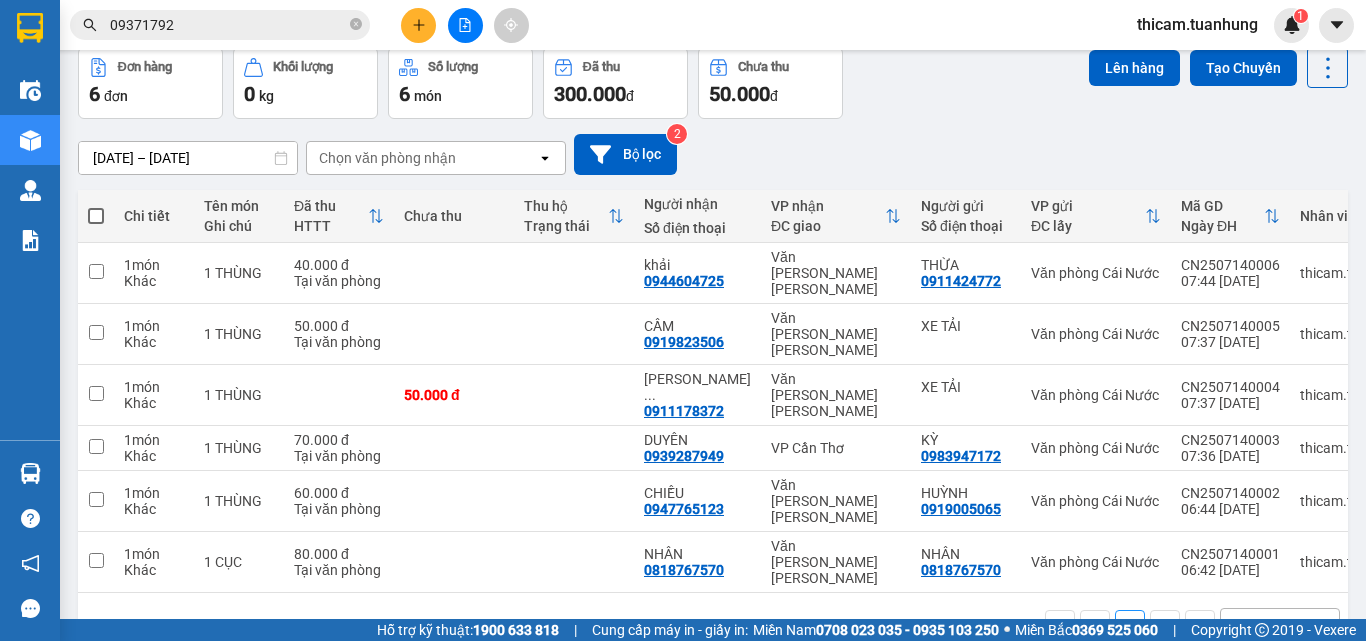 scroll, scrollTop: 0, scrollLeft: 0, axis: both 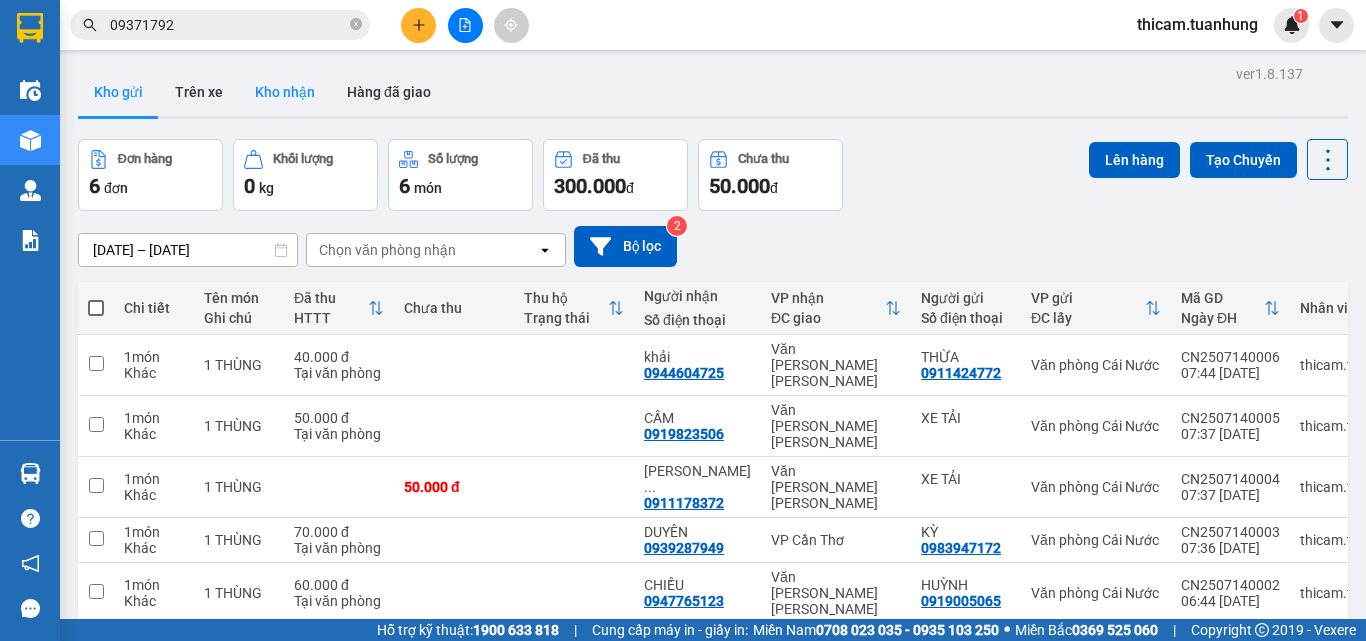 click on "Kho nhận" at bounding box center (285, 92) 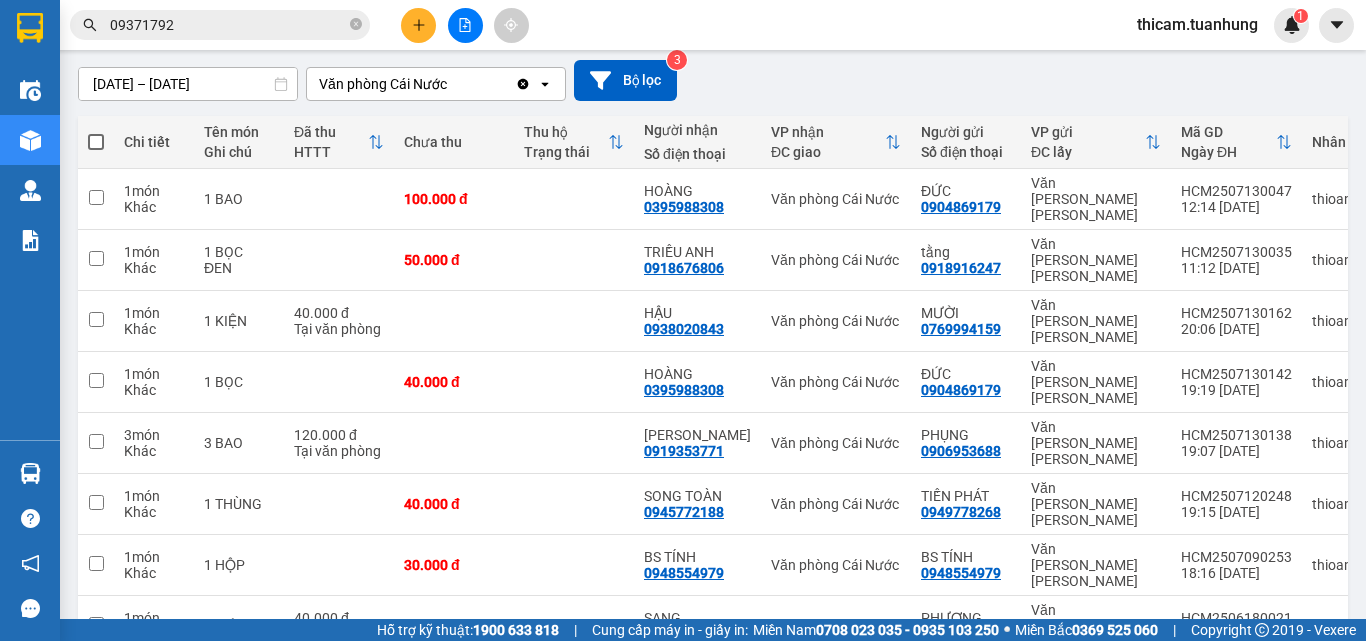 scroll, scrollTop: 0, scrollLeft: 0, axis: both 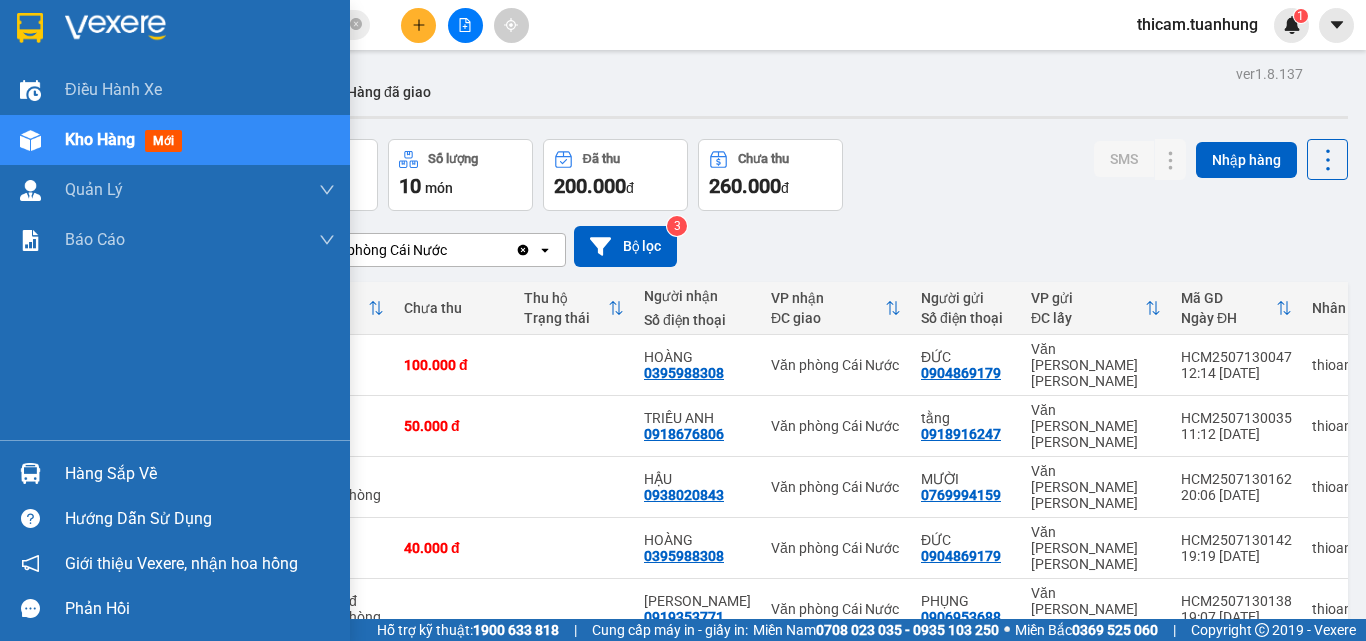 click on "Hàng sắp về" at bounding box center (200, 474) 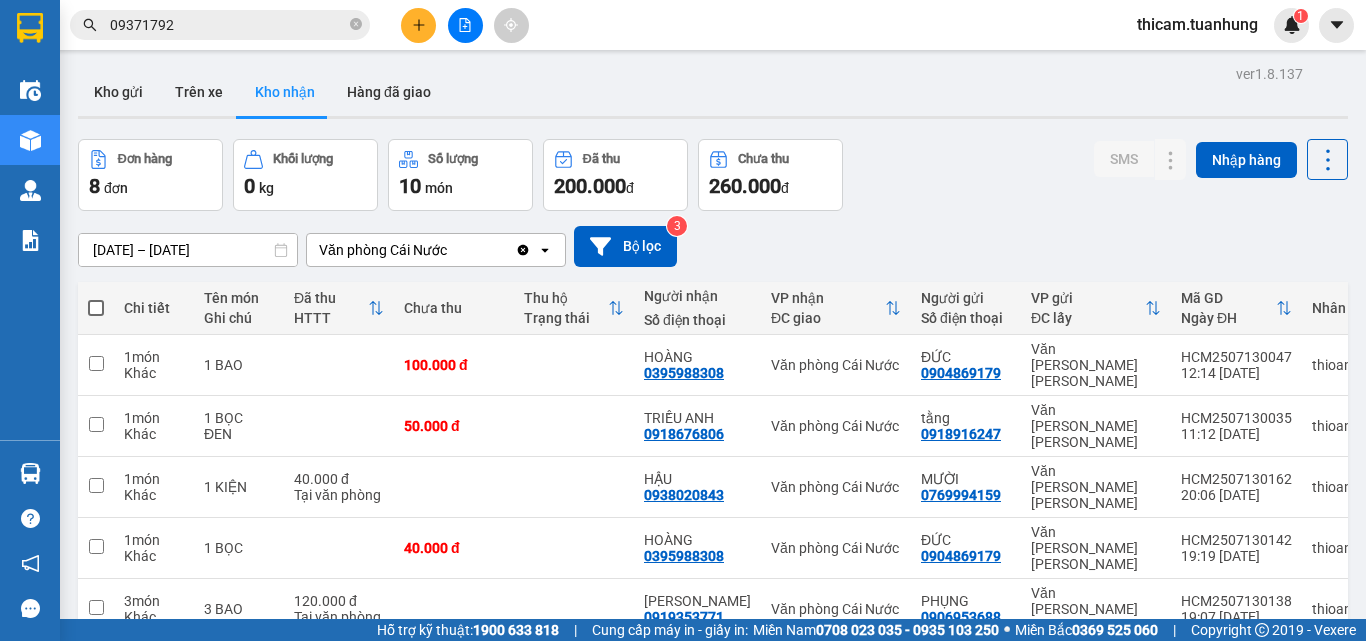 click on "Kết quả tìm kiếm ( 6 )  Bộ lọc  Mã ĐH Trạng thái Món hàng Thu hộ Tổng cước Chưa cước Nhãn Người gửi VP Gửi Người nhận VP Nhận HCM2507130185 22:13 - 13/07 VP Gửi   4 THÙNG+ 1 VALI SL:  5 250.000 250.000 0931083096 TRÂM Văn phòng Hồ Chí Minh 09371792 70 MAI Văn phòng Cái Nước HCM2507110149 16:59 - 11/07 Đã giao   08:52 - 12/07 2 BAO SL:  2 180.000 0366285275 ANH 6 Văn phòng Hồ Chí Minh 09371792 70 MAI Văn phòng Cái Nước HCM2504090010 08:16 - 09/04 Đã giao   06:32 - 12/04 1 CỤC 1 BỌC SL:  2 150.000 0366285275 minh Văn phòng Hồ Chí Minh 09371792 70 MAI Văn phòng Cái Nước HCM2502200020 09:27 - 20/02 Đã giao   06:27 - 22/02 1 bao SL:  1 130.000 0366285275 A SÁU Văn phòng Hồ Chí Minh 09371792 70 MAI Văn phòng Cái Nước HCM2412040063 11:48 - 04/12 Đã giao   16:46 - 05/12 2 BAO SL:  2 160.000 0366285275 A SÁU Văn phòng Hồ Chí Minh 09371792 70 MAI Văn phòng Cái Nước HCM2410210032 10:44 - 21/10 Đã giao" at bounding box center [683, 320] 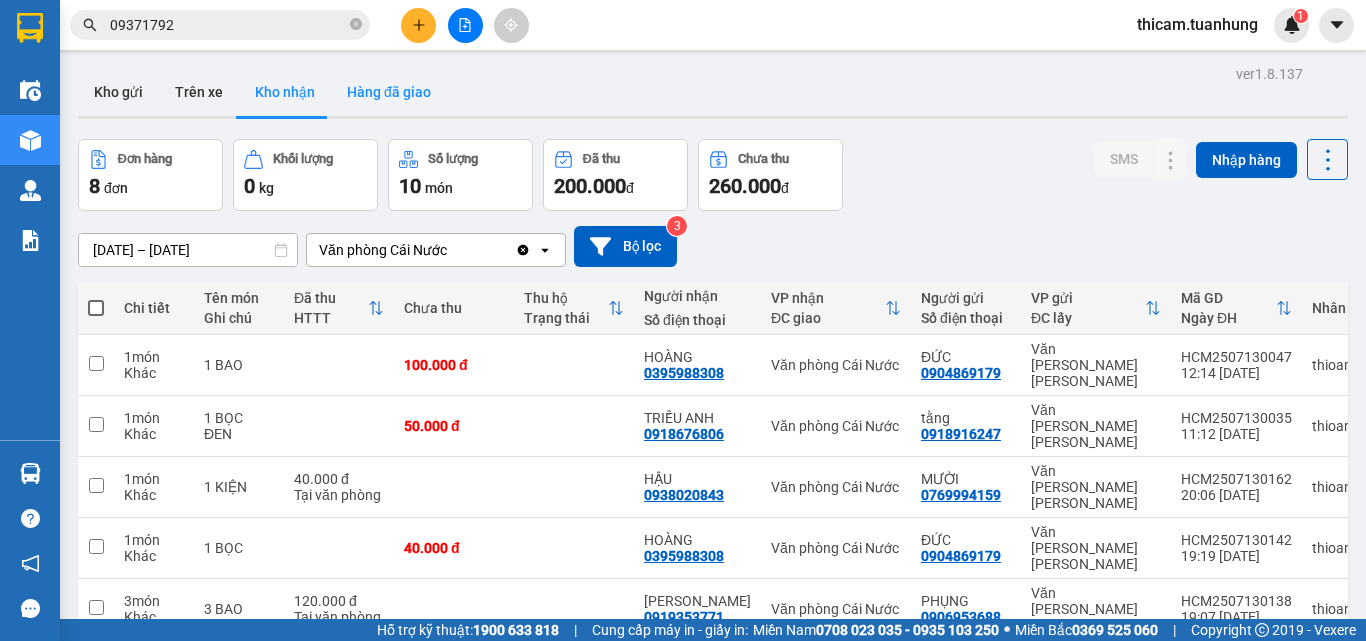 click on "Hàng đã giao" at bounding box center [389, 92] 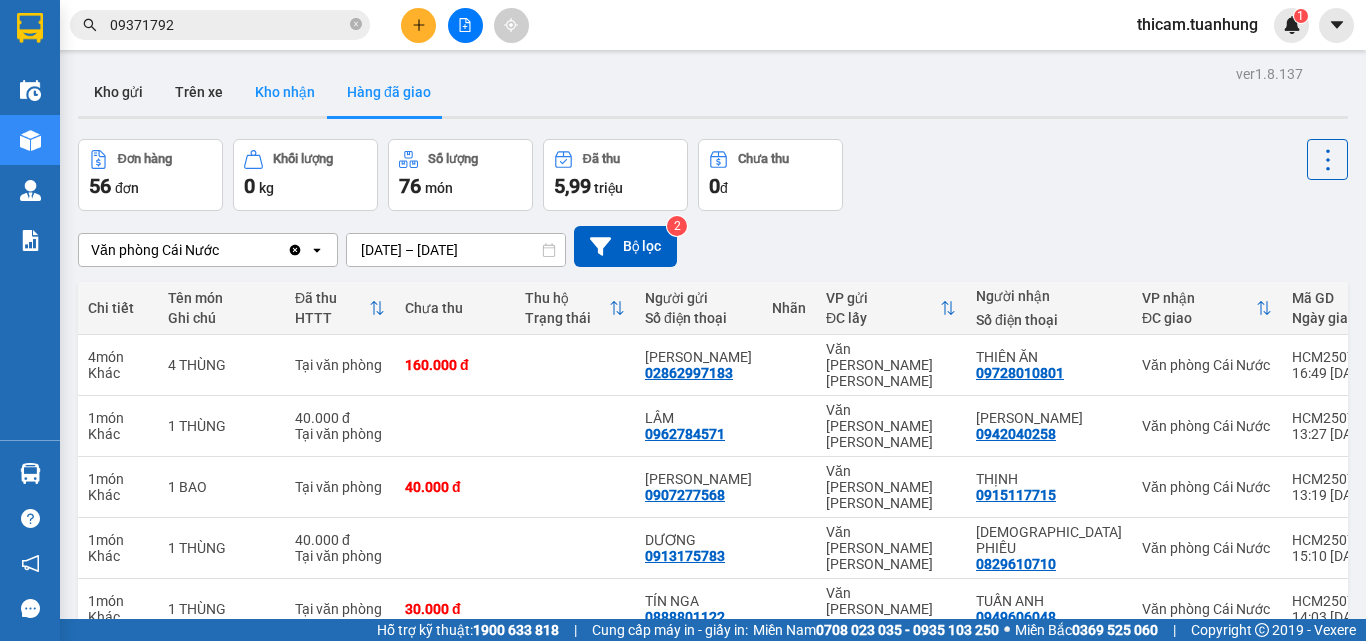click on "Kho nhận" at bounding box center (285, 92) 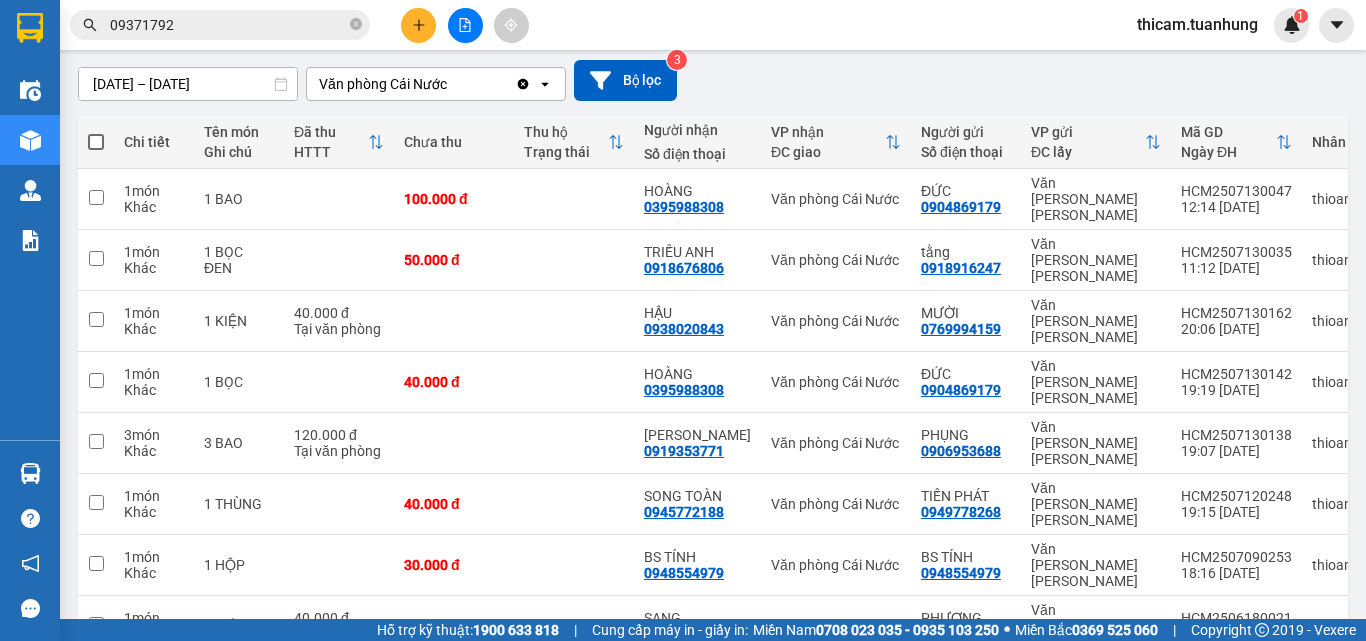 scroll, scrollTop: 0, scrollLeft: 0, axis: both 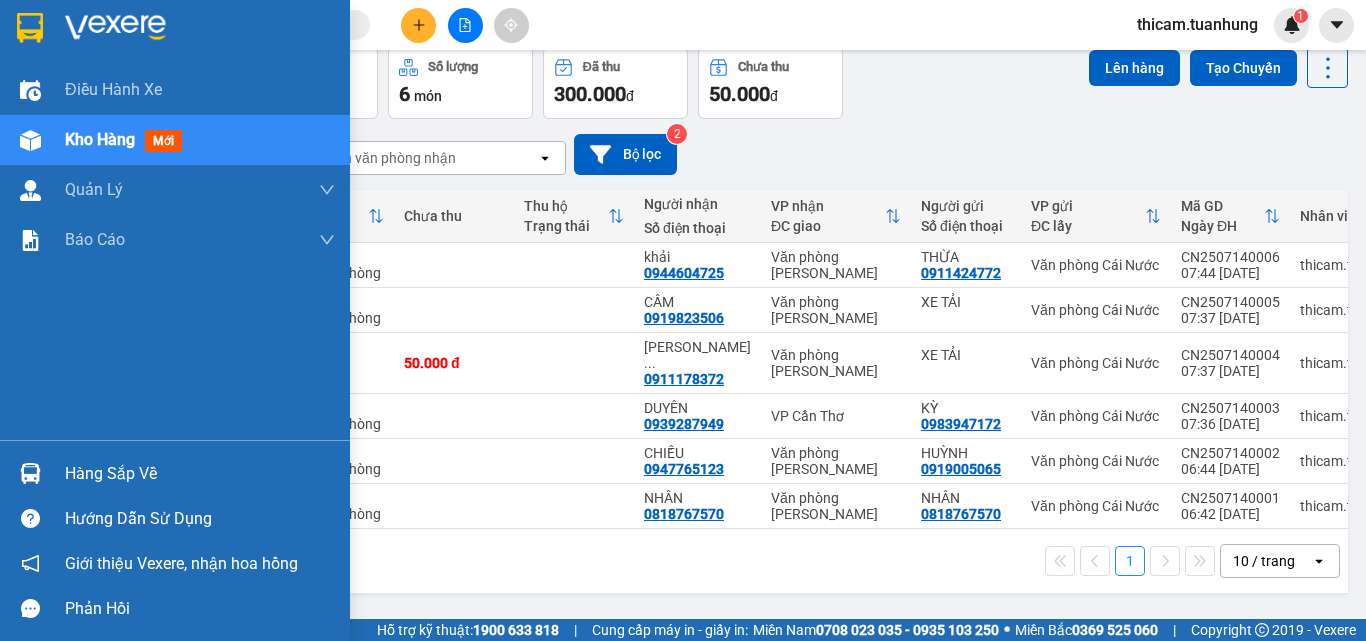 click on "Hàng sắp về" at bounding box center (200, 474) 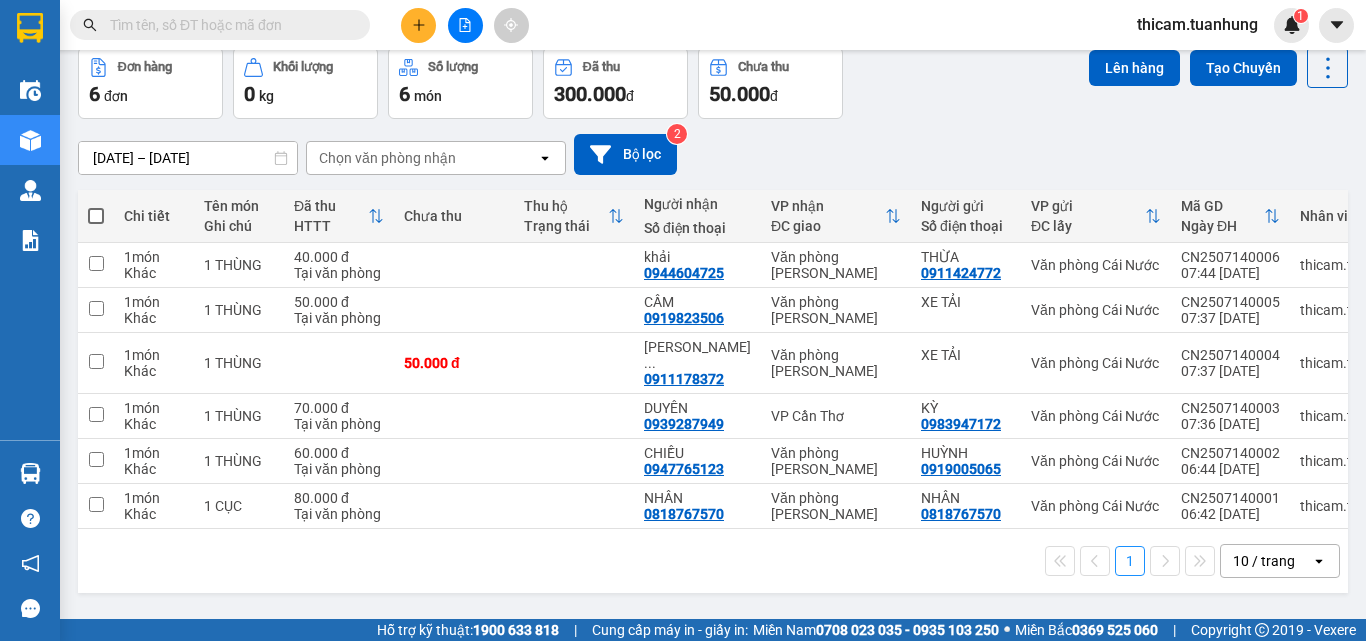 click on "Kết quả tìm kiếm ( 0 )  Bộ lọc  No Data thicam.tuanhung 1     Điều hành xe     Kho hàng mới     Quản [PERSON_NAME] lý chuyến Quản lý khách hàng Quản lý khách hàng mới Quản lý giao nhận mới Quản lý kiểm kho     Báo cáo Báo cáo dòng tiền (nhân viên) Báo cáo dòng tiền (trạm) Hàng sắp về Hướng dẫn sử dụng Giới thiệu Vexere, nhận hoa hồng Phản hồi Phần mềm hỗ trợ bạn tốt chứ? ver  1.8.137 Kho gửi Trên xe Kho nhận Hàng đã giao Đơn hàng 6 đơn Khối lượng 0 kg Số lượng 6 món Đã thu 300.000  đ Chưa thu 50.000  đ Lên hàng Tạo Chuyến [DATE] – [DATE] Press the down arrow key to interact with the calendar and select a date. Press the escape button to close the calendar. Selected date range is from [DATE] to [DATE]. Chọn văn phòng nhận open Bộ lọc 2 Chi tiết Tên món Ghi chú Đã thu HTTT Chưa thu Thu hộ Trạng thái Người nhận Số điện thoại 1" at bounding box center (683, 320) 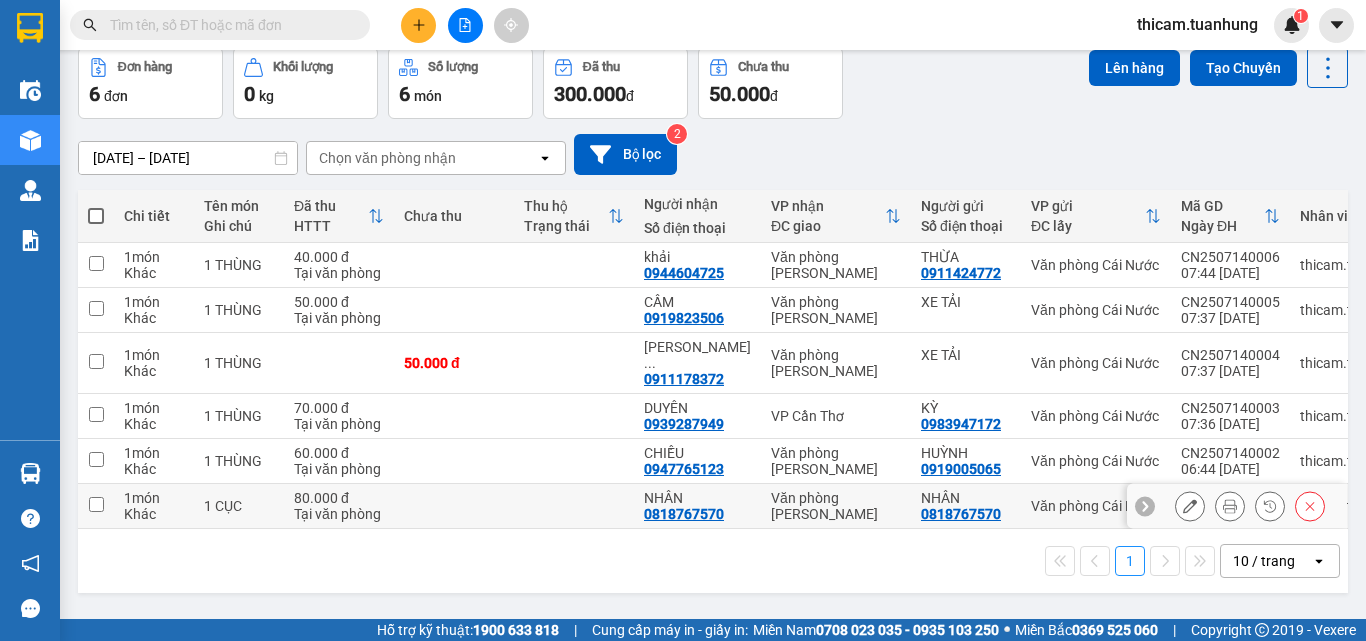 scroll, scrollTop: 0, scrollLeft: 0, axis: both 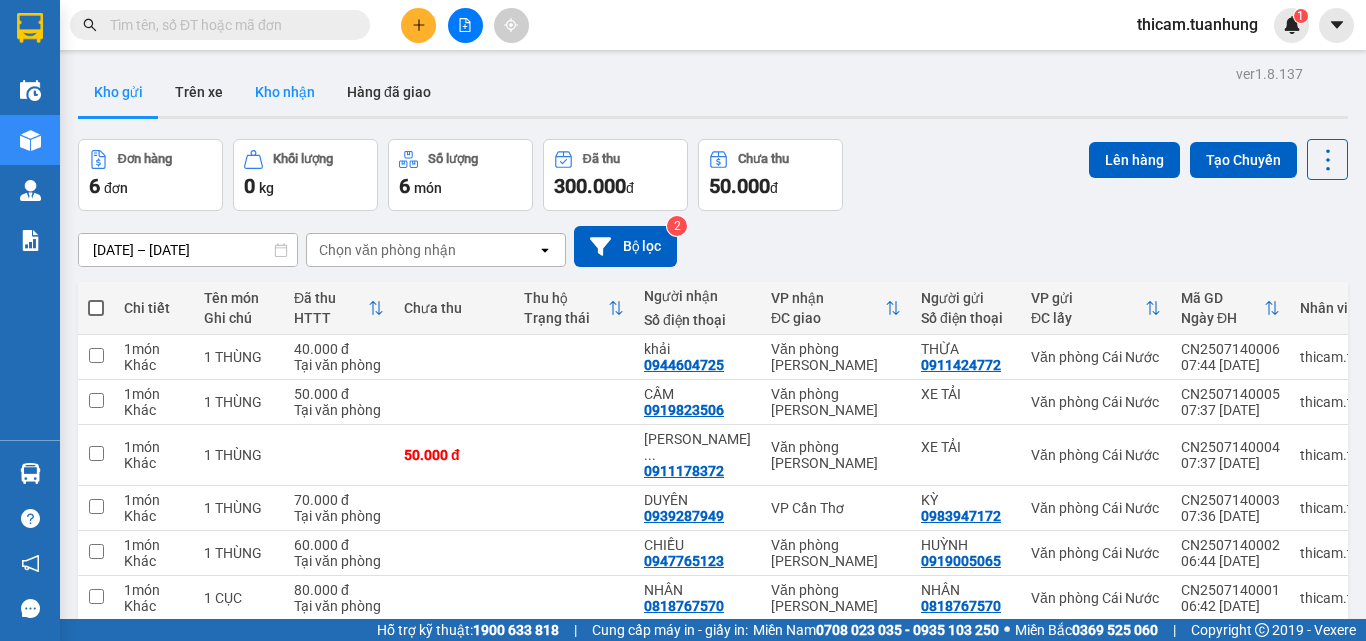click on "Kho nhận" at bounding box center (285, 92) 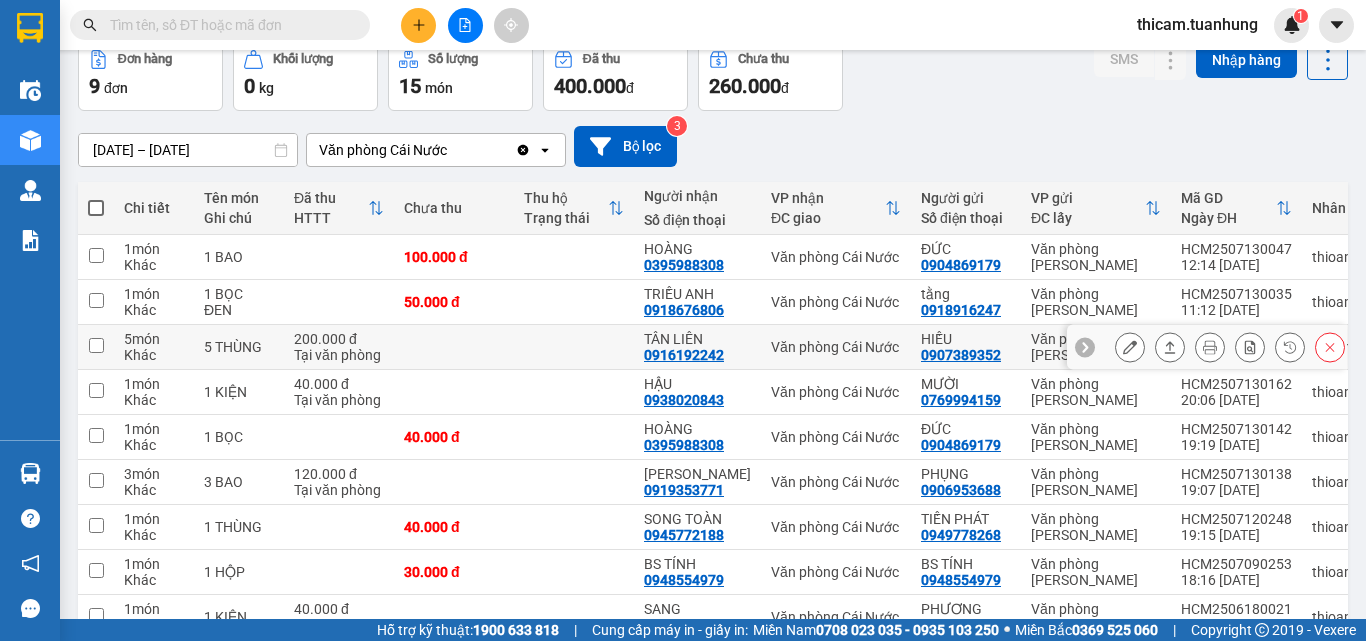 scroll, scrollTop: 211, scrollLeft: 0, axis: vertical 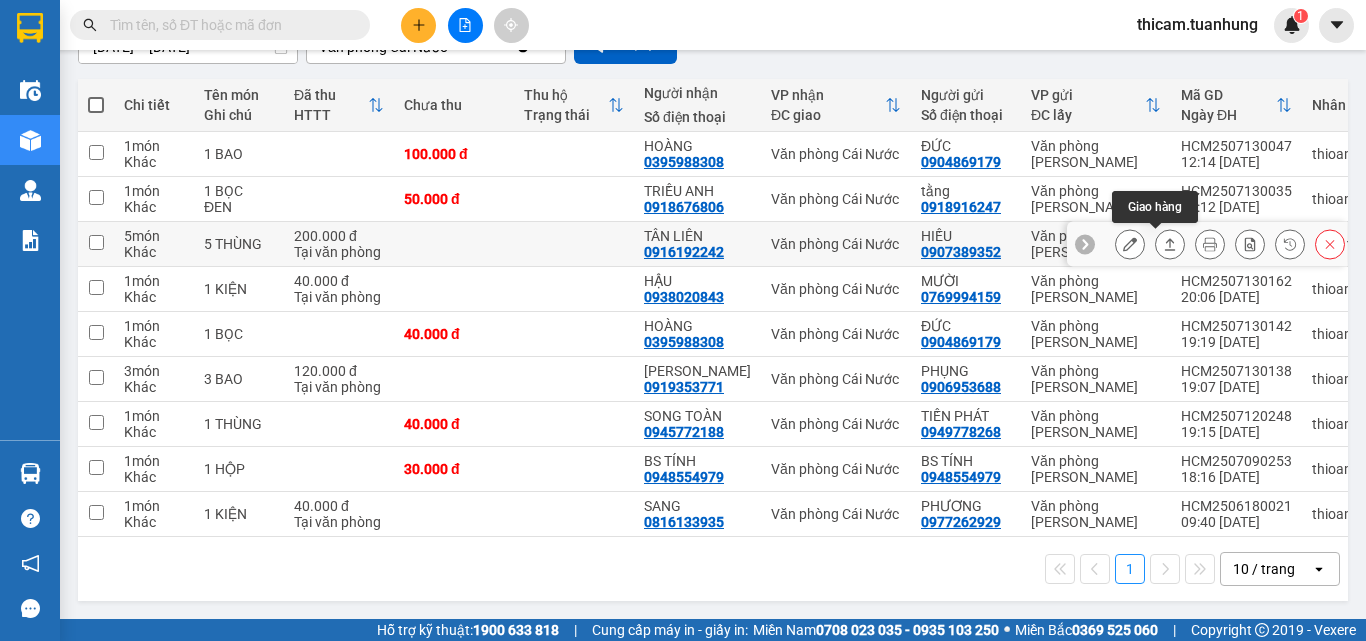 click 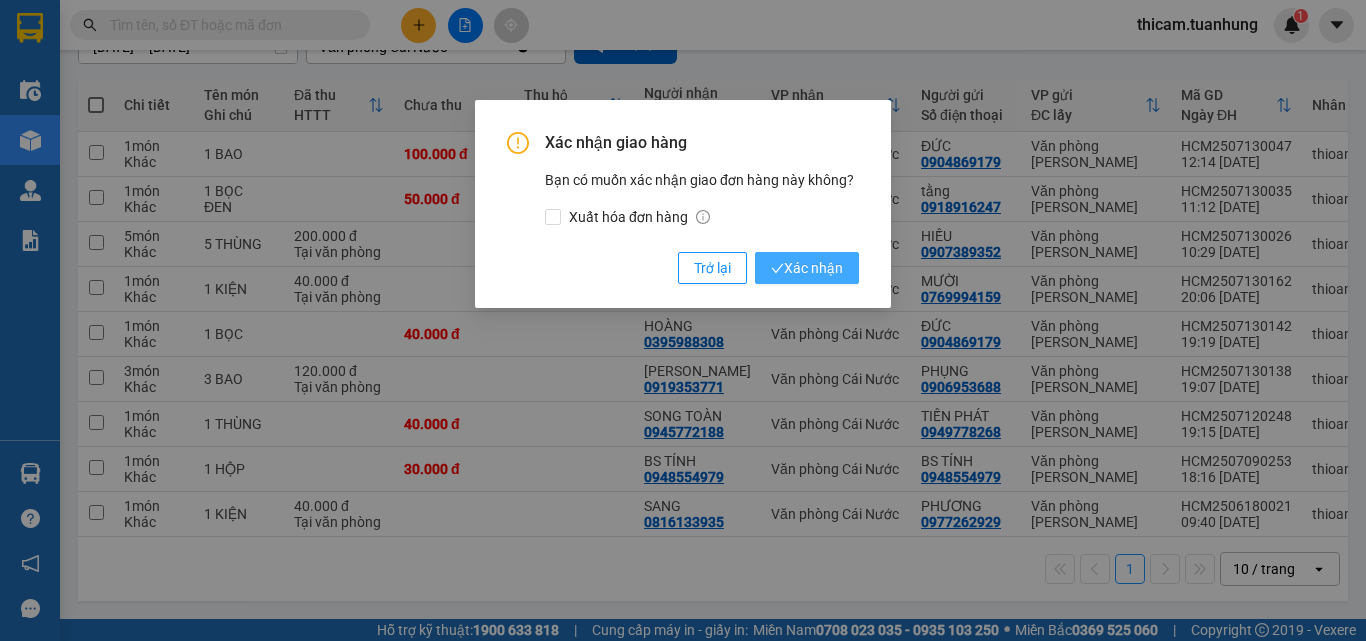 click on "Xác nhận" at bounding box center [807, 268] 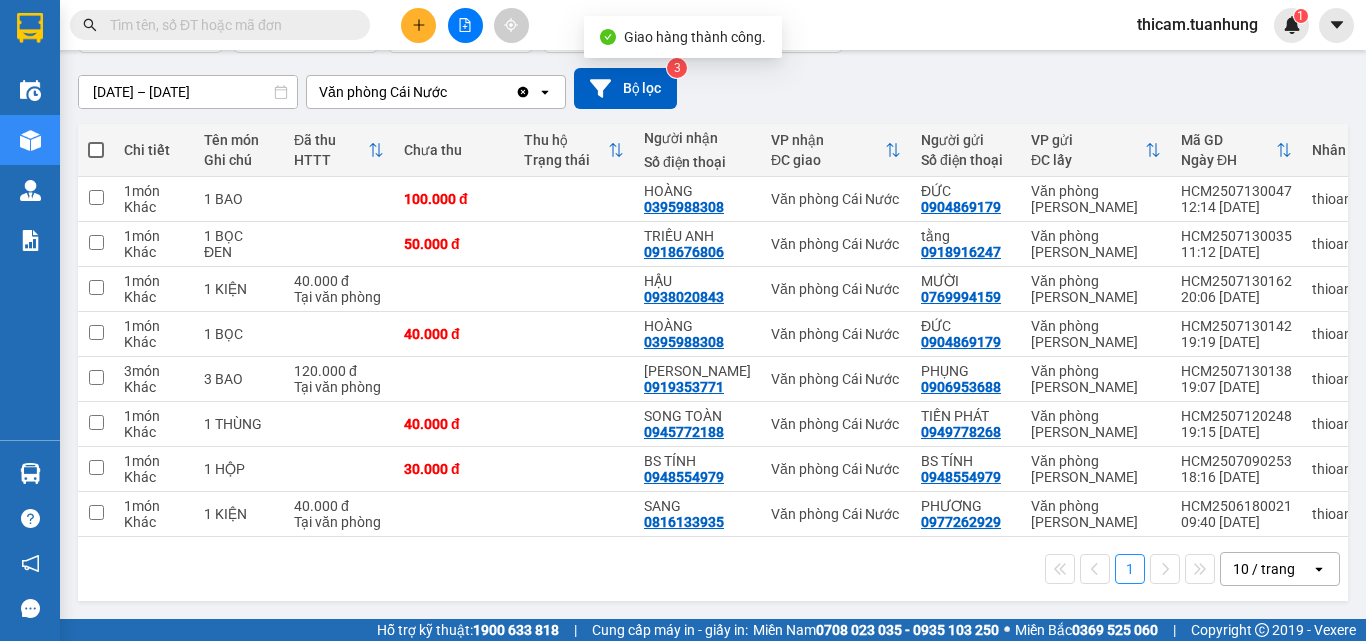 scroll, scrollTop: 166, scrollLeft: 0, axis: vertical 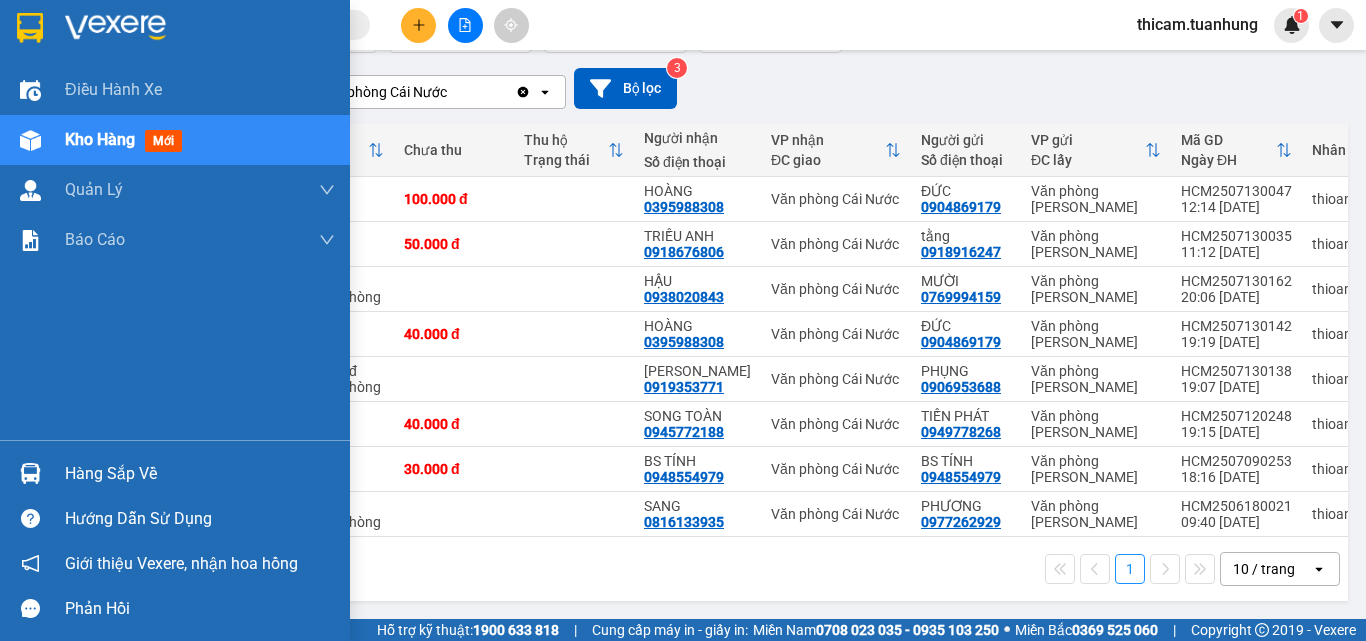 click on "Hàng sắp về" at bounding box center [200, 474] 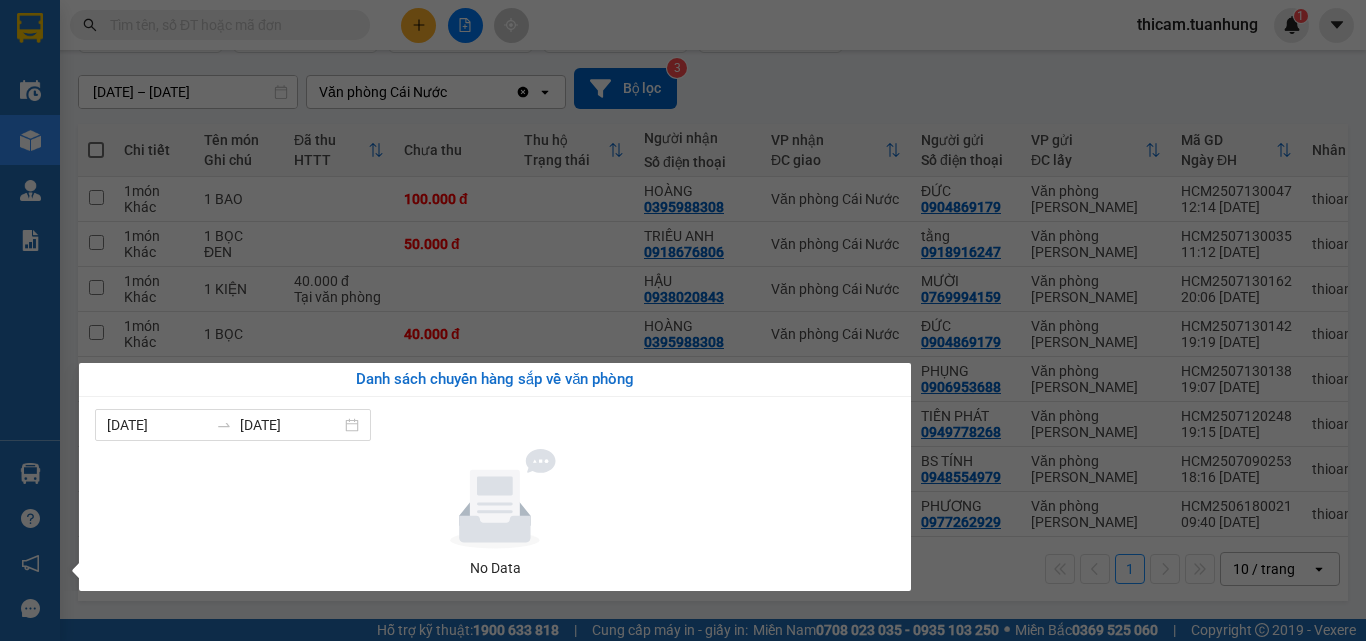 click on "Kết quả tìm kiếm ( 0 )  Bộ lọc  No Data thicam.tuanhung 1     Điều hành xe     Kho hàng mới     Quản [PERSON_NAME] lý chuyến Quản lý khách hàng Quản lý khách hàng mới Quản lý giao nhận mới Quản lý kiểm kho     Báo cáo Báo cáo dòng tiền (nhân viên) Báo cáo dòng tiền (trạm) Hàng sắp về Hướng dẫn sử dụng Giới thiệu Vexere, nhận hoa hồng Phản hồi Phần mềm hỗ trợ bạn tốt chứ? ver  1.8.137 Kho gửi Trên xe Kho nhận Hàng đã giao Đơn hàng 8 đơn Khối lượng 0 kg Số lượng 10 món Đã thu 200.000  đ Chưa thu 260.000  đ SMS Nhập hàng [DATE] – [DATE] Press the down arrow key to interact with the calendar and select a date. Press the escape button to close the calendar. Selected date range is from [DATE] to [DATE]. Văn phòng Cái Nước Clear value open Bộ lọc 3 Chi tiết Tên món Ghi chú Đã thu HTTT Chưa thu Thu hộ Trạng thái Người nhận VP nhận ĐC giao" at bounding box center [683, 320] 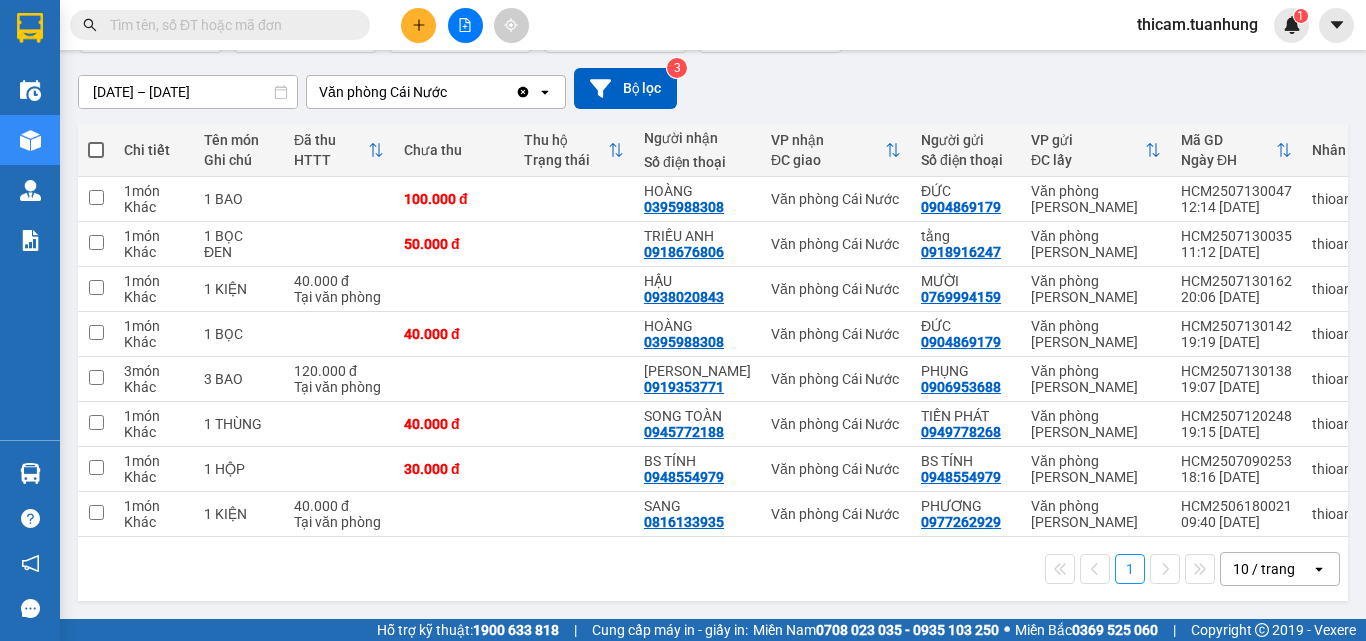 scroll, scrollTop: 0, scrollLeft: 0, axis: both 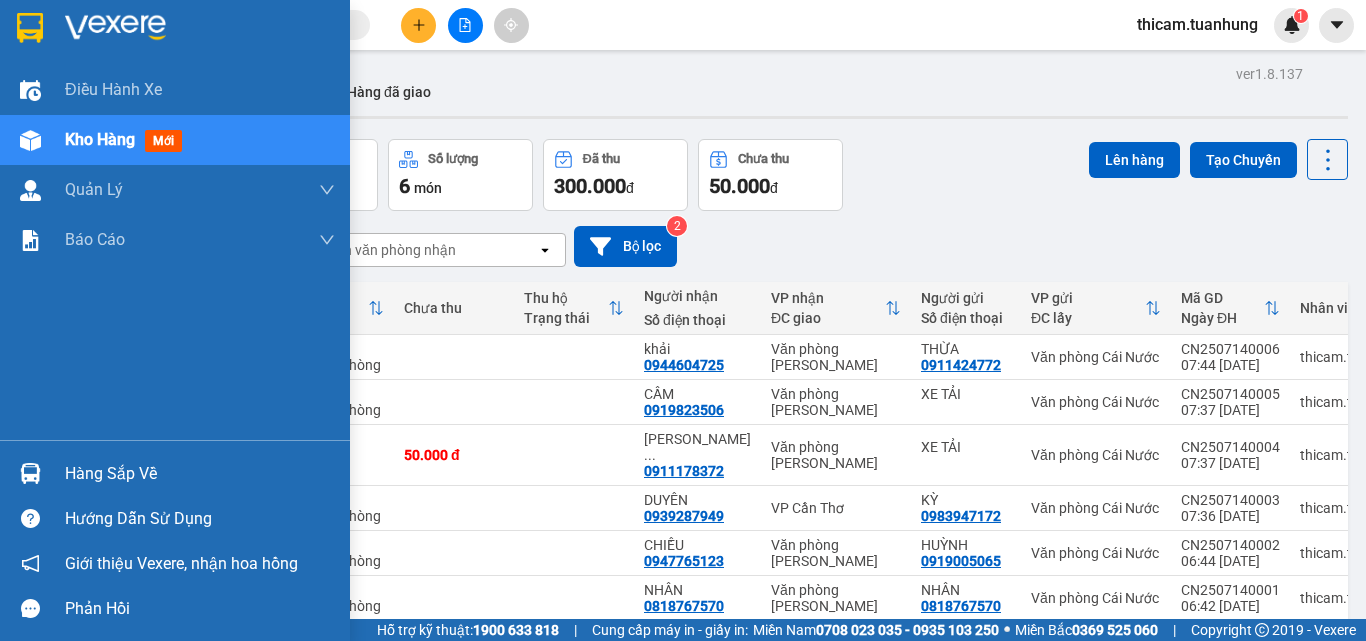 click on "Hàng sắp về" at bounding box center (200, 474) 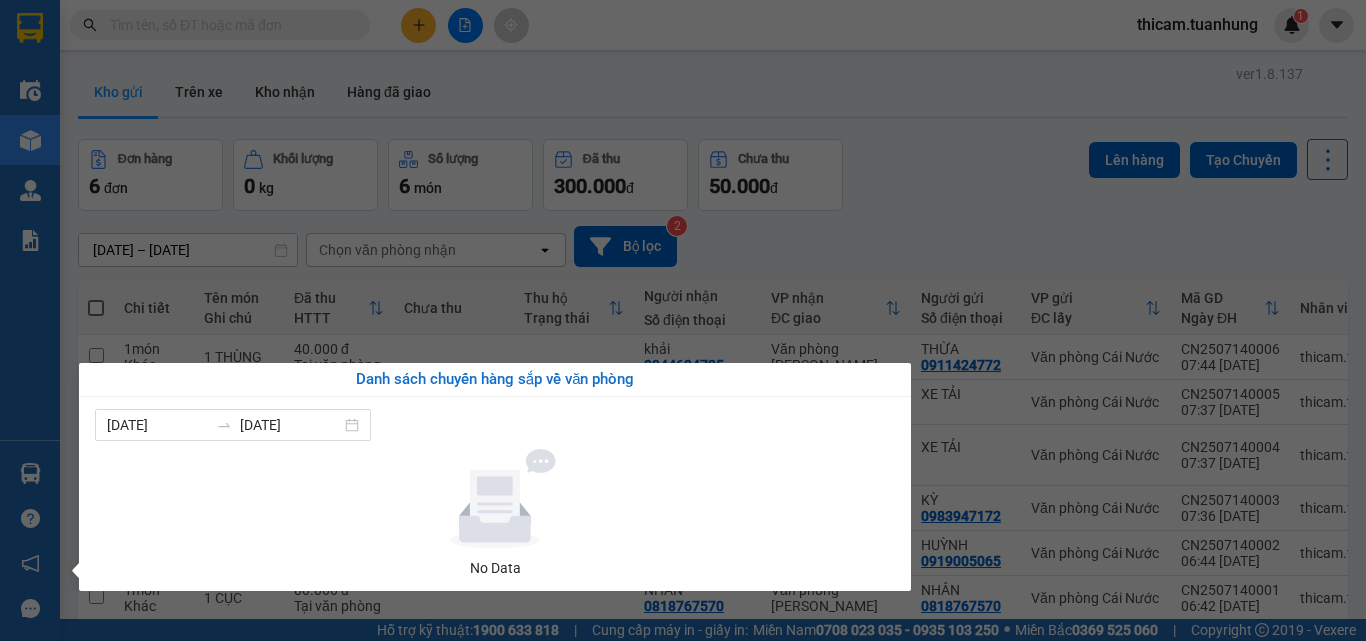 click on "Kết quả tìm kiếm ( 0 )  Bộ lọc  No Data thicam.tuanhung 1     Điều hành xe     Kho hàng mới     Quản [PERSON_NAME] lý chuyến Quản lý khách hàng Quản lý khách hàng mới Quản lý giao nhận mới Quản lý kiểm kho     Báo cáo Báo cáo dòng tiền (nhân viên) Báo cáo dòng tiền (trạm) Hàng sắp về Hướng dẫn sử dụng Giới thiệu Vexere, nhận hoa hồng Phản hồi Phần mềm hỗ trợ bạn tốt chứ? ver  1.8.137 Kho gửi Trên xe Kho nhận Hàng đã giao Đơn hàng 6 đơn Khối lượng 0 kg Số lượng 6 món Đã thu 300.000  đ Chưa thu 50.000  đ Lên hàng Tạo Chuyến [DATE] – [DATE] Press the down arrow key to interact with the calendar and select a date. Press the escape button to close the calendar. Selected date range is from [DATE] to [DATE]. Chọn văn phòng nhận open Bộ lọc 2 Chi tiết Tên món Ghi chú Đã thu HTTT Chưa thu Thu hộ Trạng thái Người nhận Số điện thoại 1" at bounding box center (683, 320) 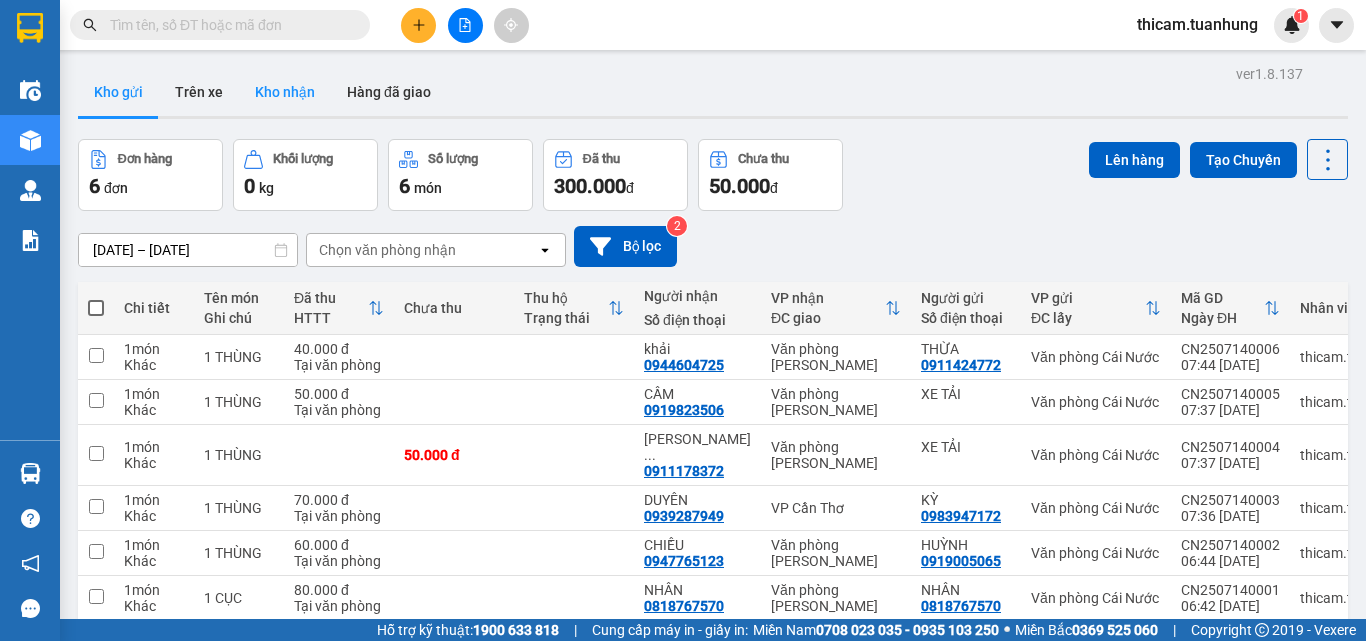 click on "Kho nhận" at bounding box center [285, 92] 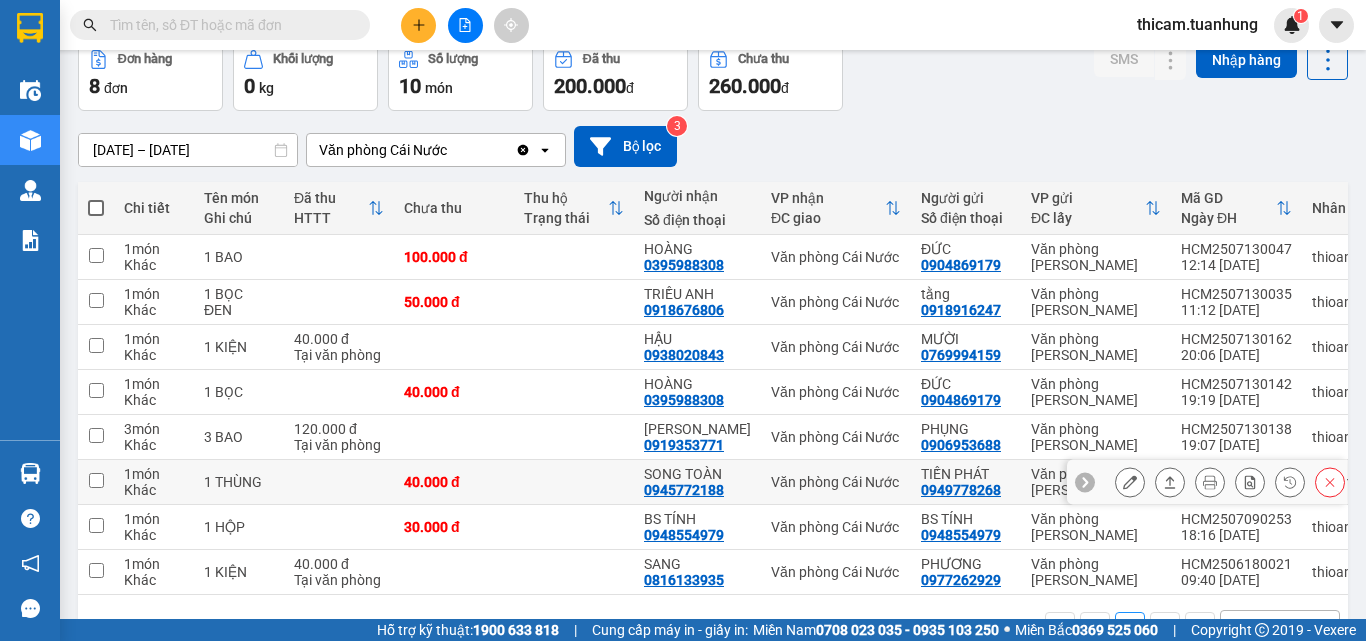scroll, scrollTop: 166, scrollLeft: 0, axis: vertical 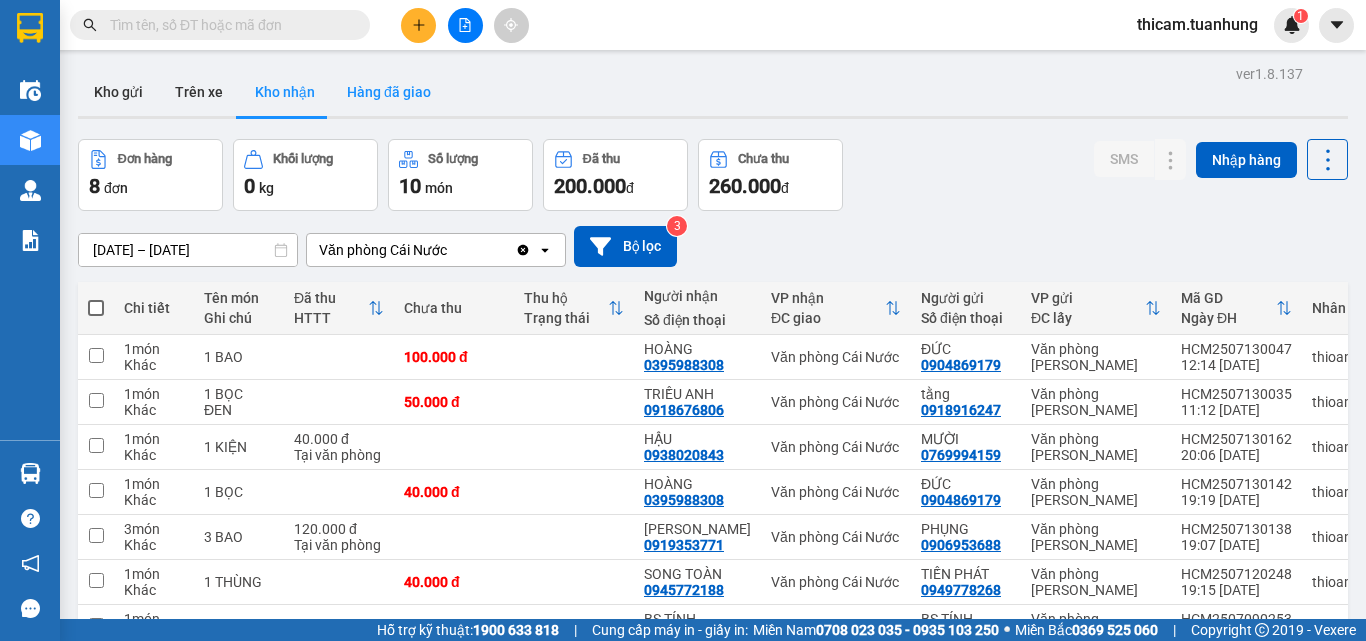 click on "Hàng đã giao" at bounding box center (389, 92) 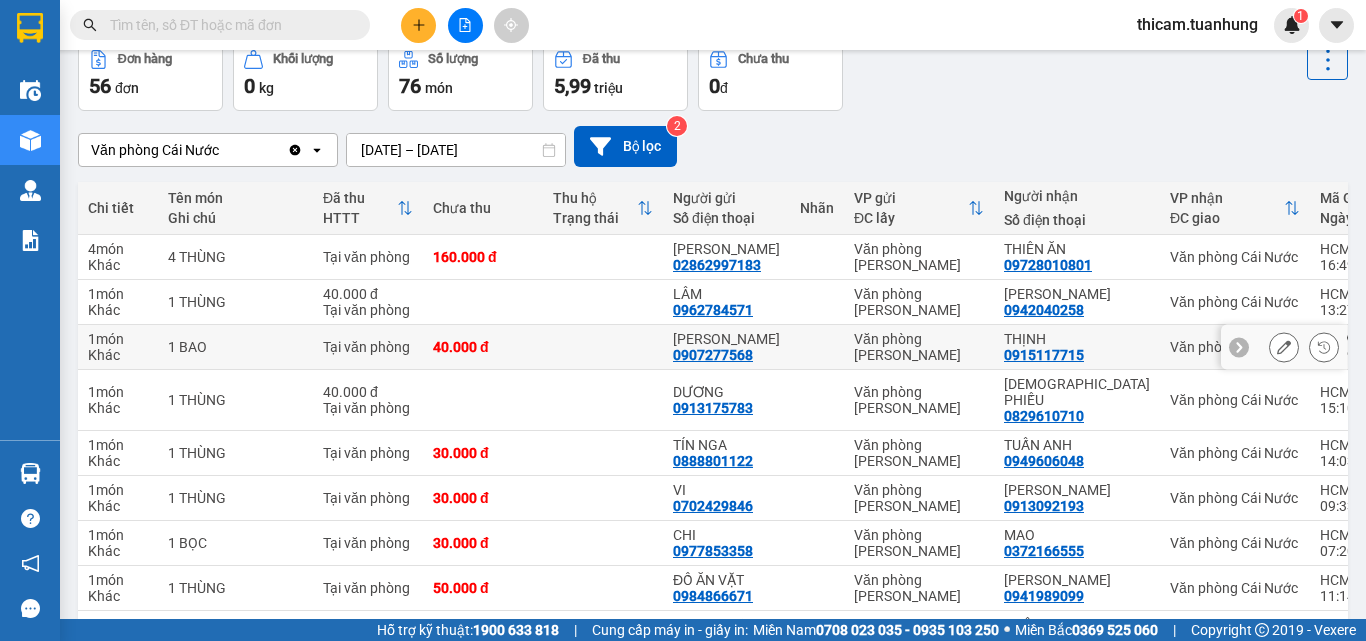 scroll, scrollTop: 0, scrollLeft: 0, axis: both 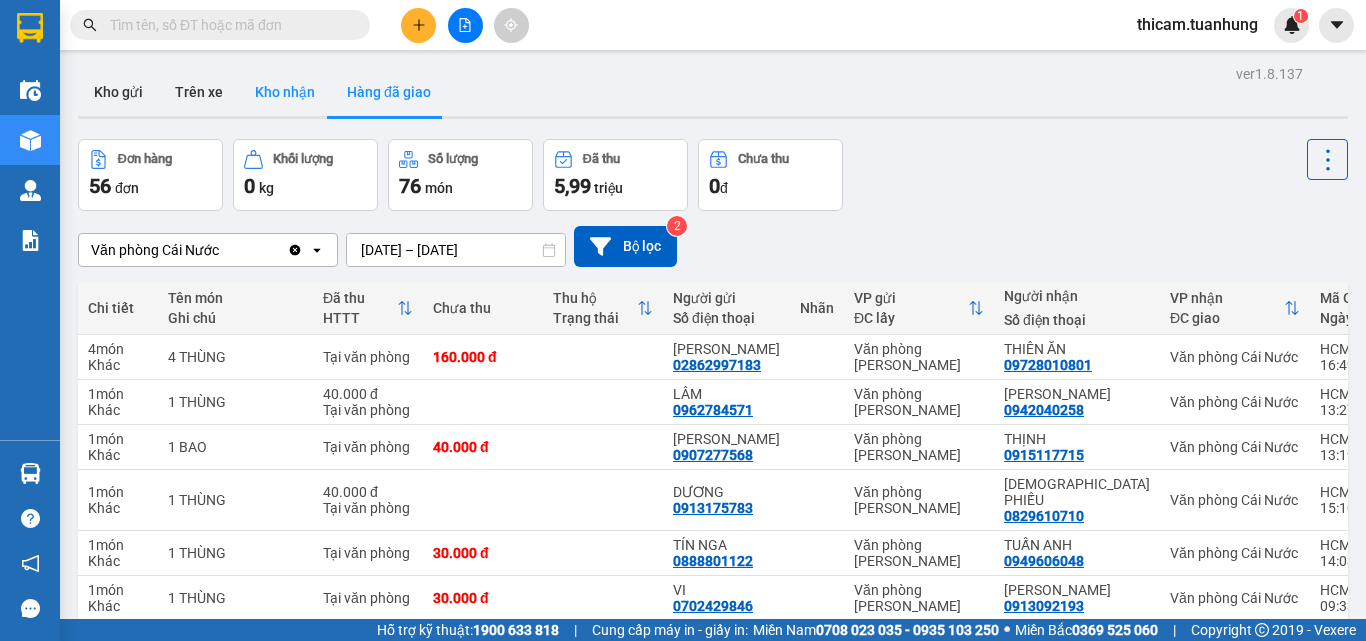 click on "Kho nhận" at bounding box center (285, 92) 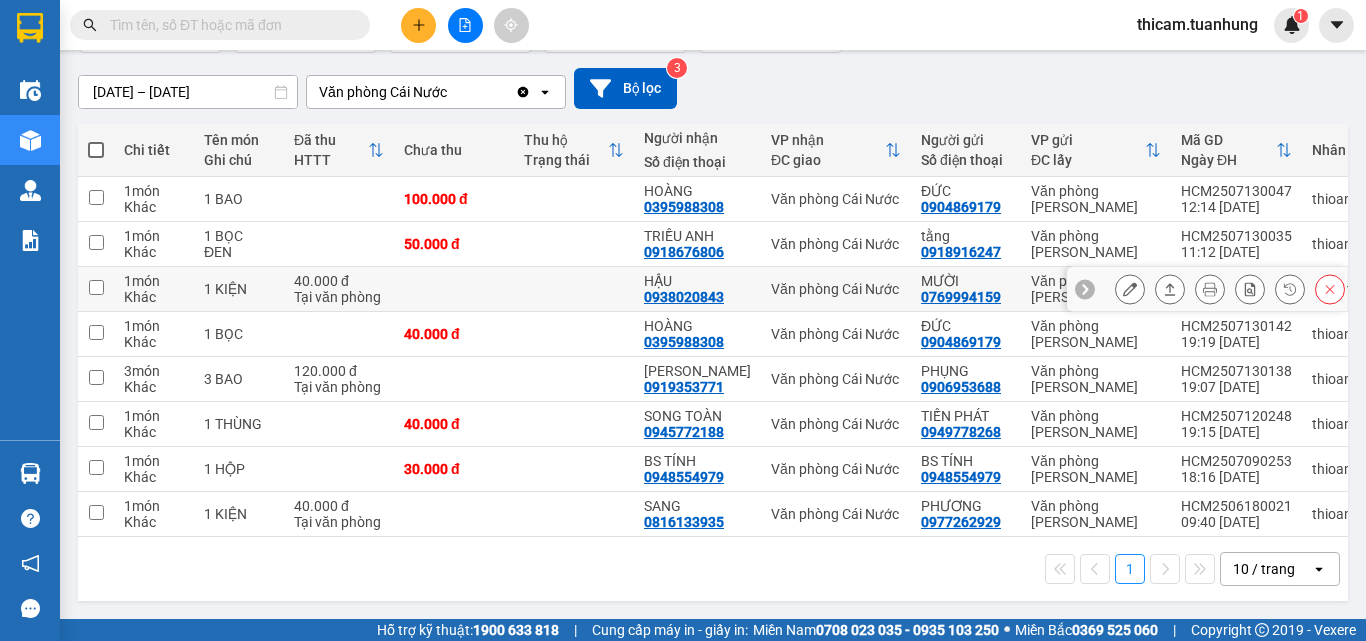 scroll, scrollTop: 0, scrollLeft: 0, axis: both 